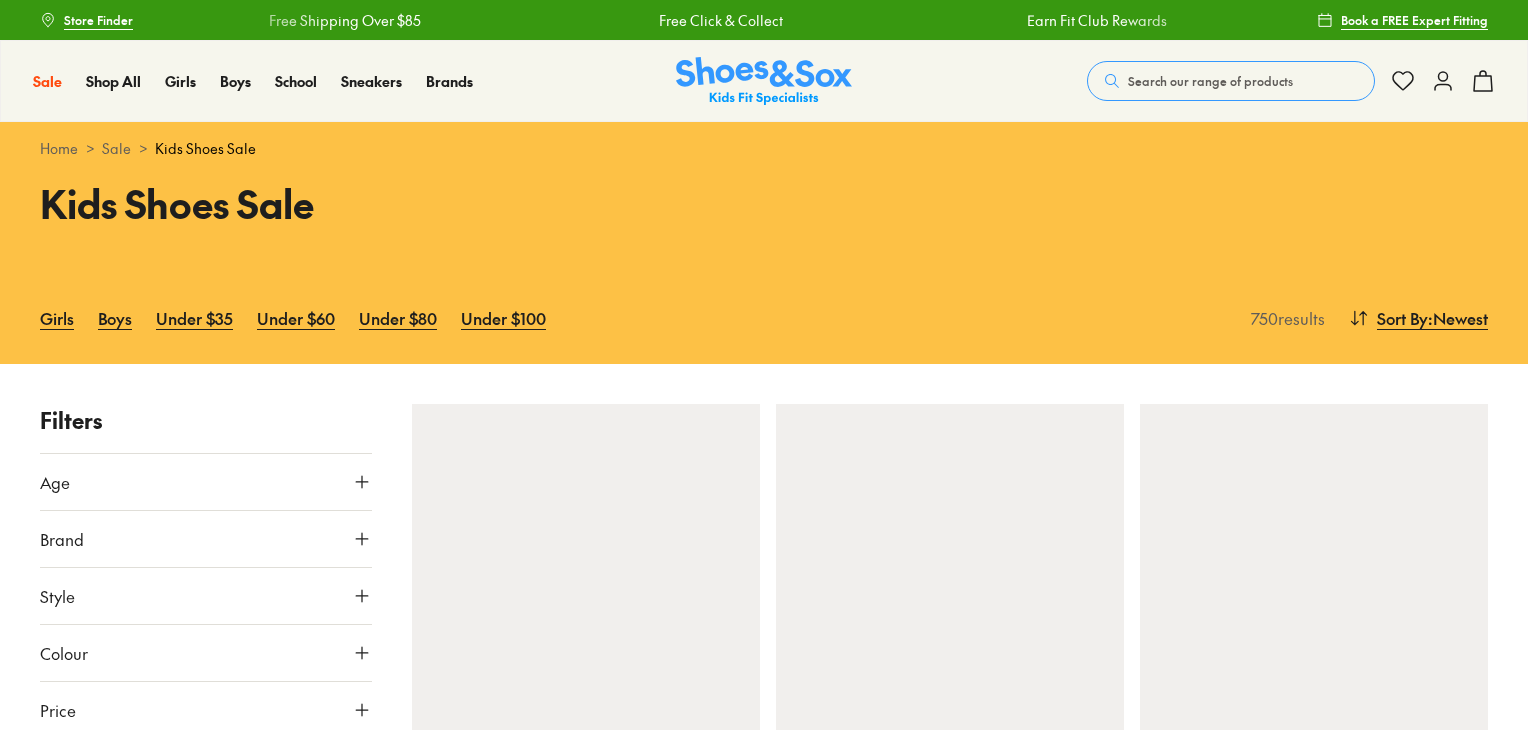 scroll, scrollTop: 0, scrollLeft: 0, axis: both 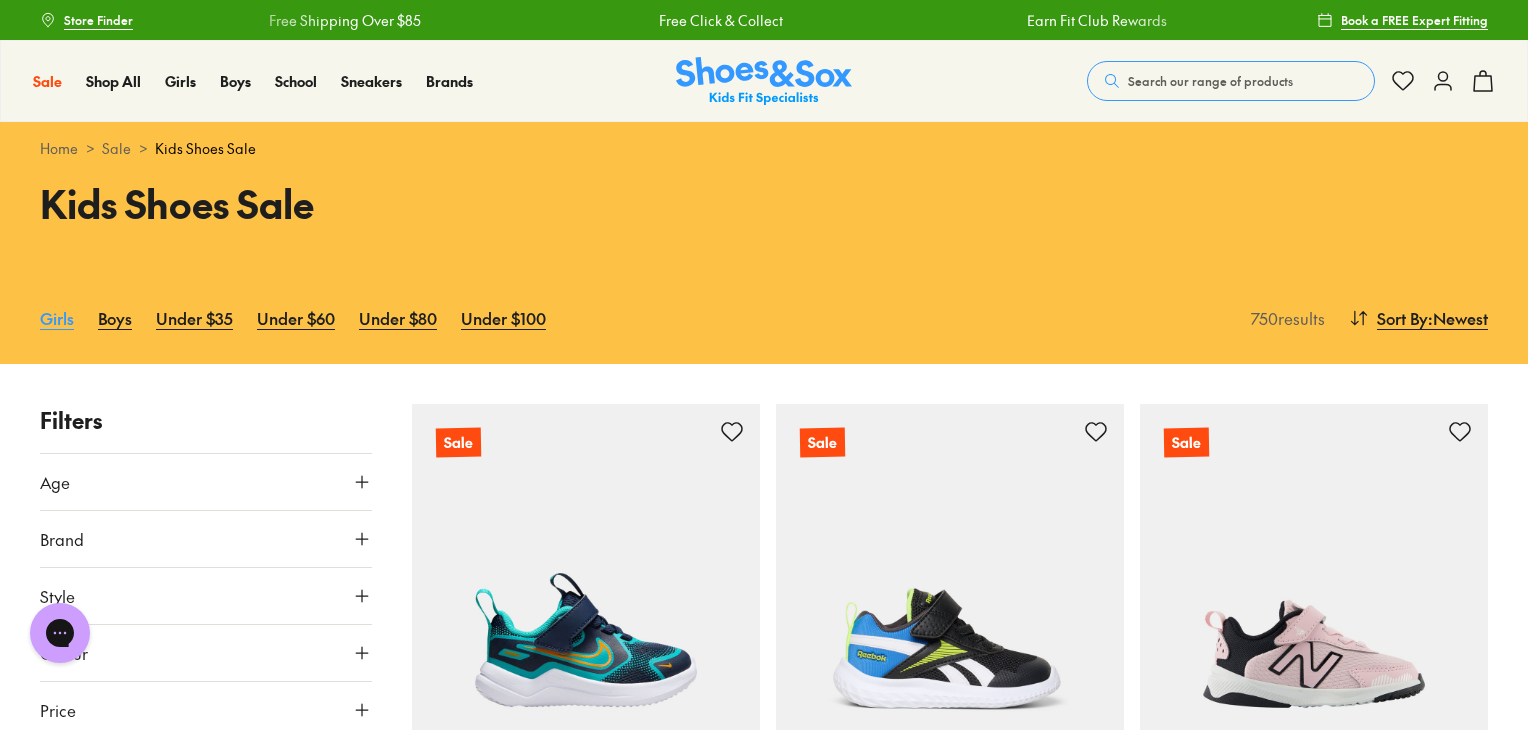 click on "Girls" at bounding box center (57, 318) 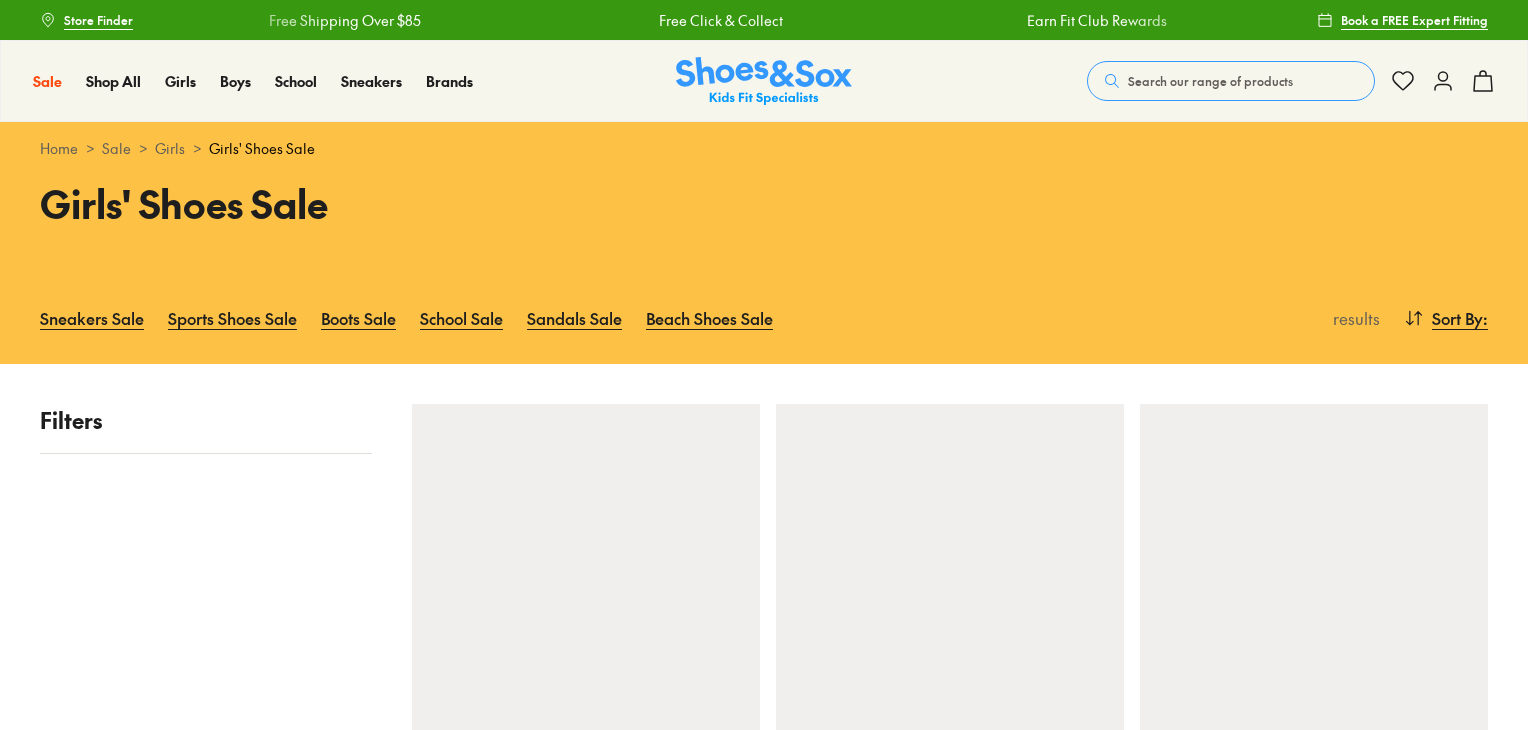 scroll, scrollTop: 0, scrollLeft: 0, axis: both 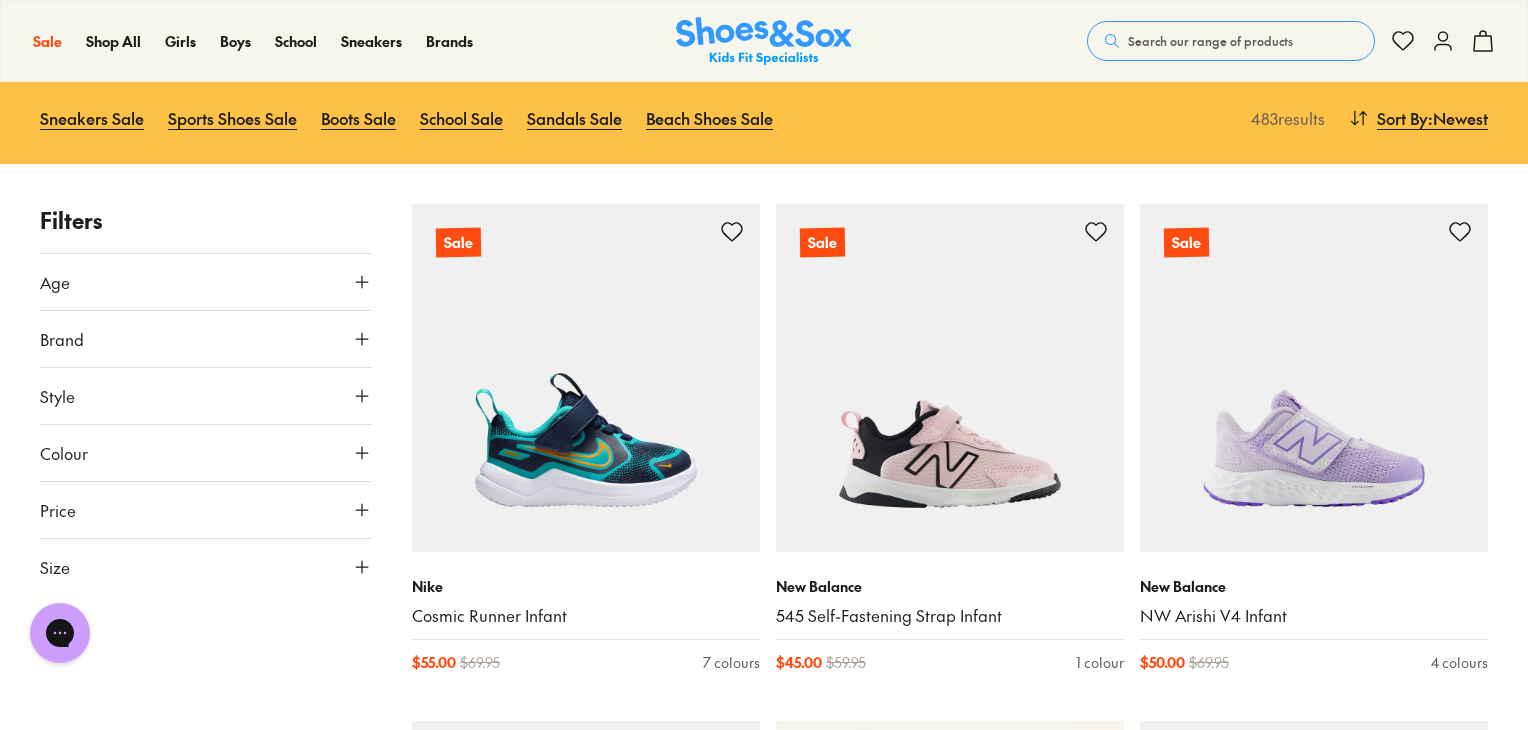 click 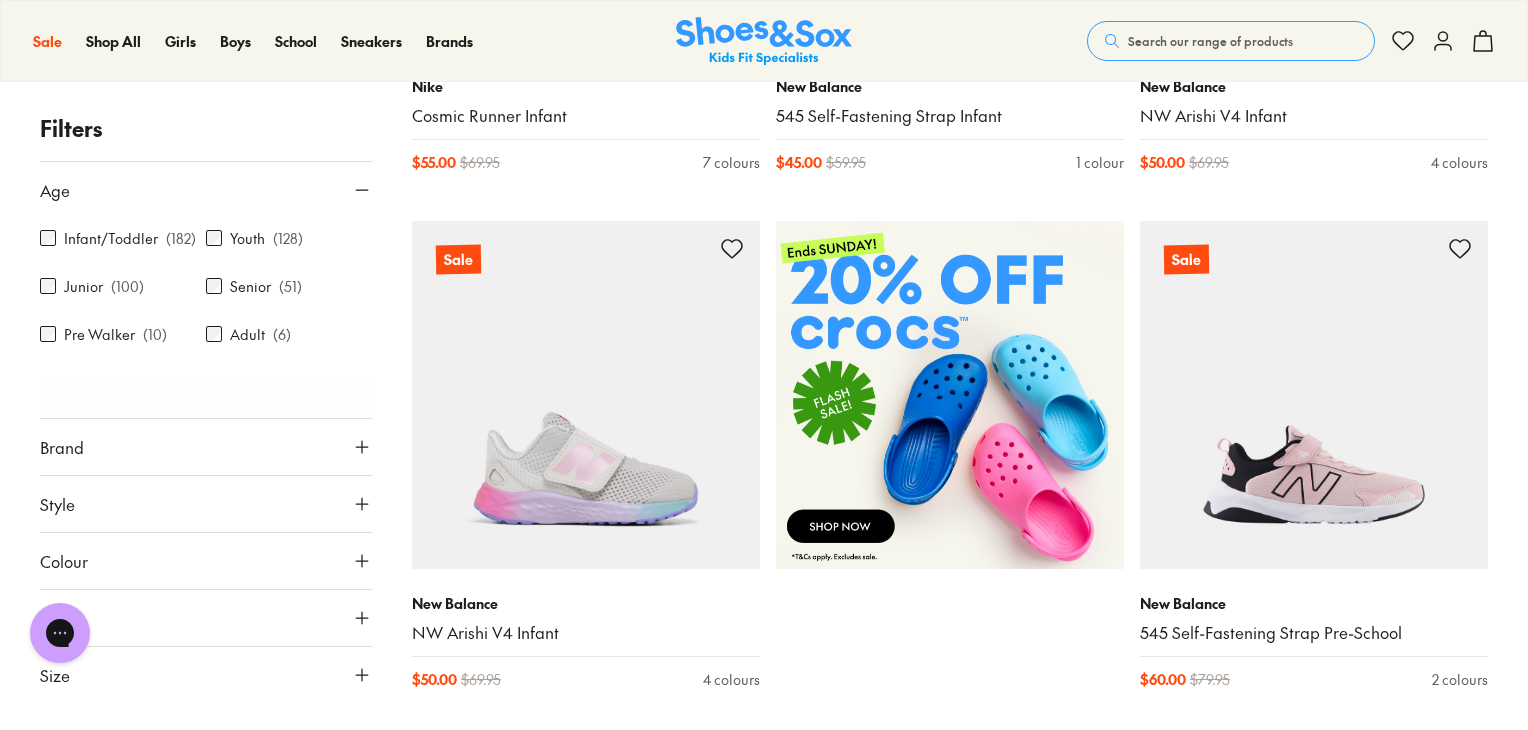 scroll, scrollTop: 900, scrollLeft: 0, axis: vertical 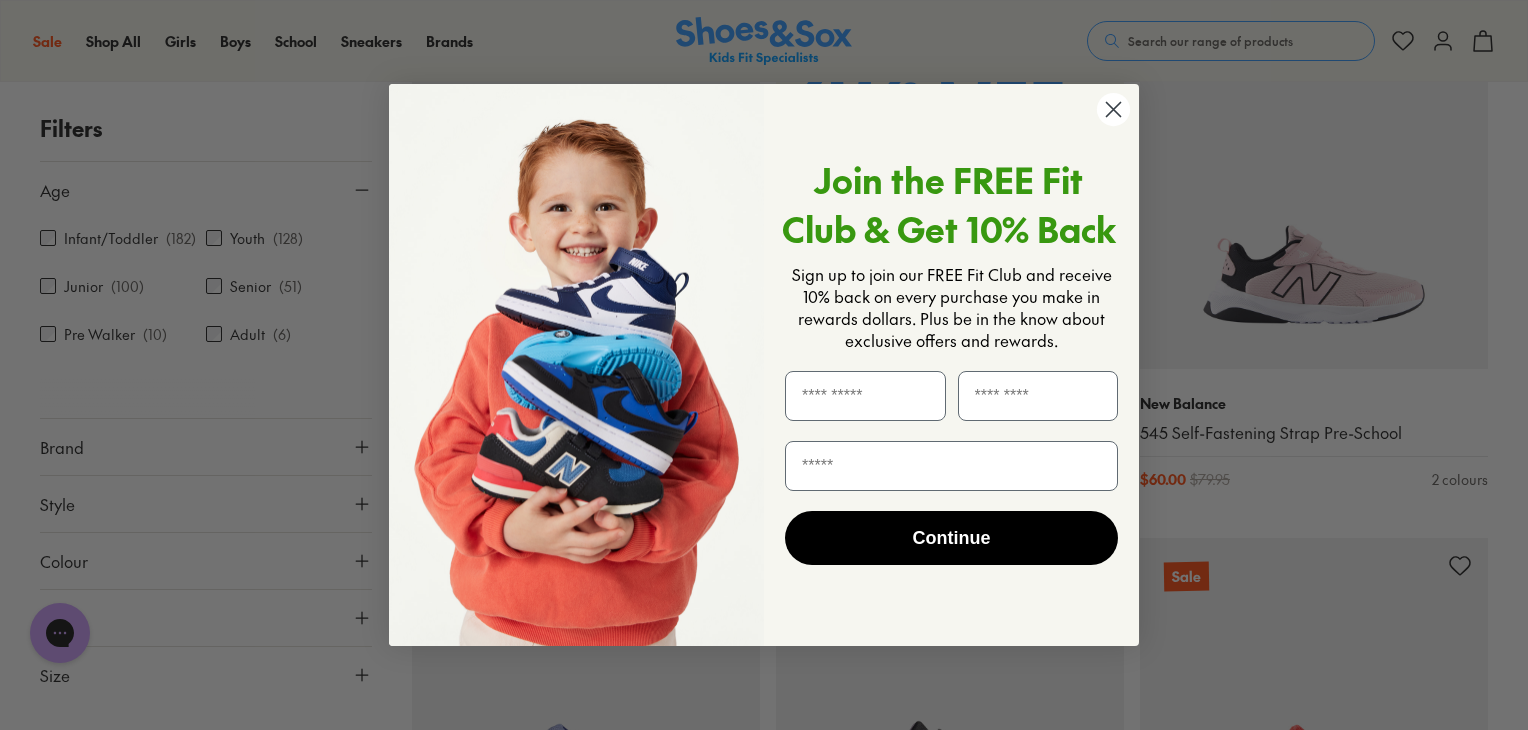 click 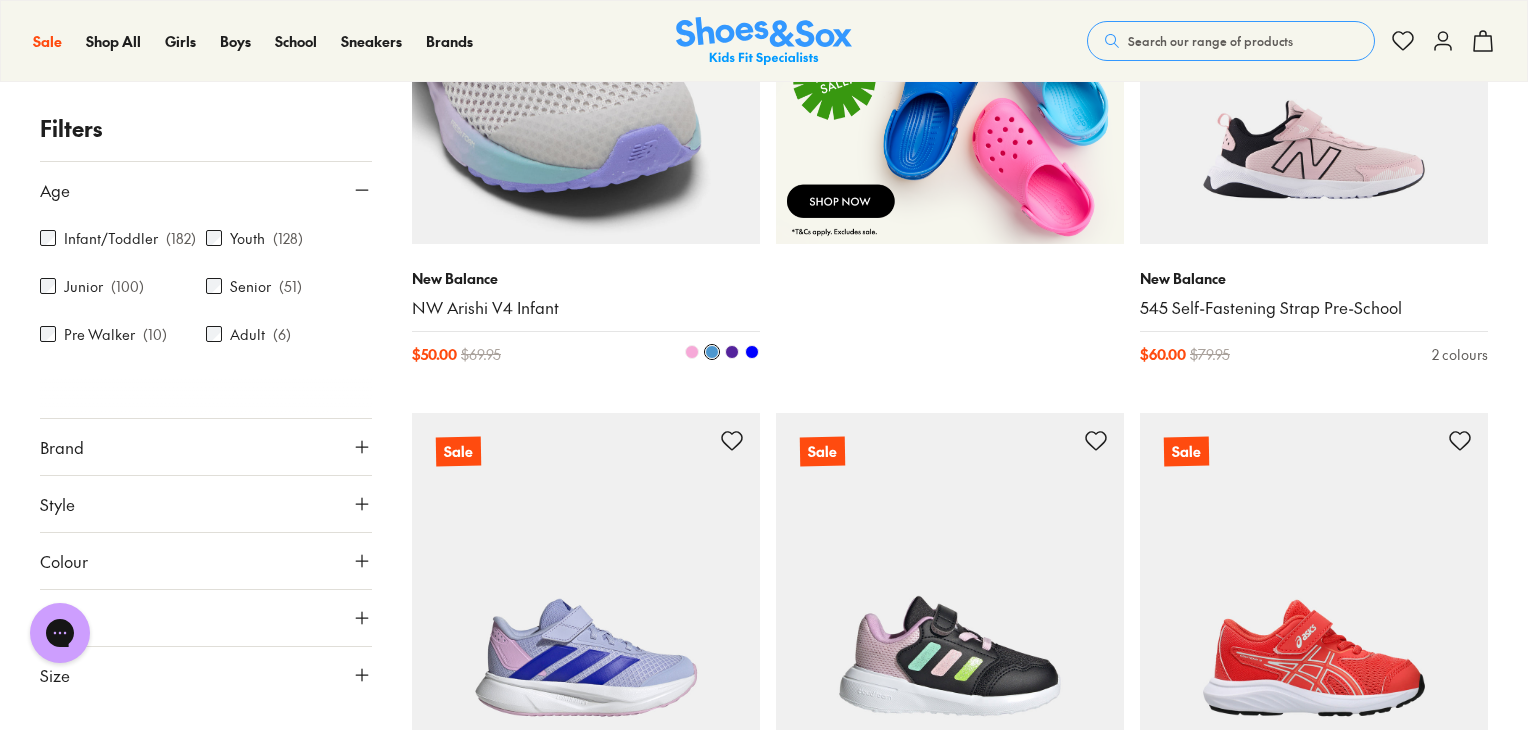 scroll, scrollTop: 1100, scrollLeft: 0, axis: vertical 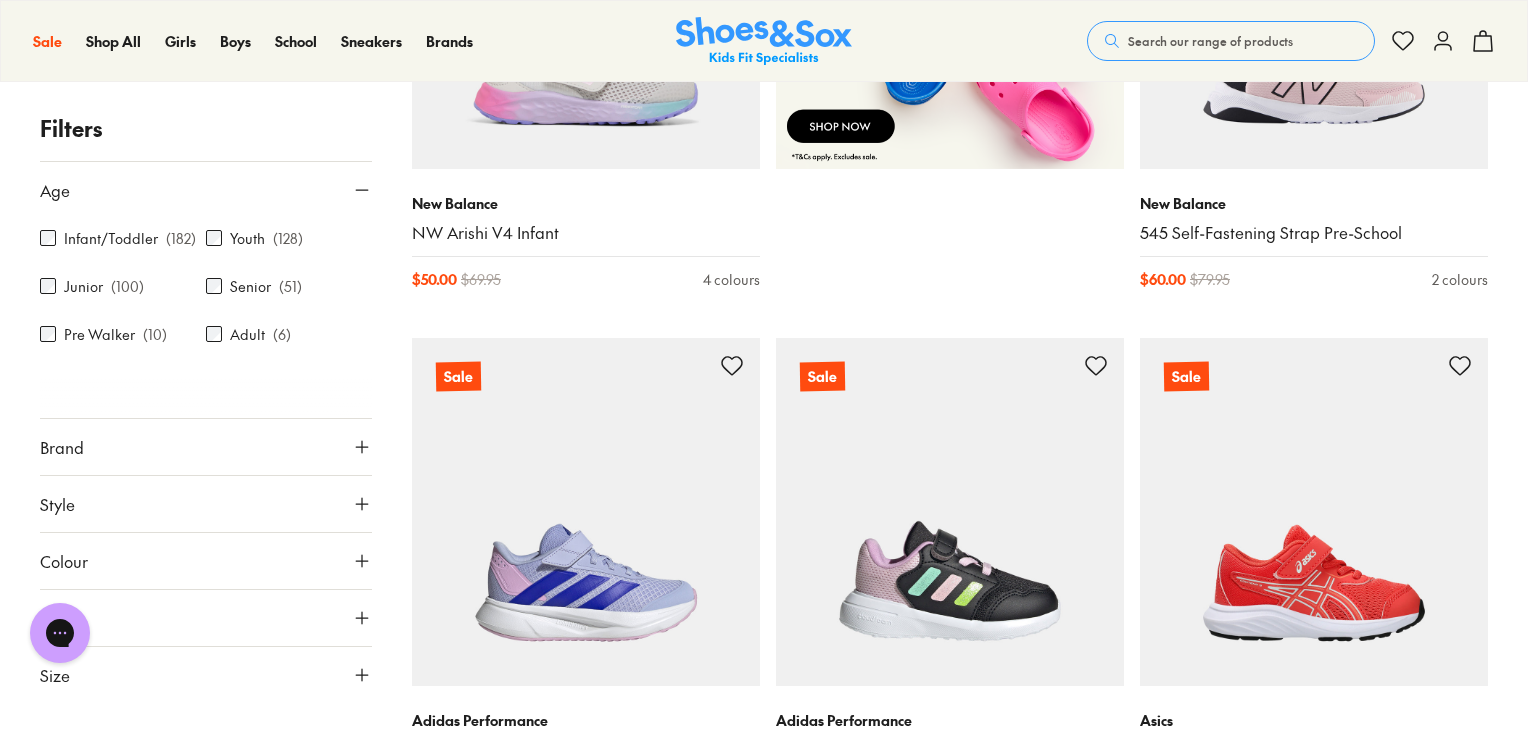 click 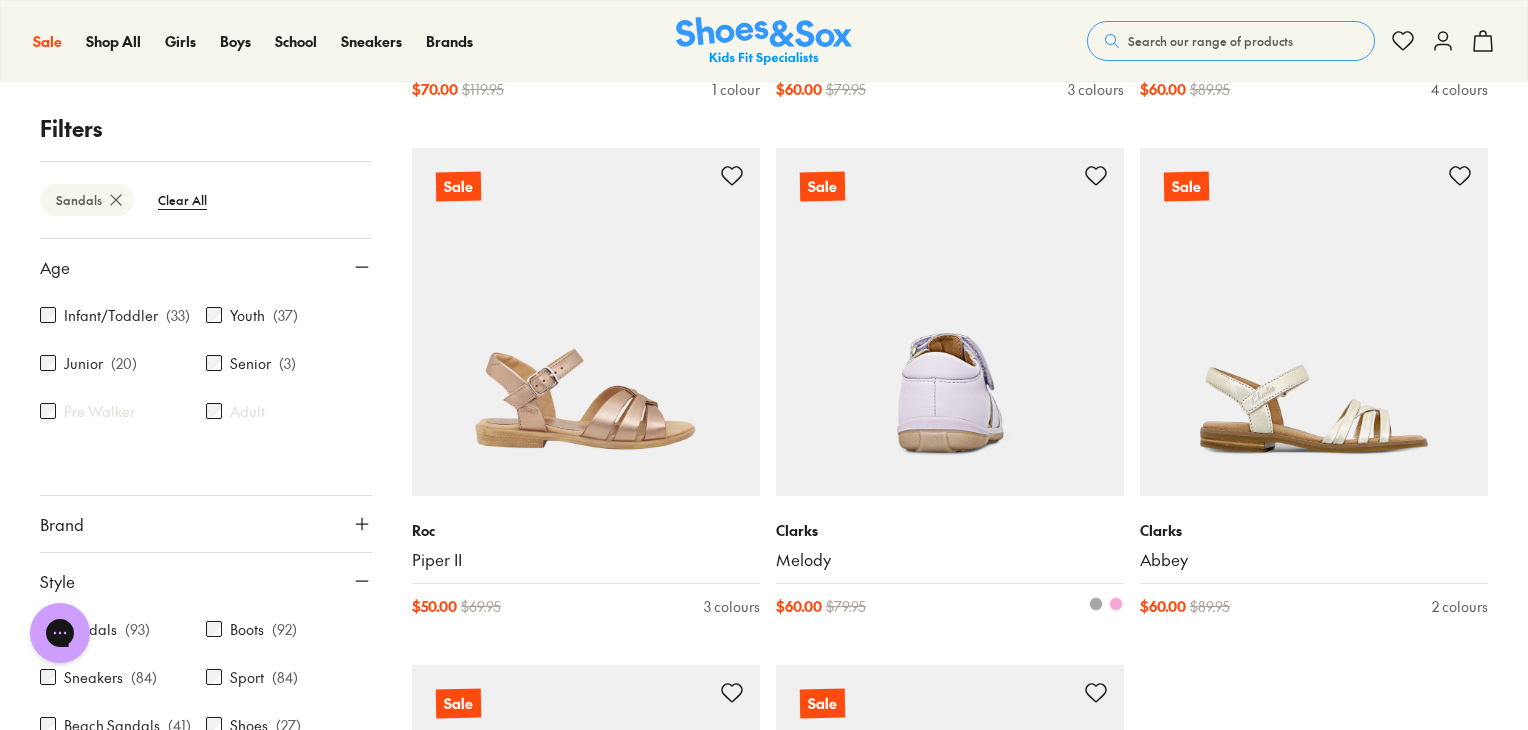scroll, scrollTop: 4750, scrollLeft: 0, axis: vertical 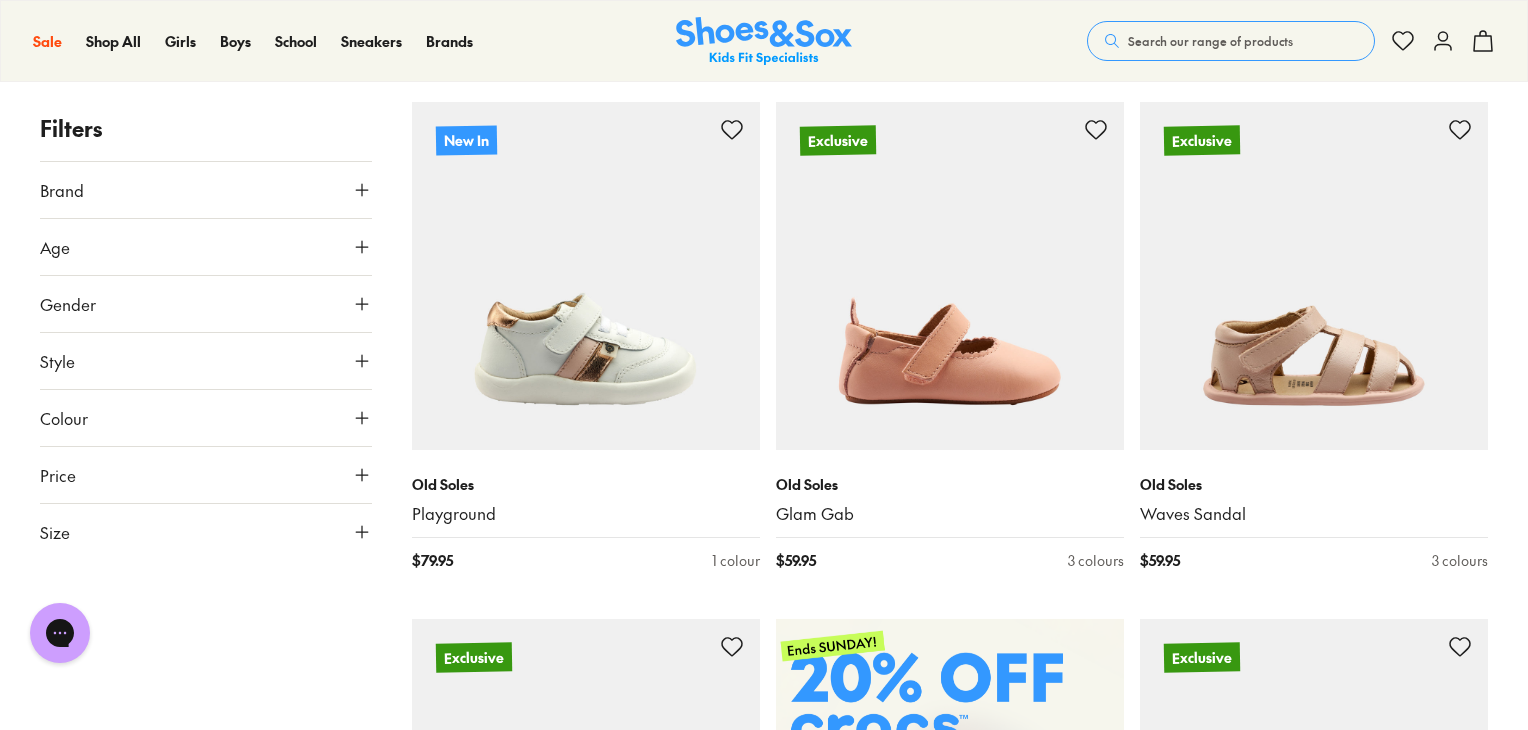 click 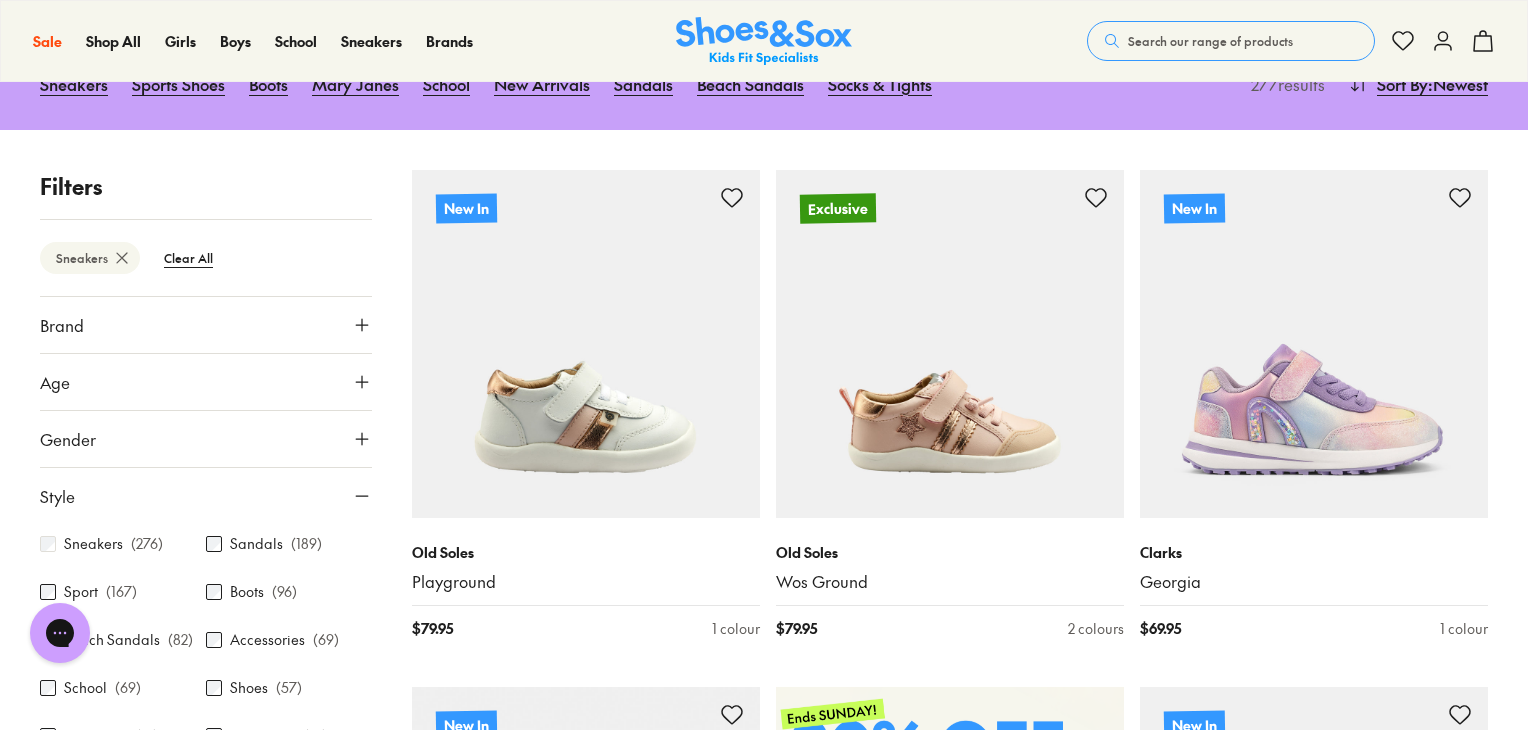 scroll, scrollTop: 308, scrollLeft: 0, axis: vertical 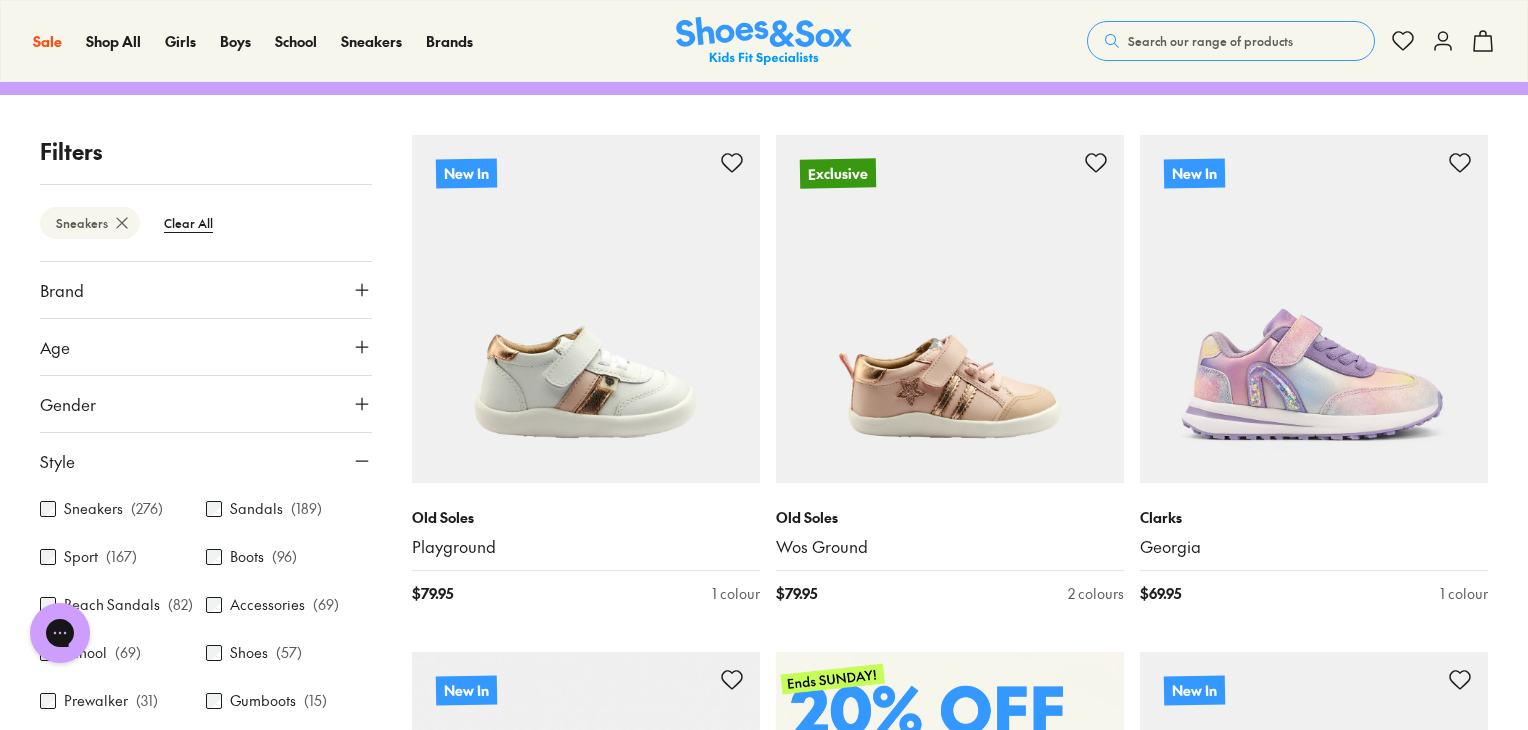 click 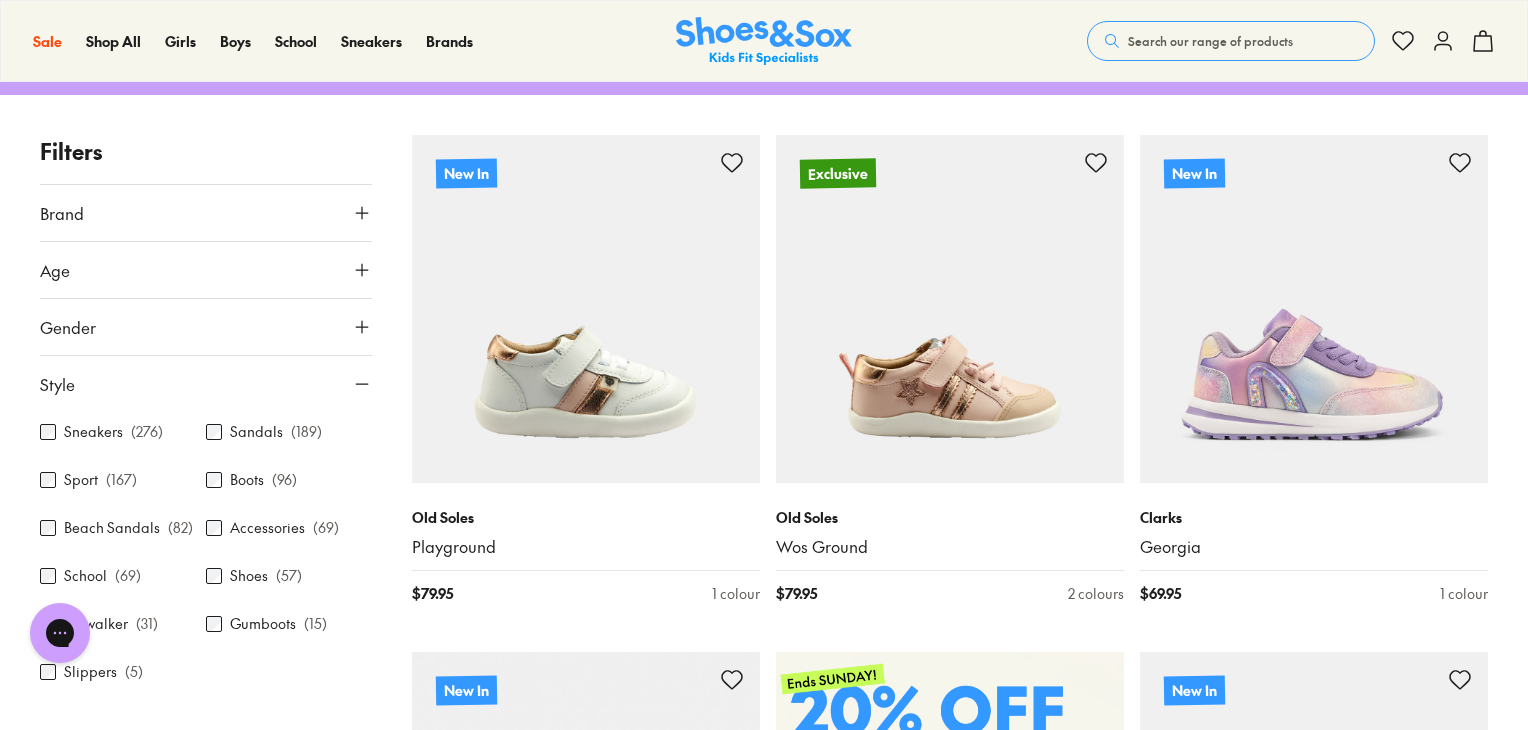 scroll, scrollTop: 51, scrollLeft: 0, axis: vertical 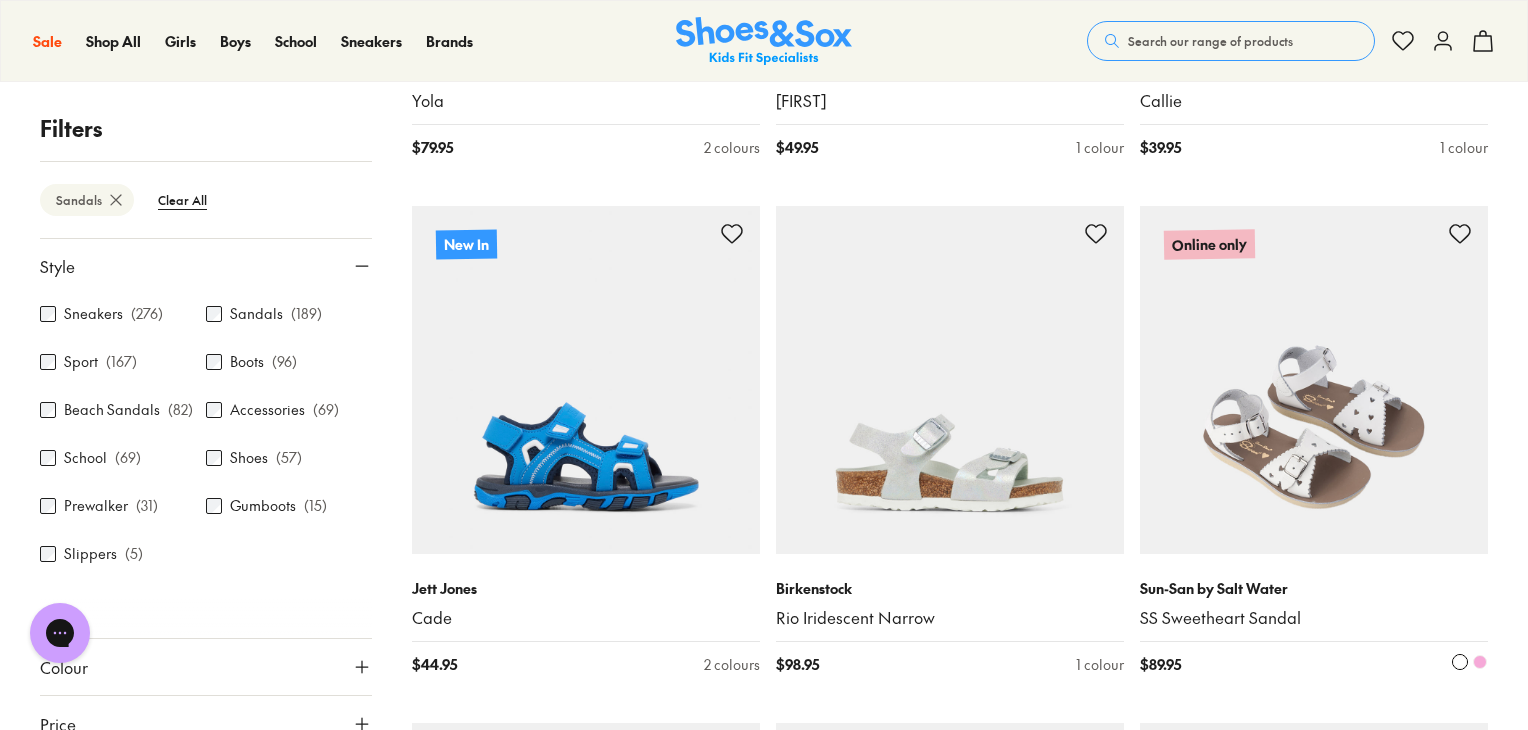 click at bounding box center [1314, 380] 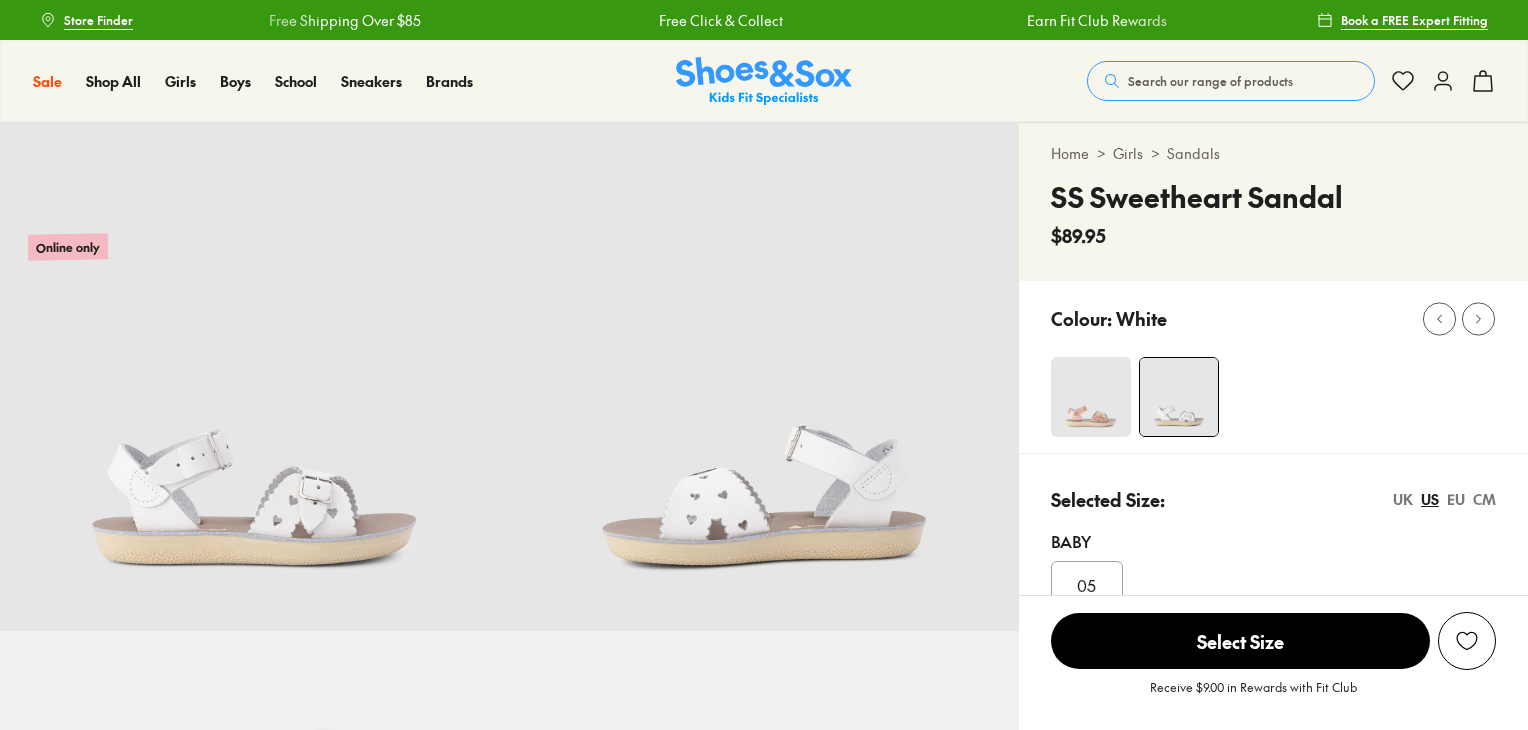 scroll, scrollTop: 0, scrollLeft: 0, axis: both 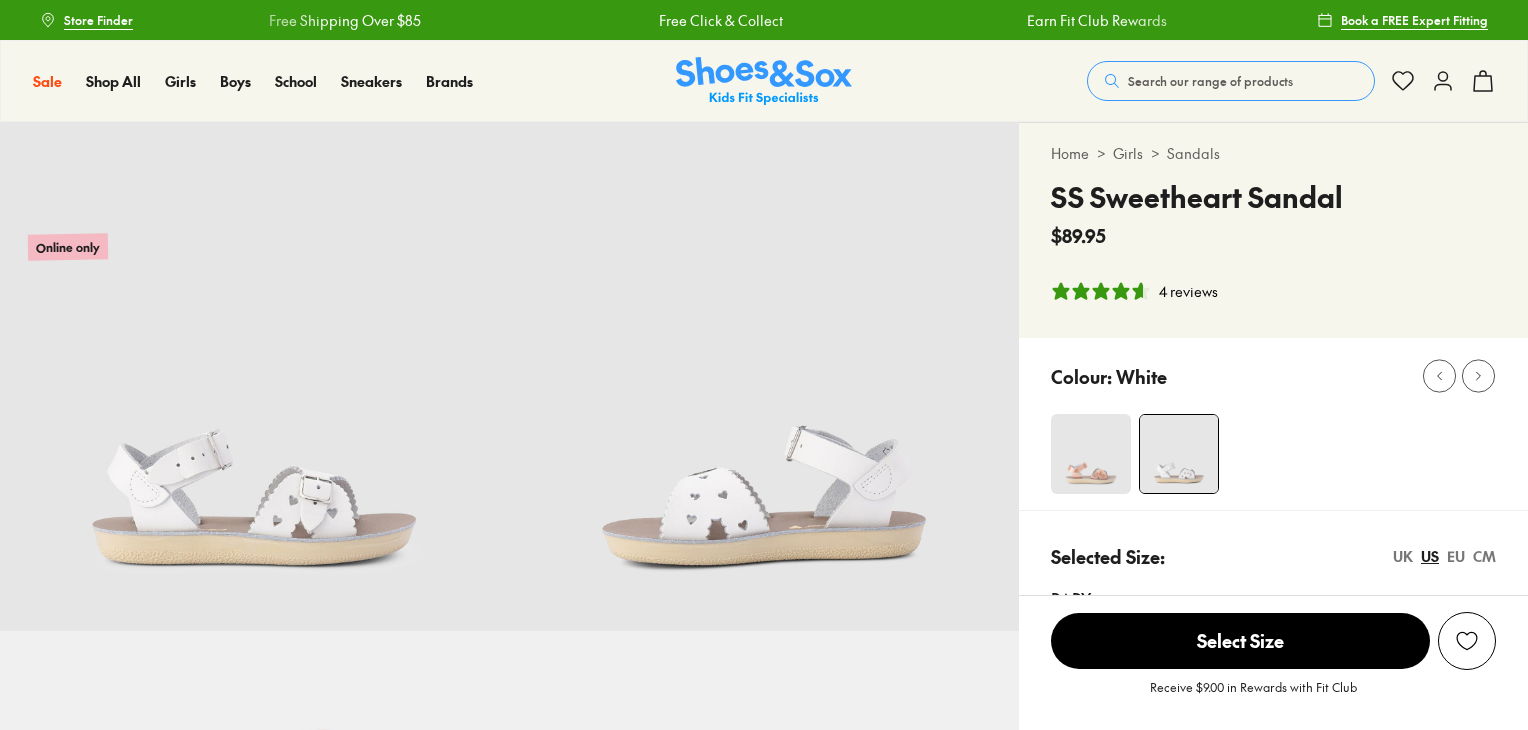 select on "*" 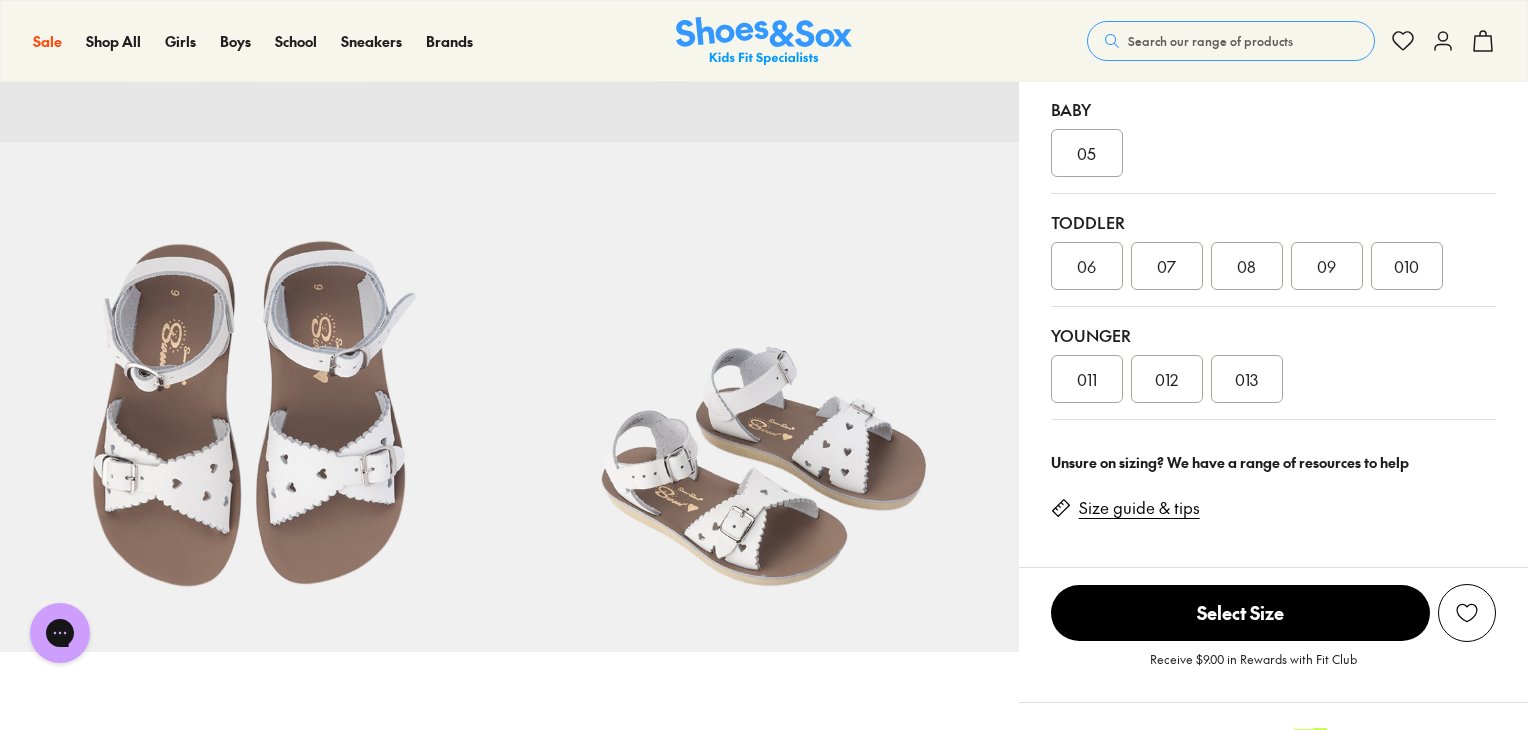 scroll, scrollTop: 496, scrollLeft: 0, axis: vertical 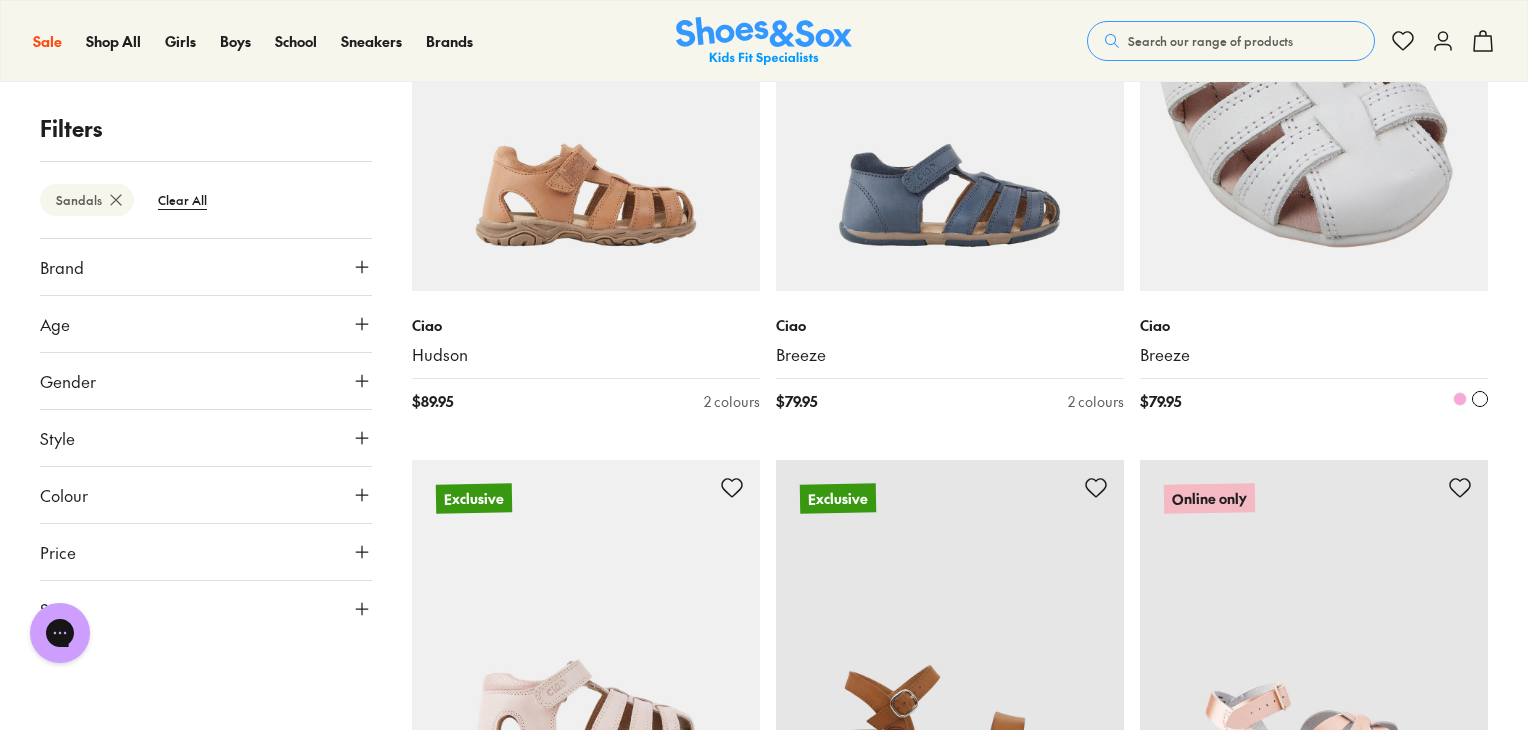 click at bounding box center (1314, 117) 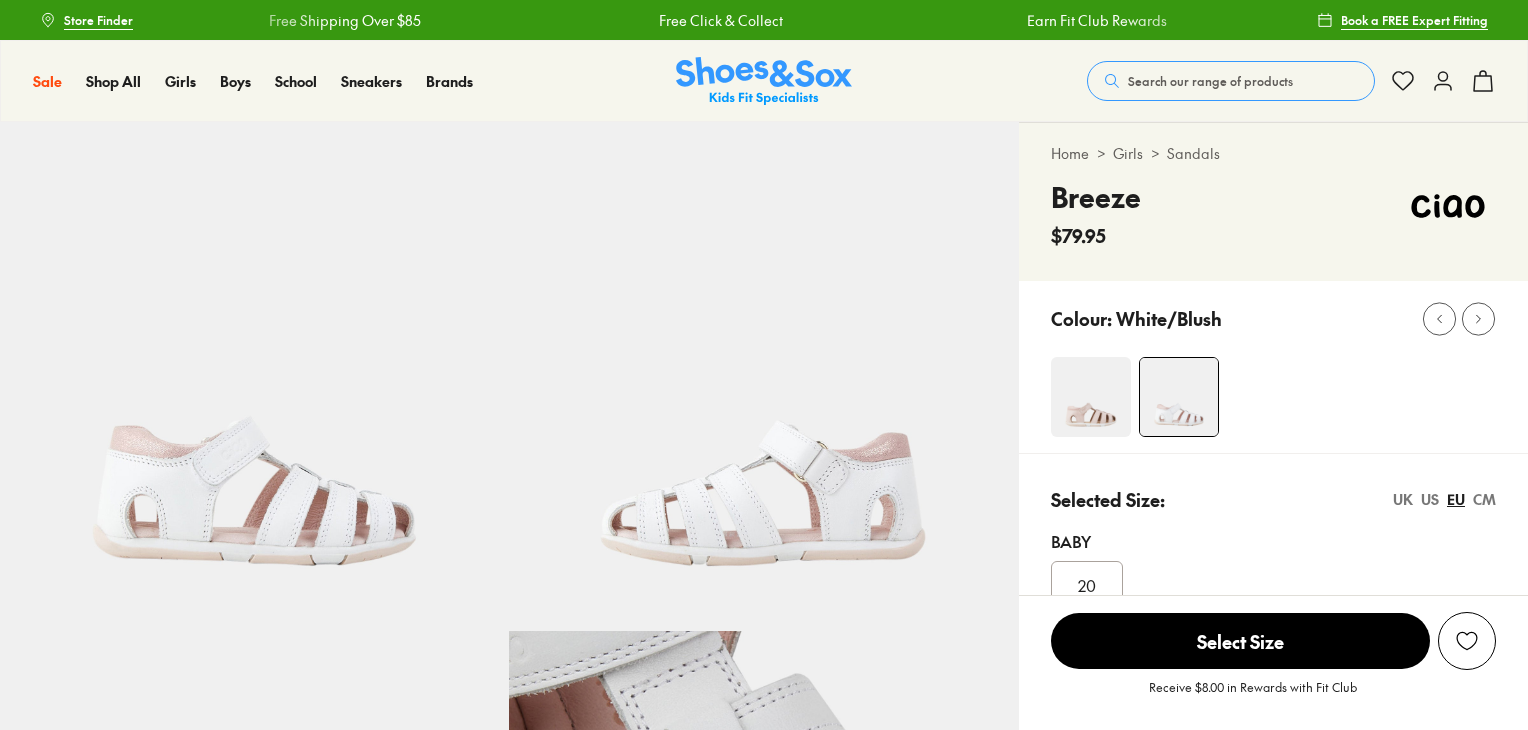 scroll, scrollTop: 0, scrollLeft: 0, axis: both 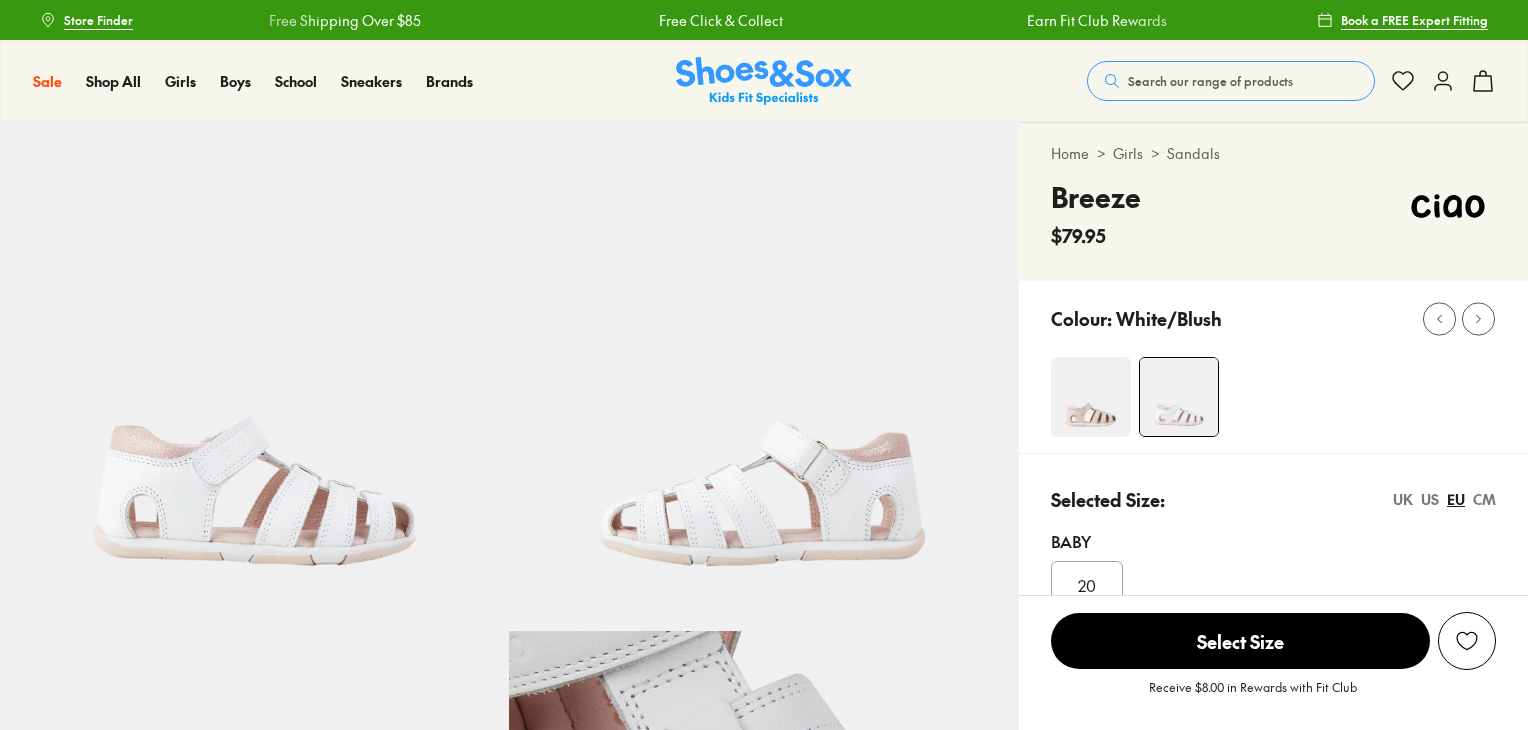 select on "*" 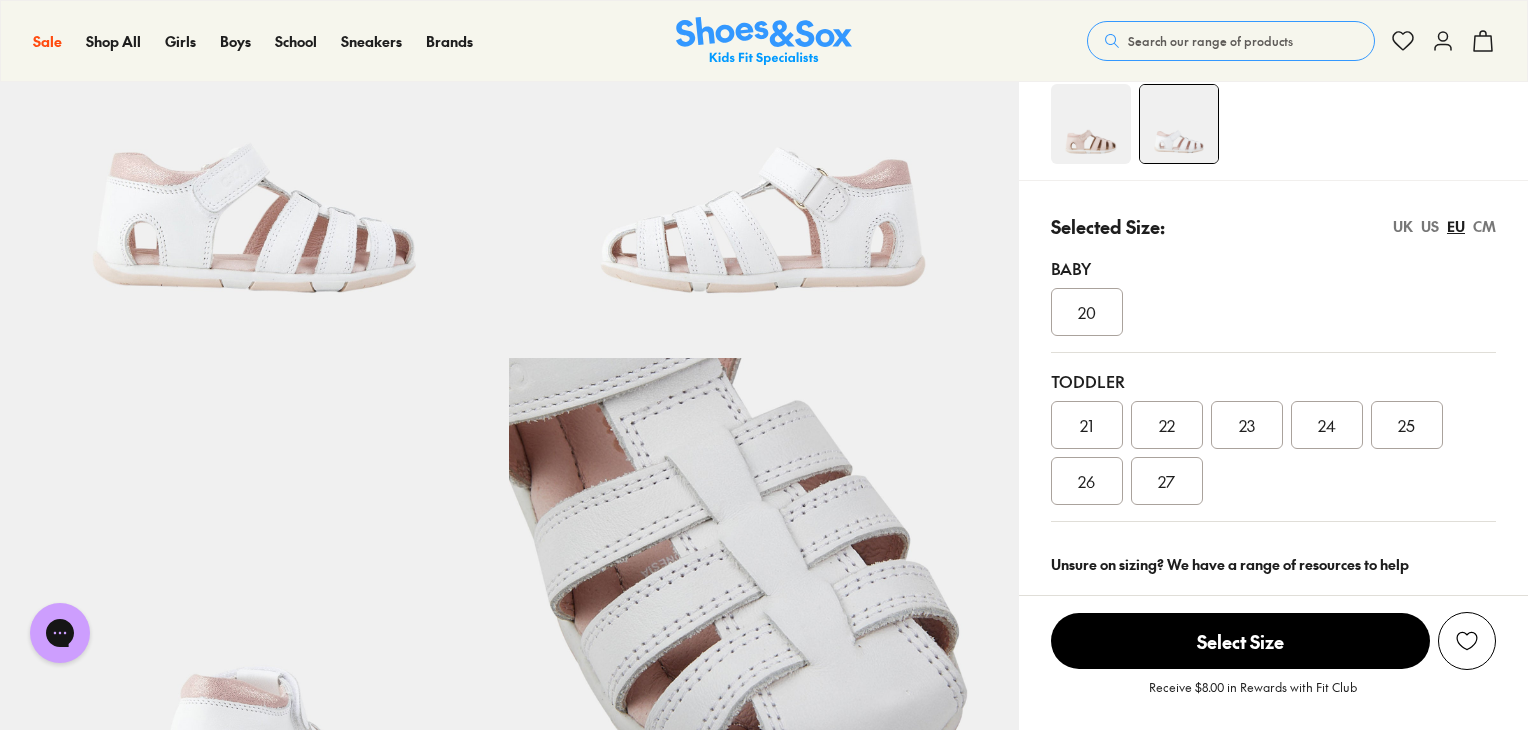 scroll, scrollTop: 272, scrollLeft: 0, axis: vertical 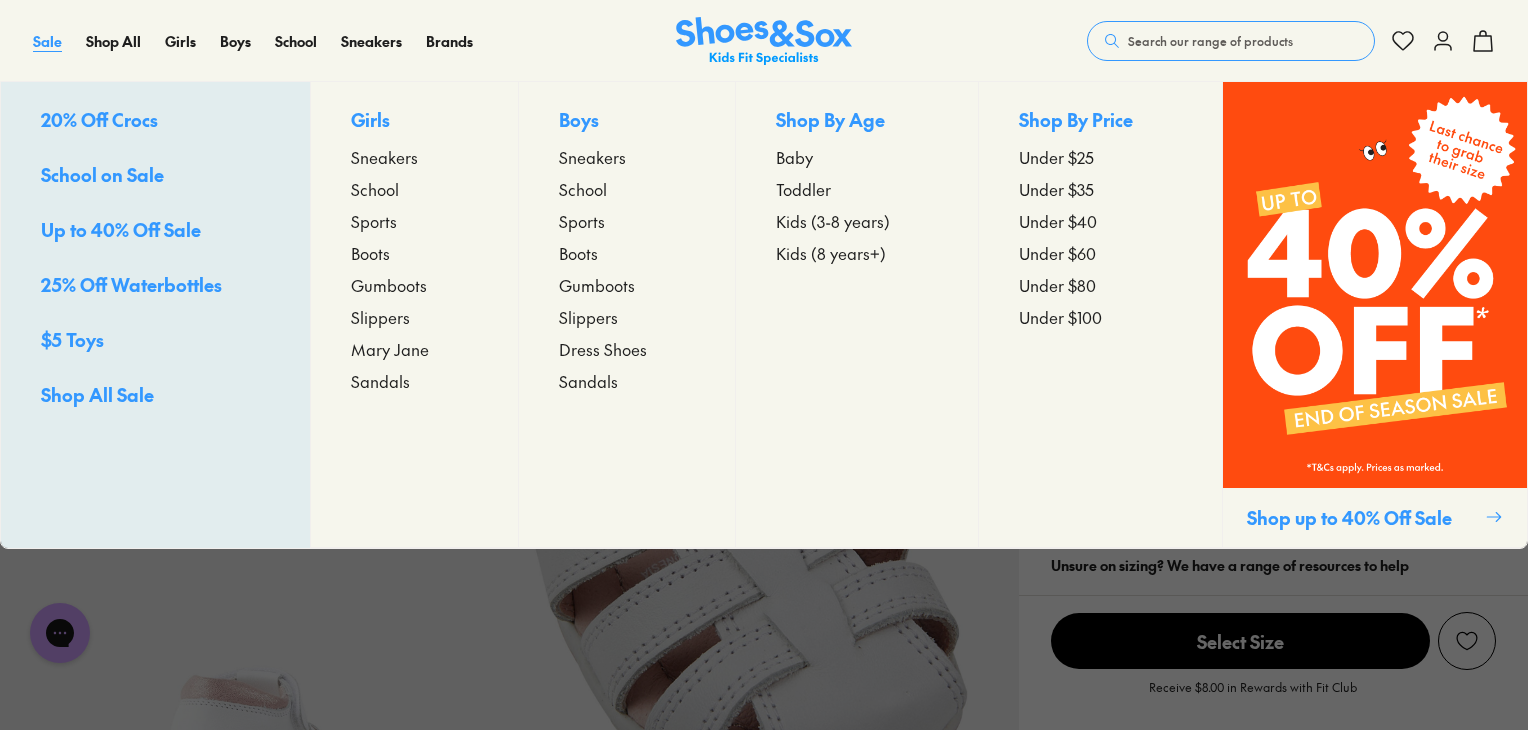 click on "Sale" at bounding box center [47, 41] 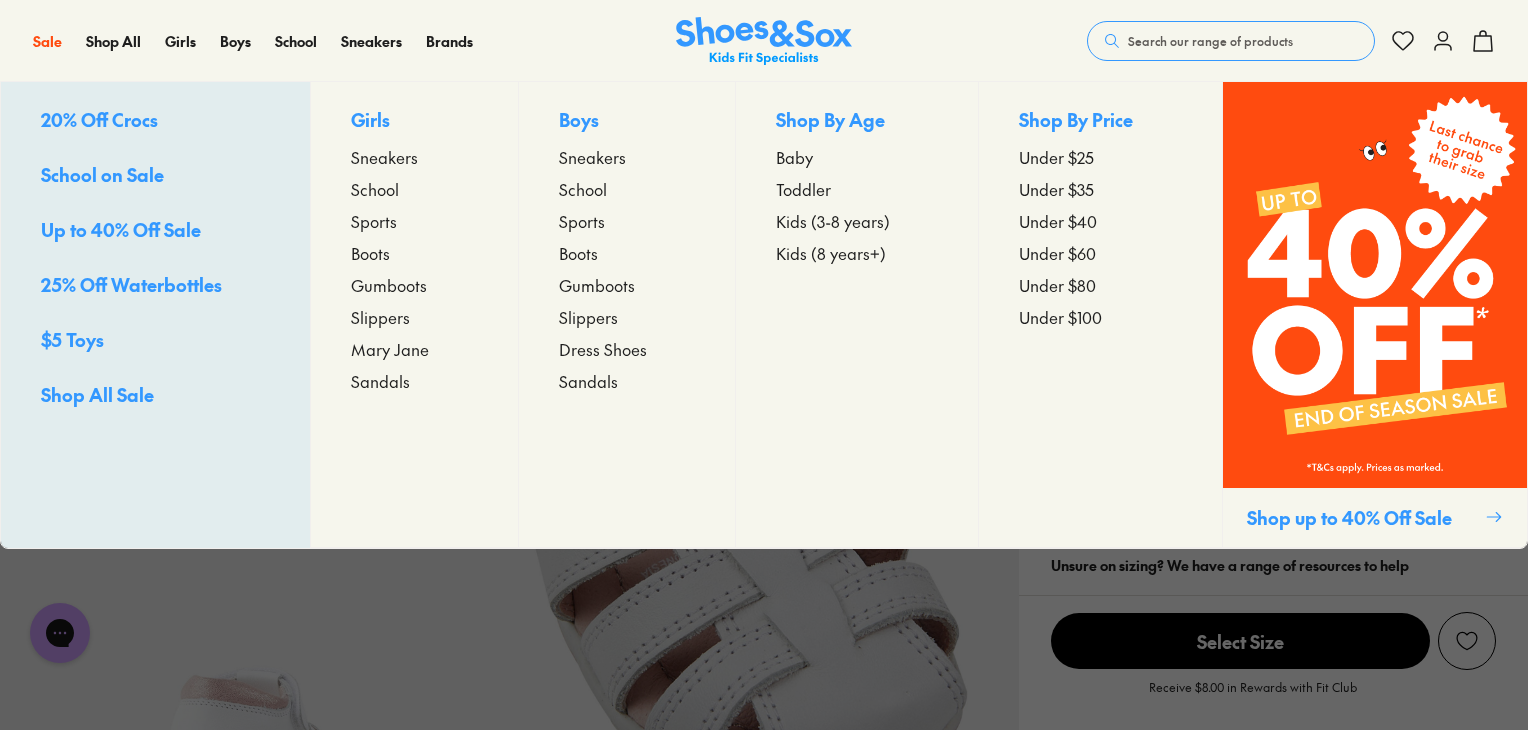 click on "Sandals" at bounding box center (380, 381) 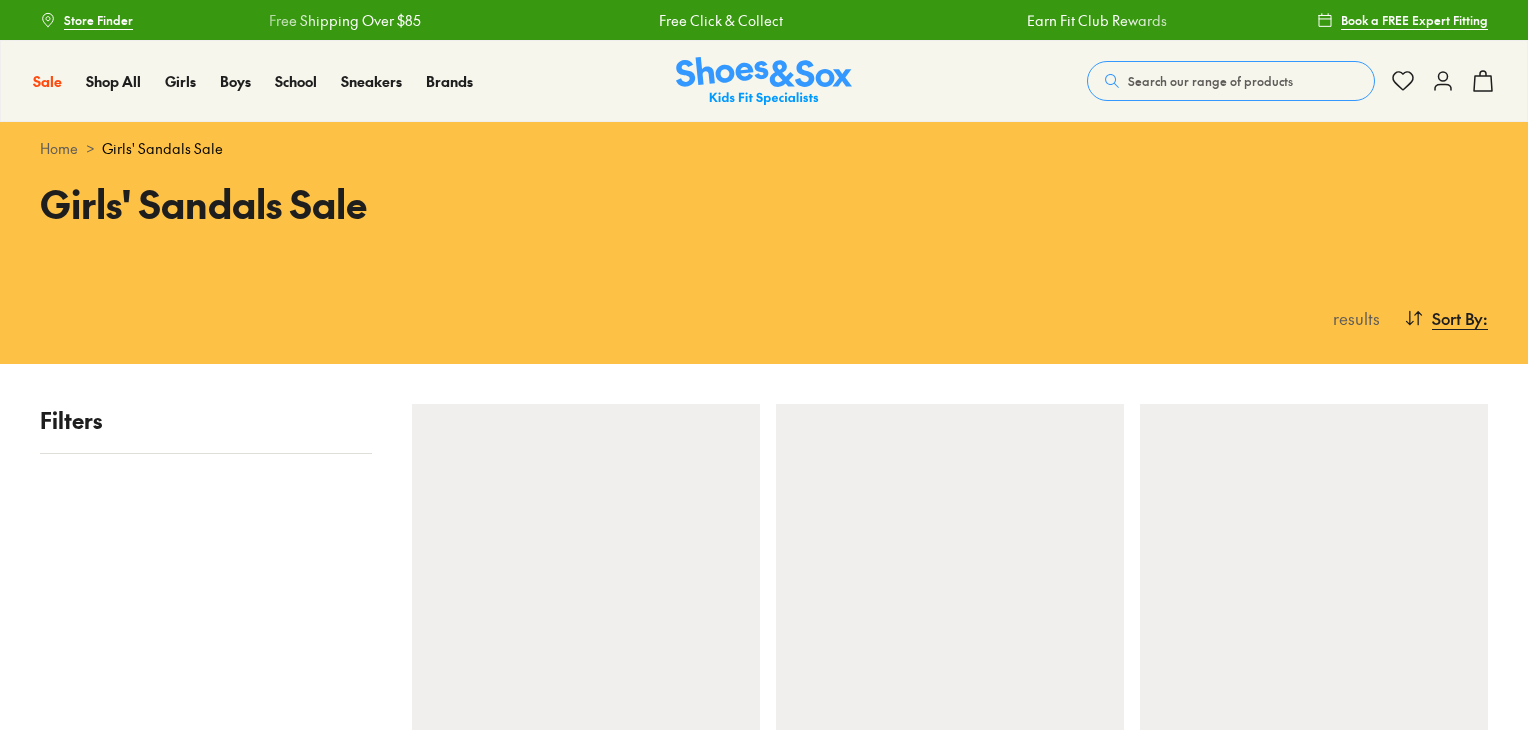 scroll, scrollTop: 0, scrollLeft: 0, axis: both 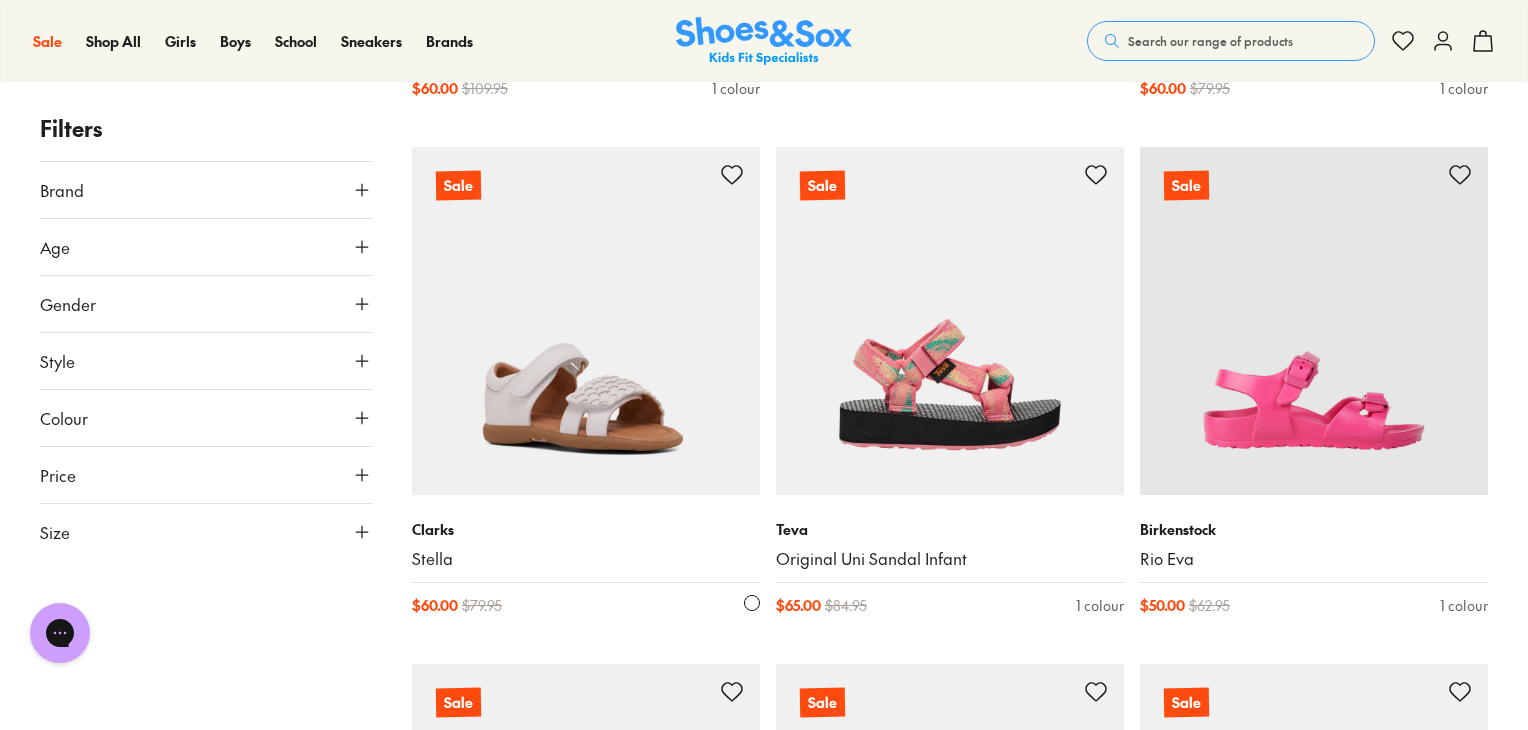 click at bounding box center [586, 321] 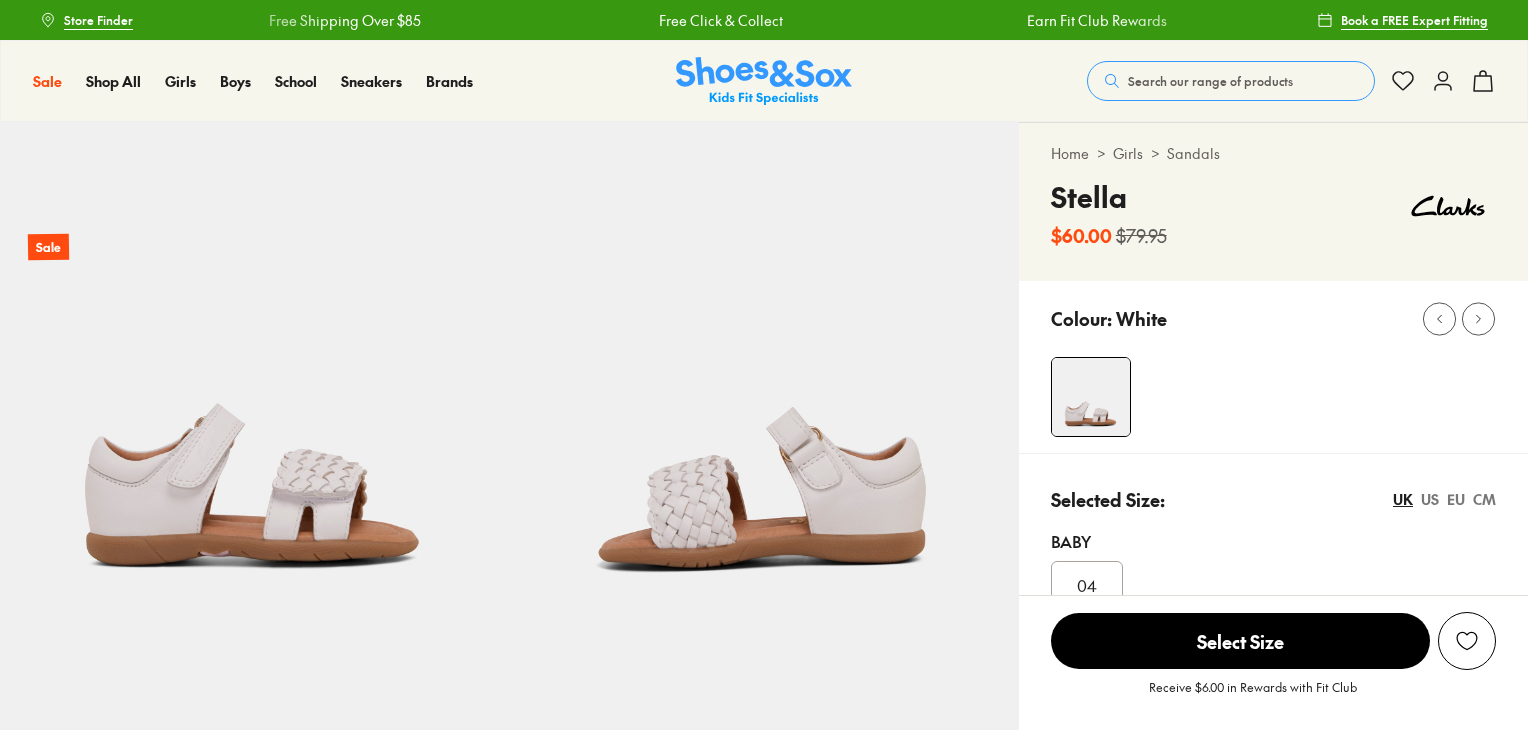 scroll, scrollTop: 0, scrollLeft: 0, axis: both 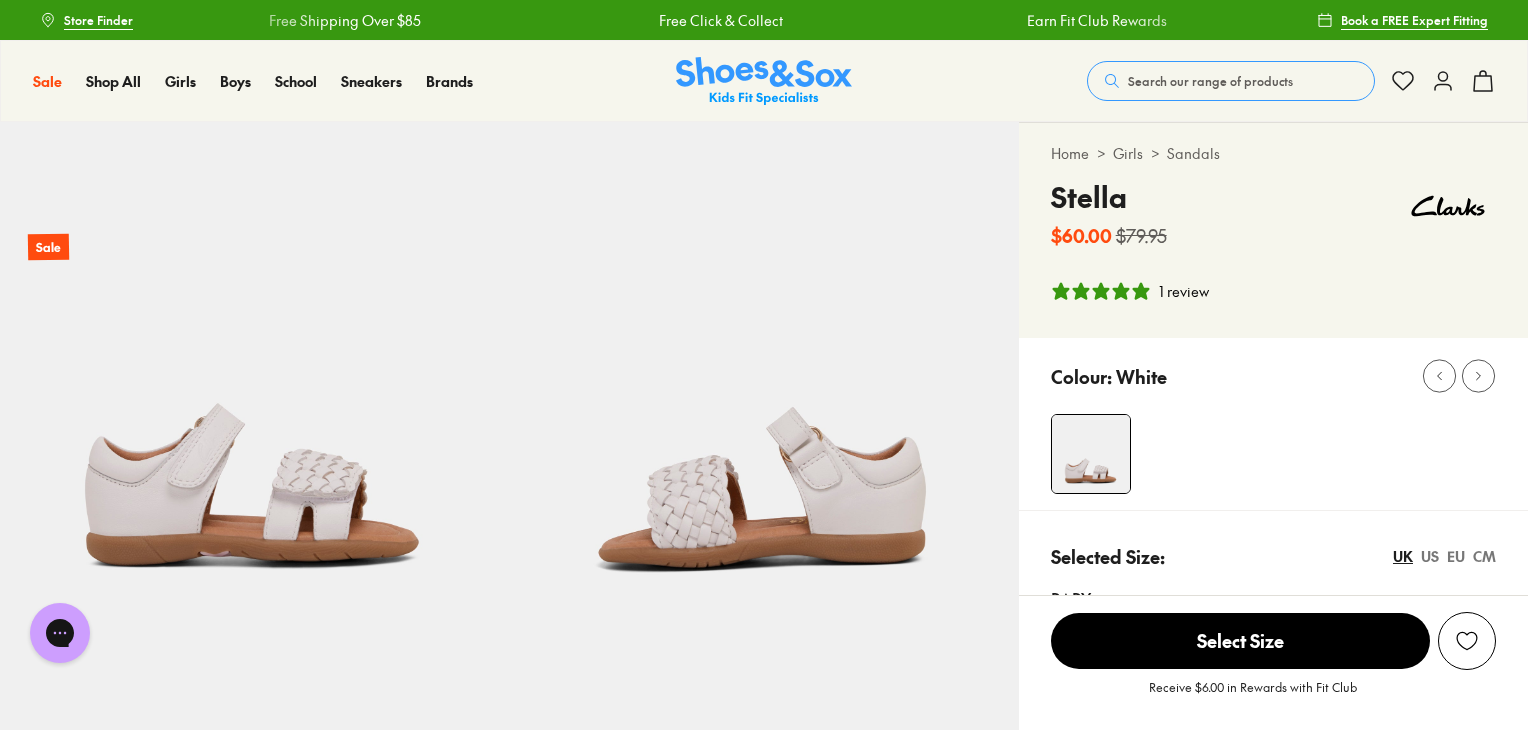 select on "*" 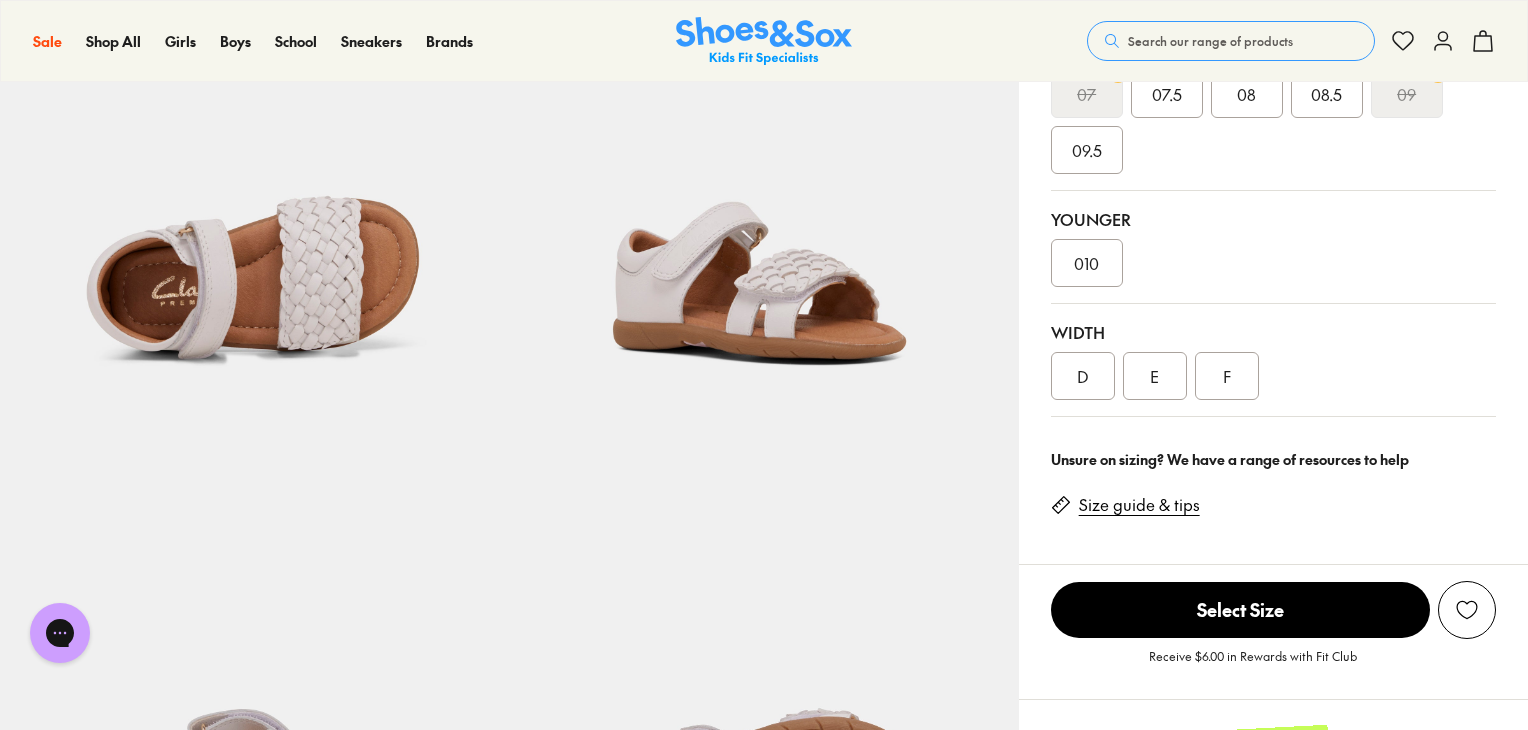 scroll, scrollTop: 600, scrollLeft: 0, axis: vertical 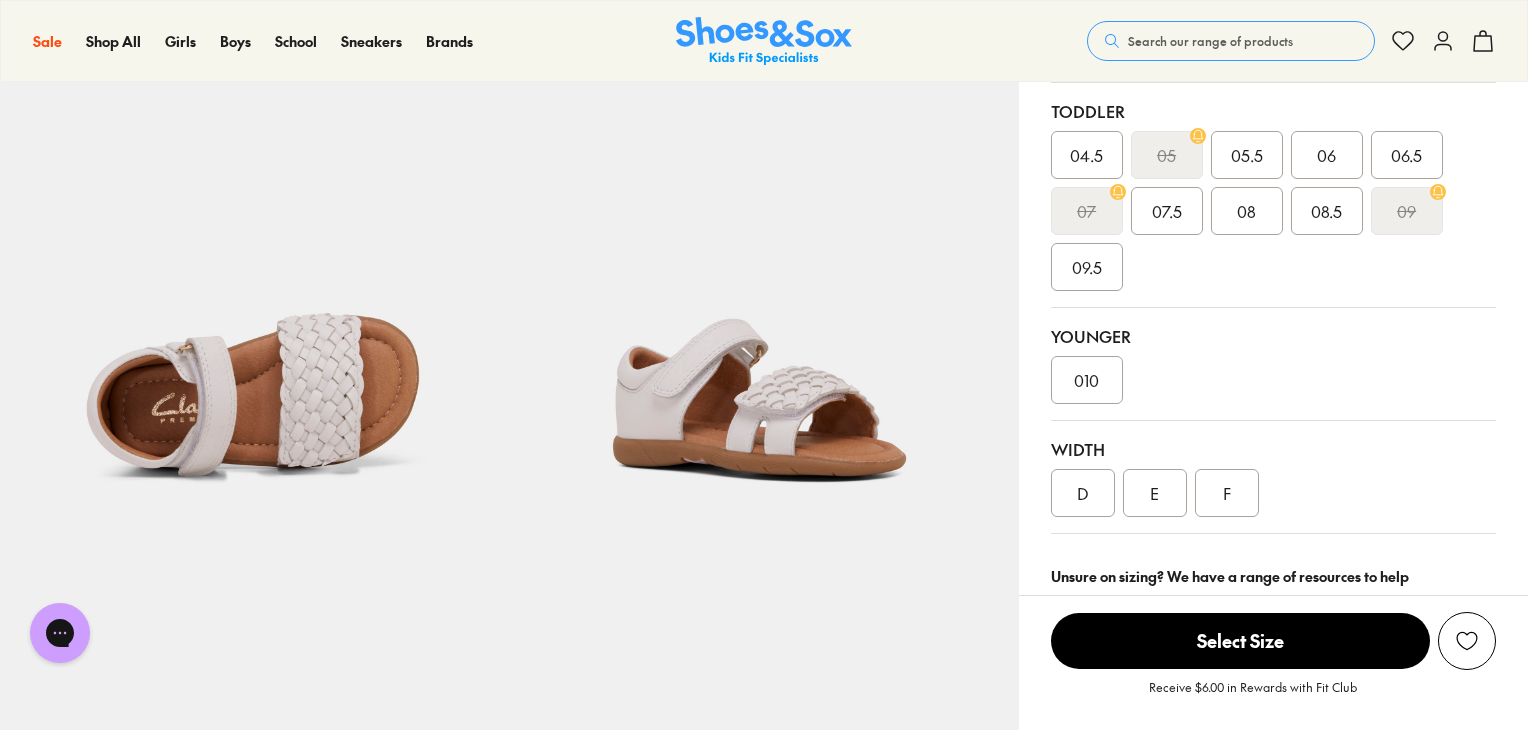 click on "08.5" at bounding box center (1326, 211) 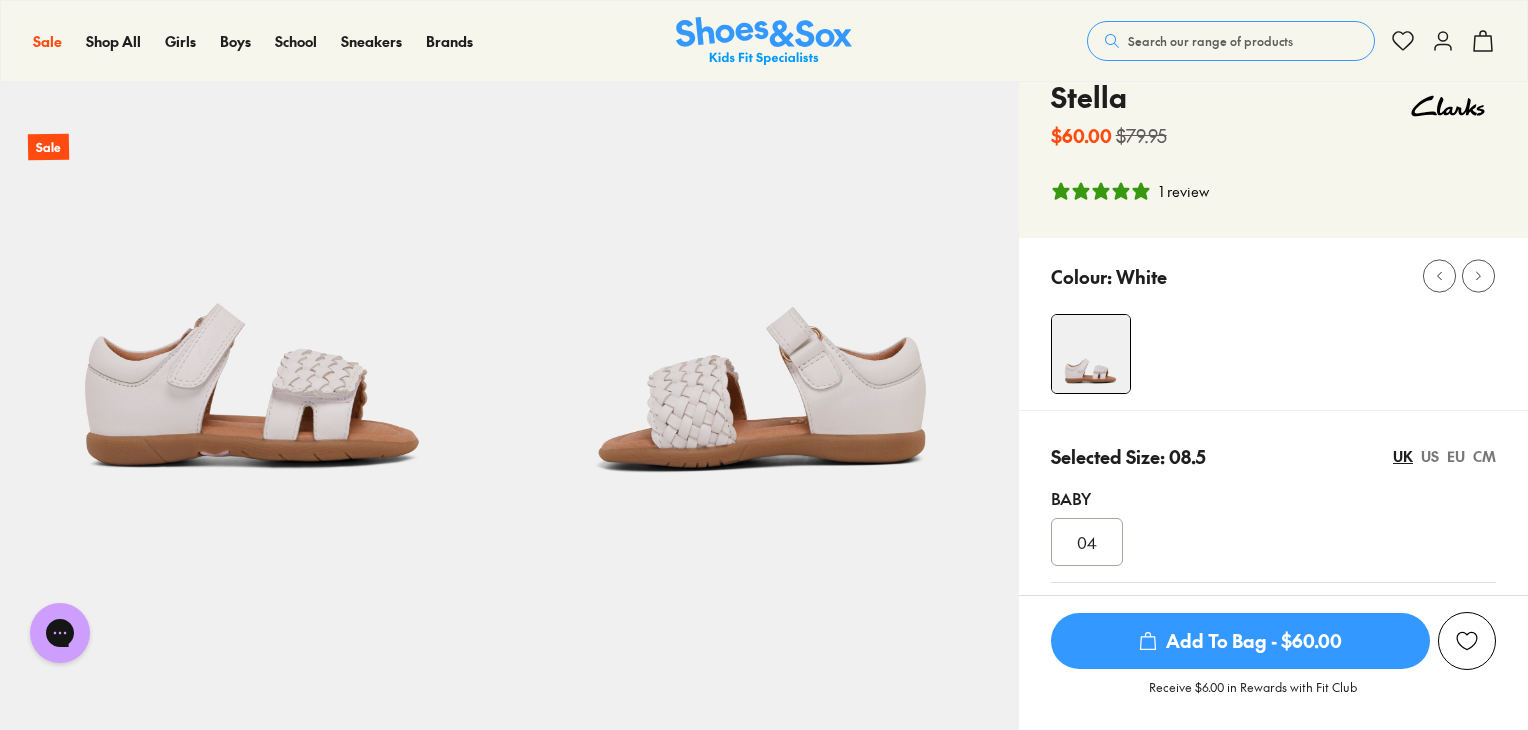 scroll, scrollTop: 0, scrollLeft: 0, axis: both 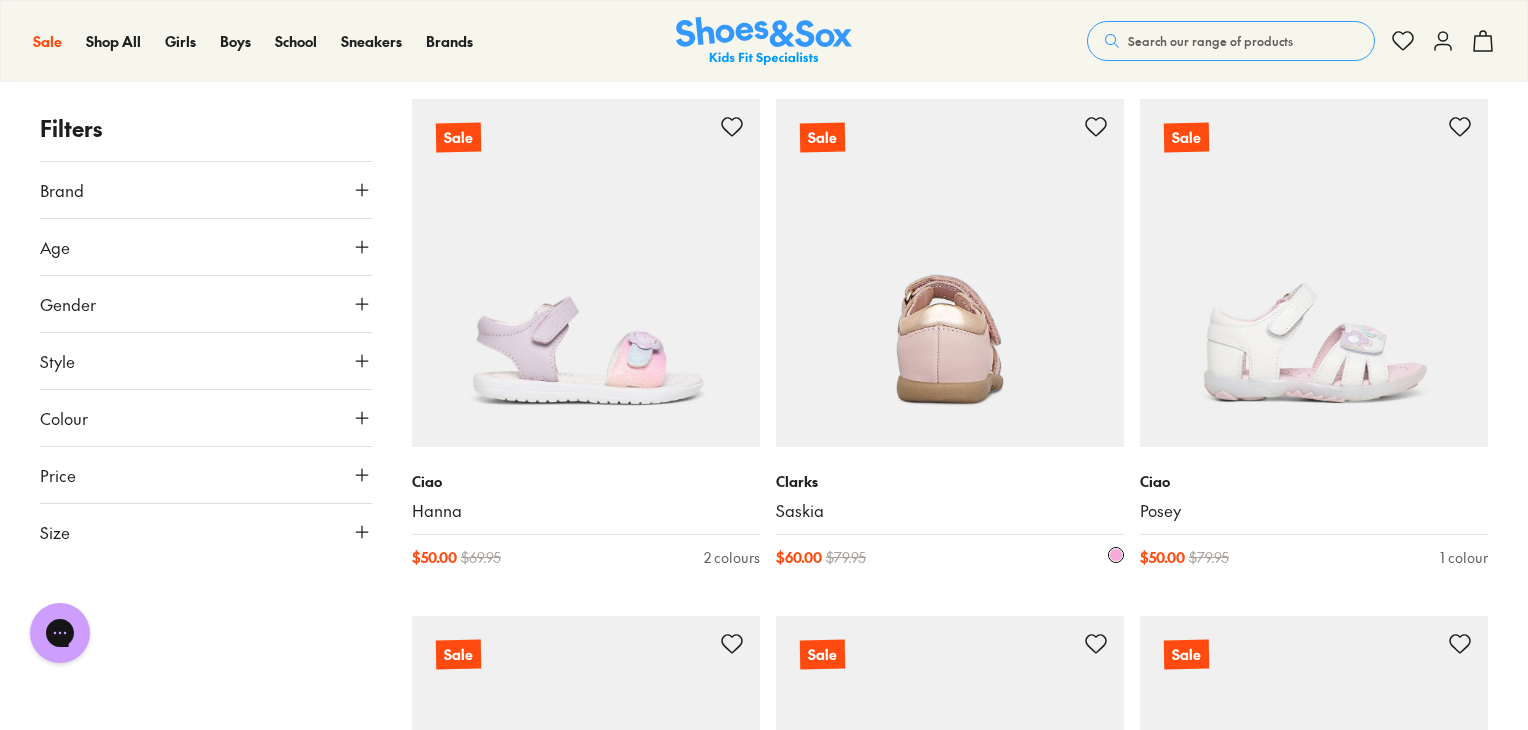 click on "Clarks Saskia" at bounding box center (950, 496) 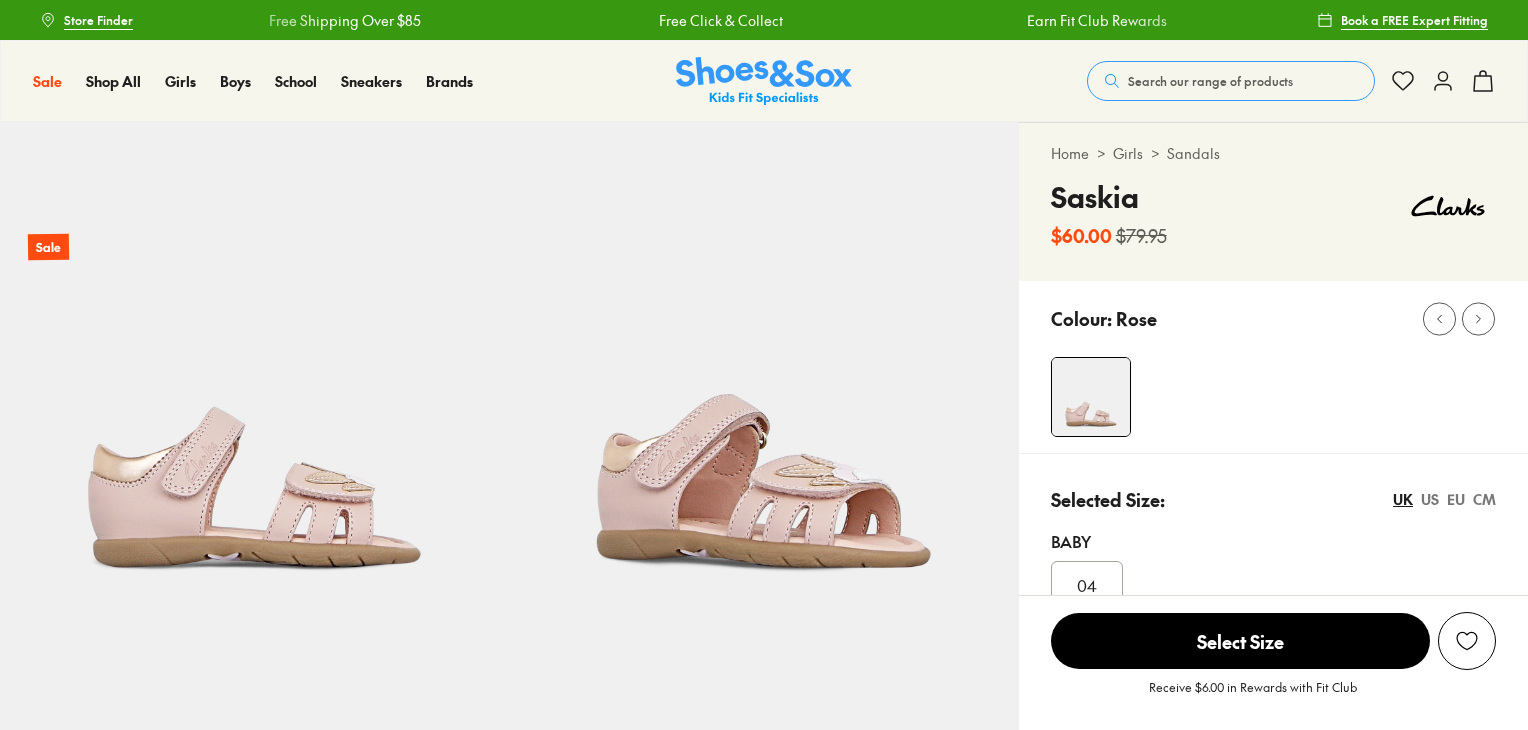 scroll, scrollTop: 0, scrollLeft: 0, axis: both 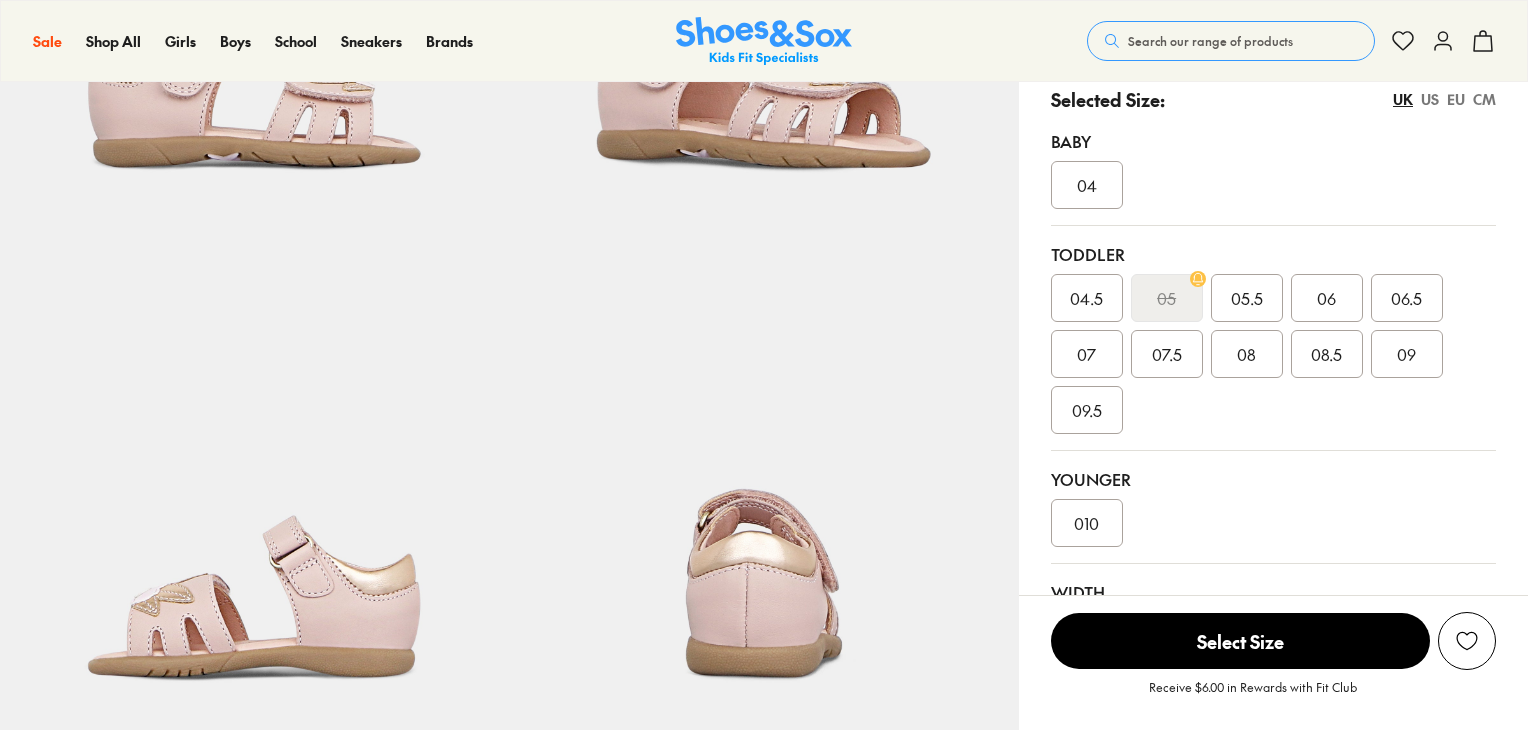 select on "*" 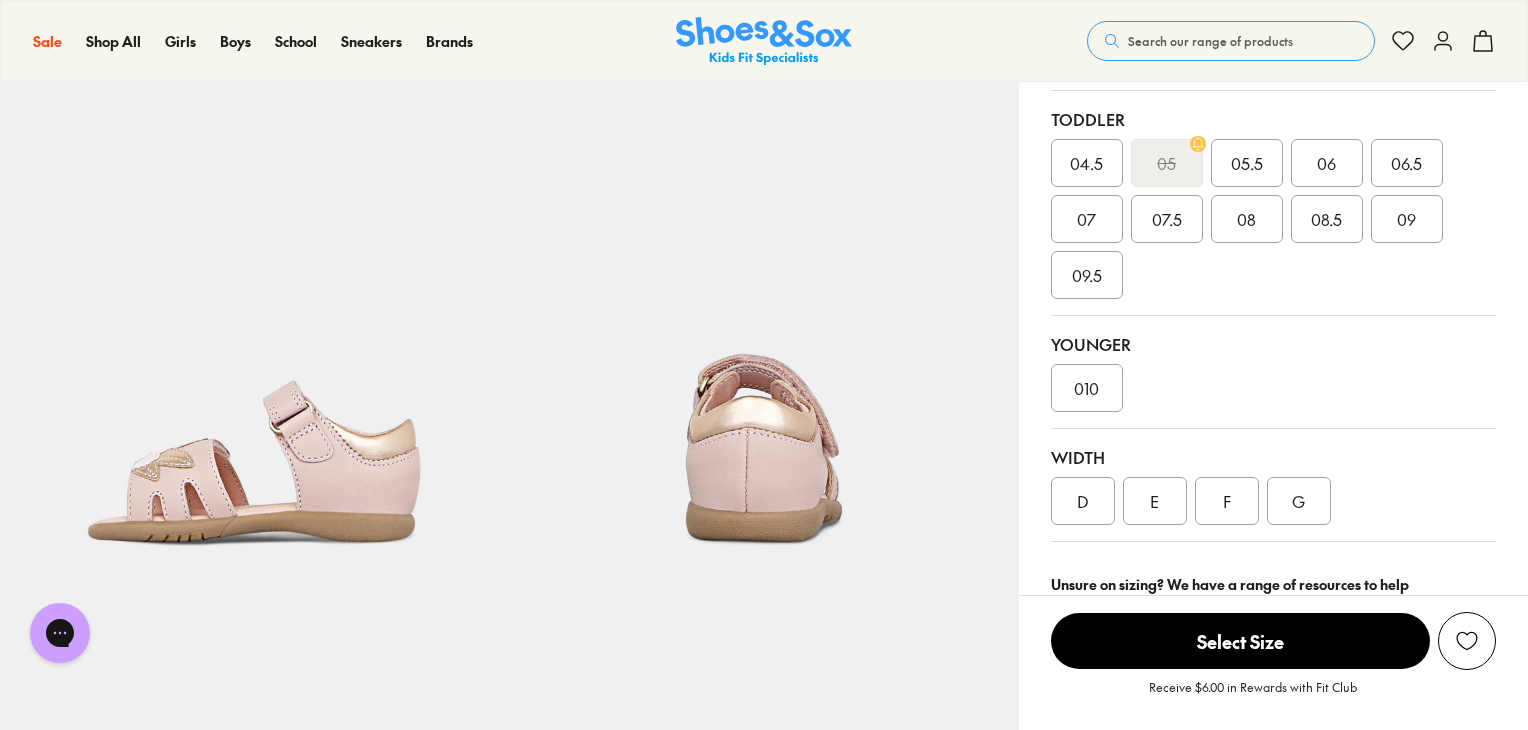 scroll, scrollTop: 500, scrollLeft: 0, axis: vertical 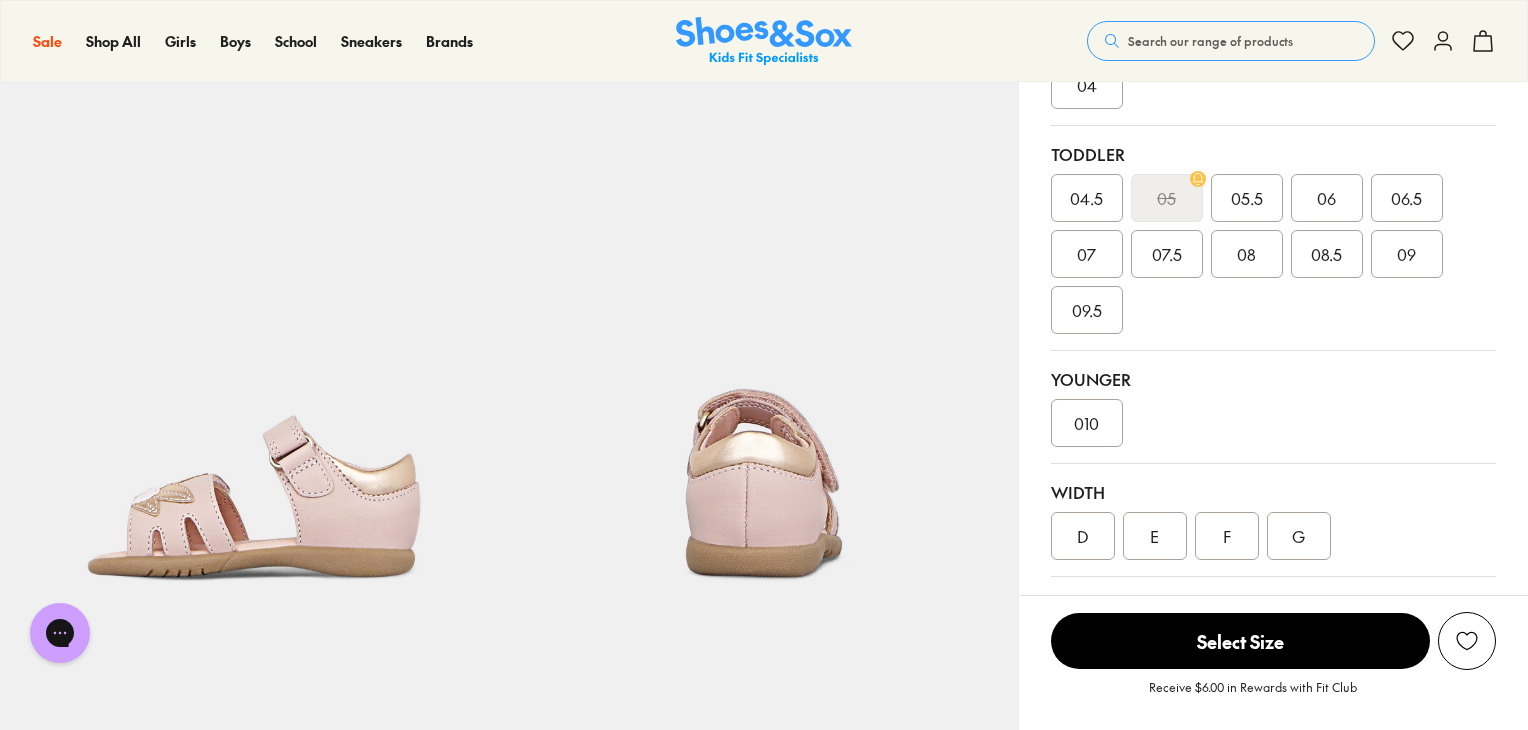 click on "08.5" at bounding box center (1326, 254) 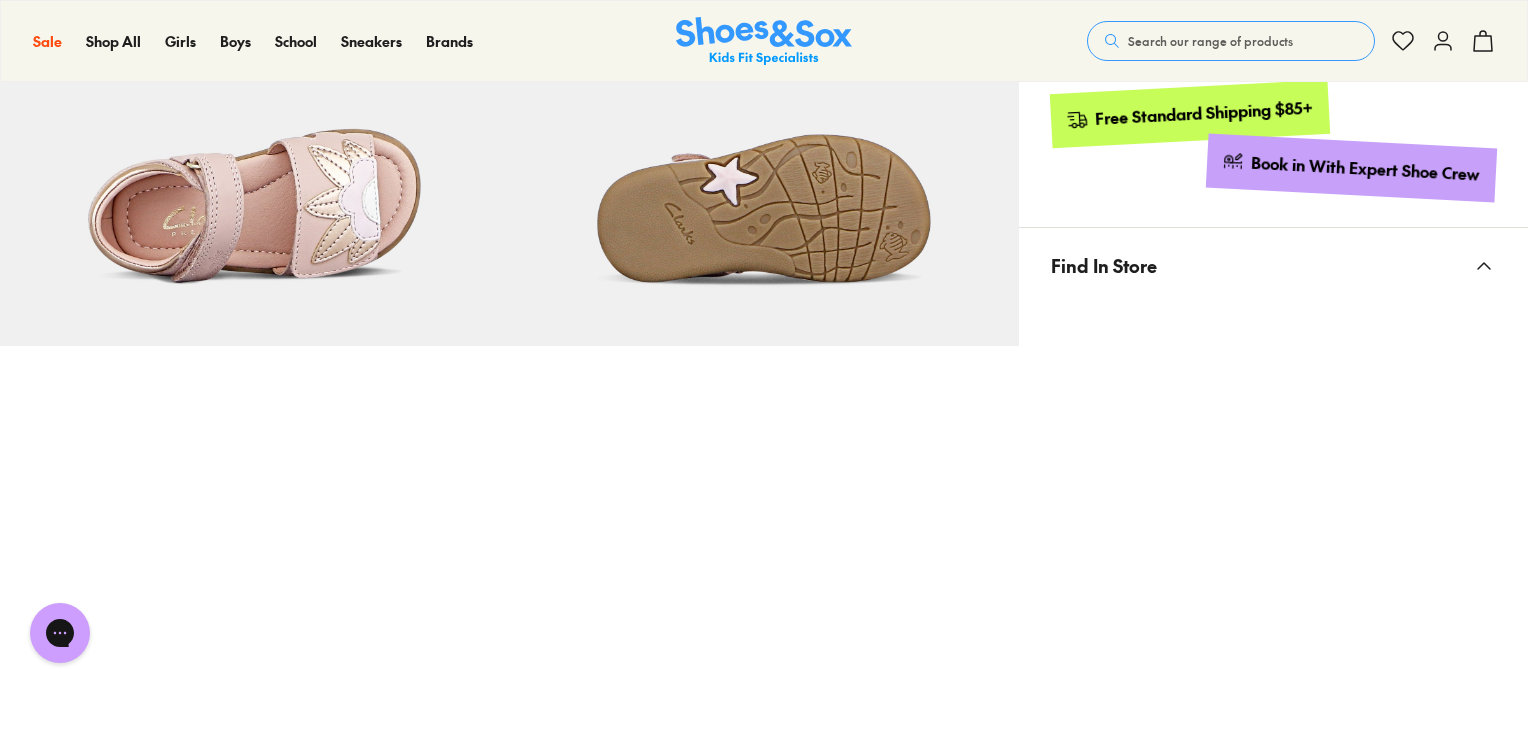 scroll, scrollTop: 1400, scrollLeft: 0, axis: vertical 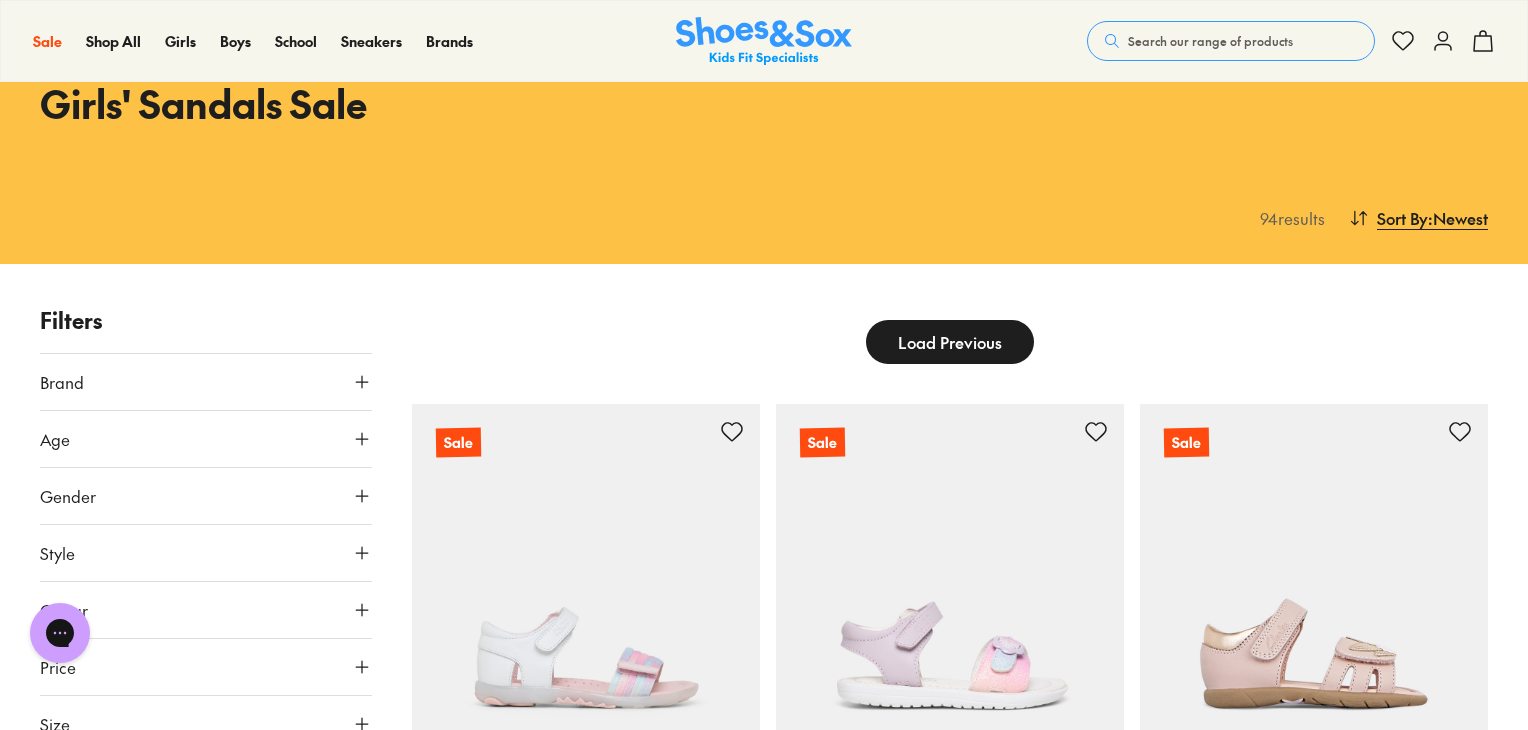 click on "Load Previous" at bounding box center [950, 342] 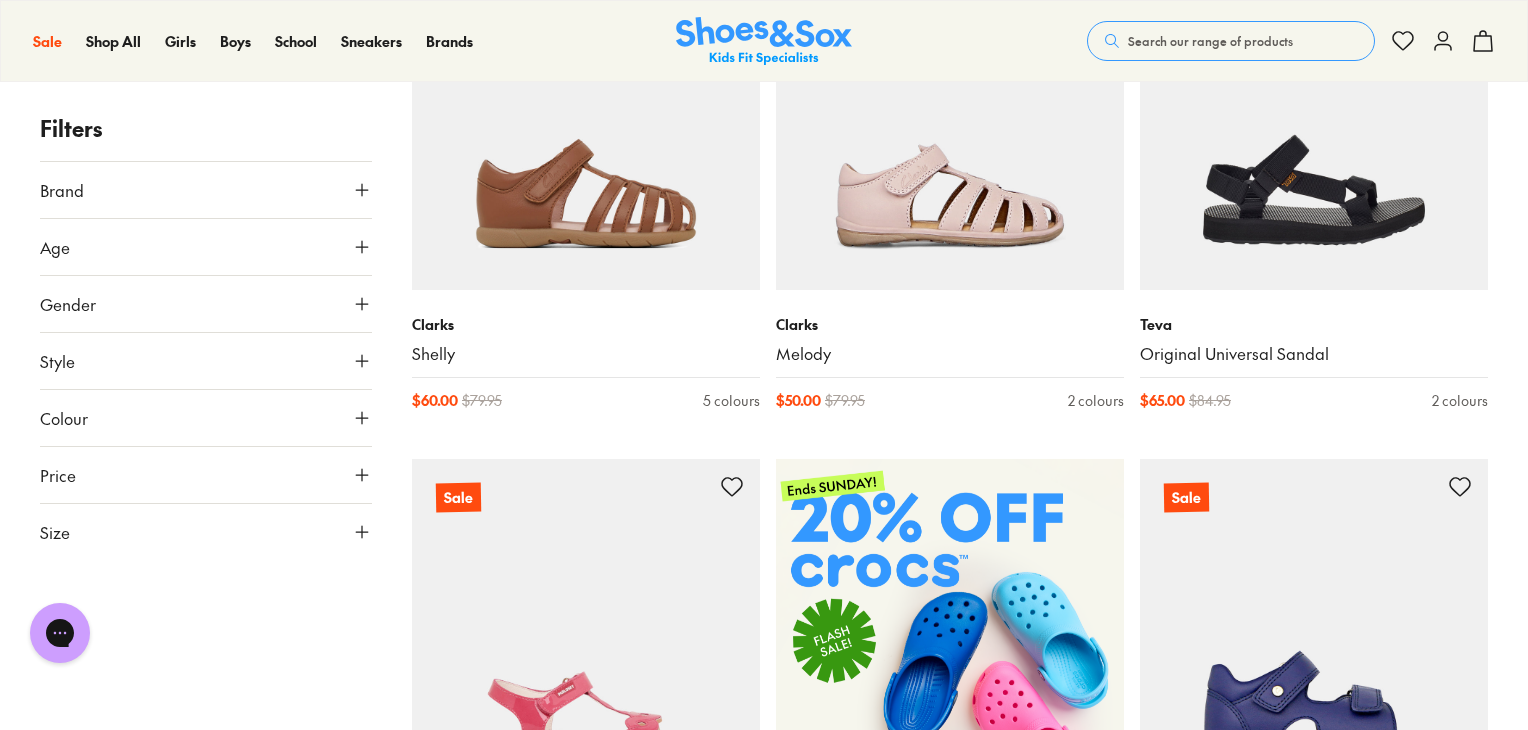 scroll, scrollTop: 262, scrollLeft: 0, axis: vertical 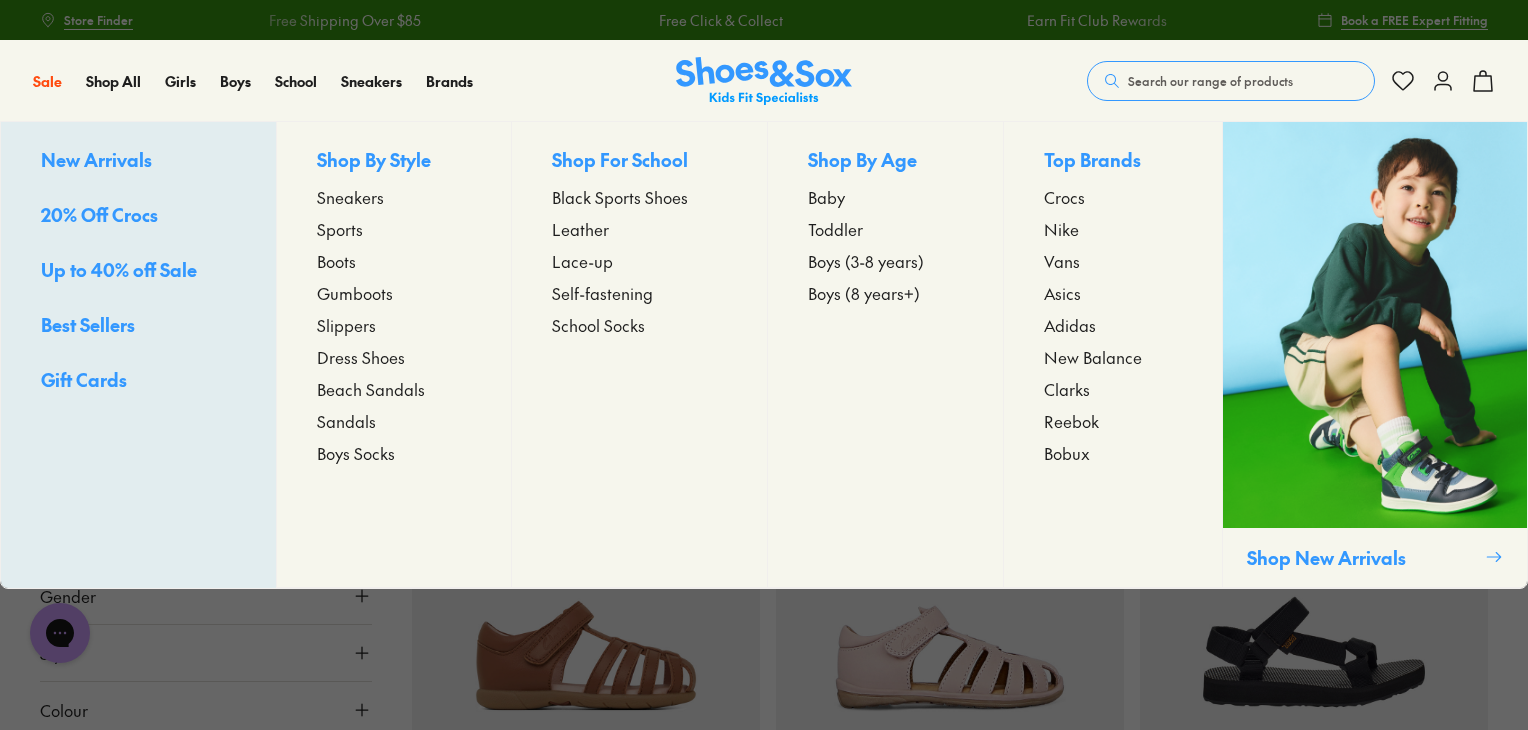 click on "Sandals" at bounding box center [346, 421] 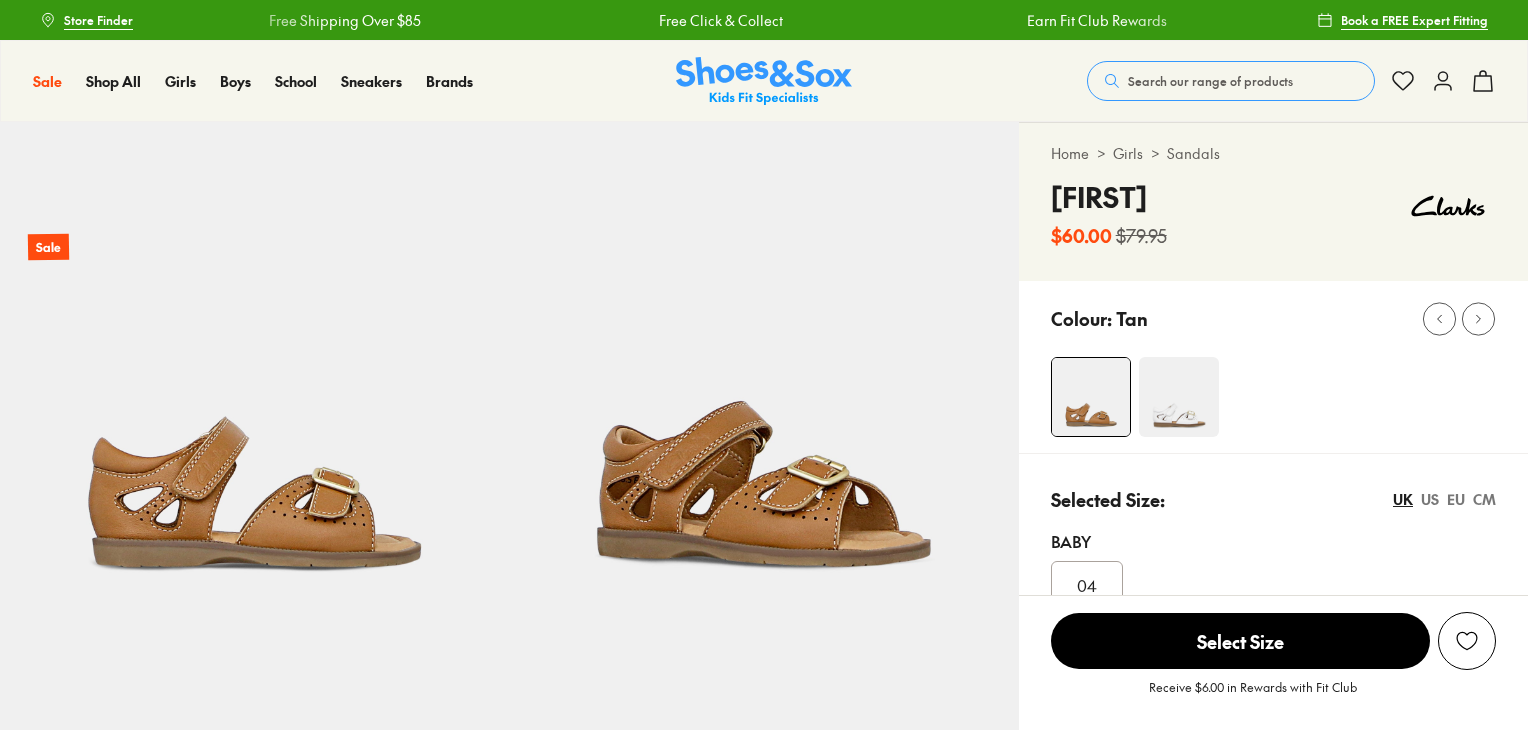 select on "*" 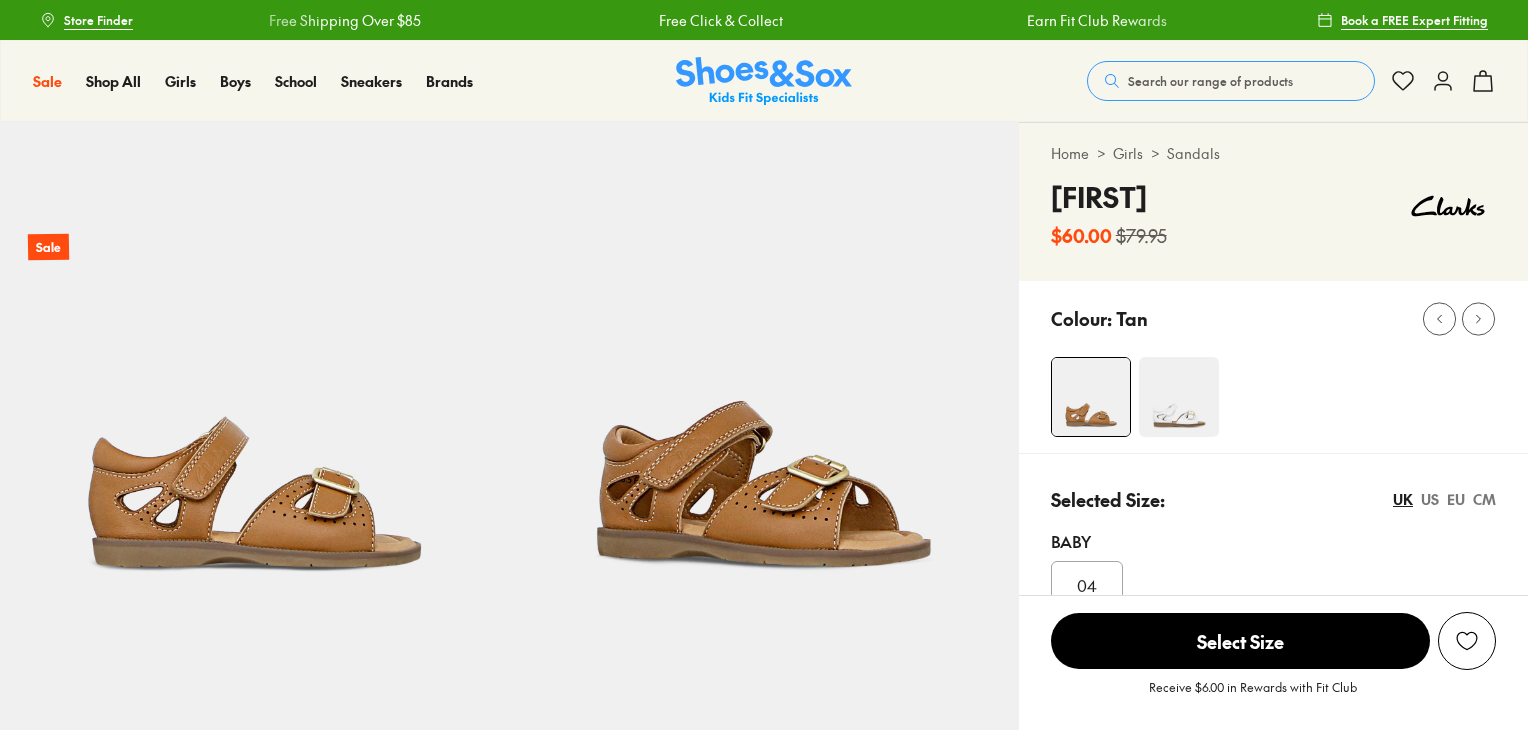 scroll, scrollTop: 0, scrollLeft: 0, axis: both 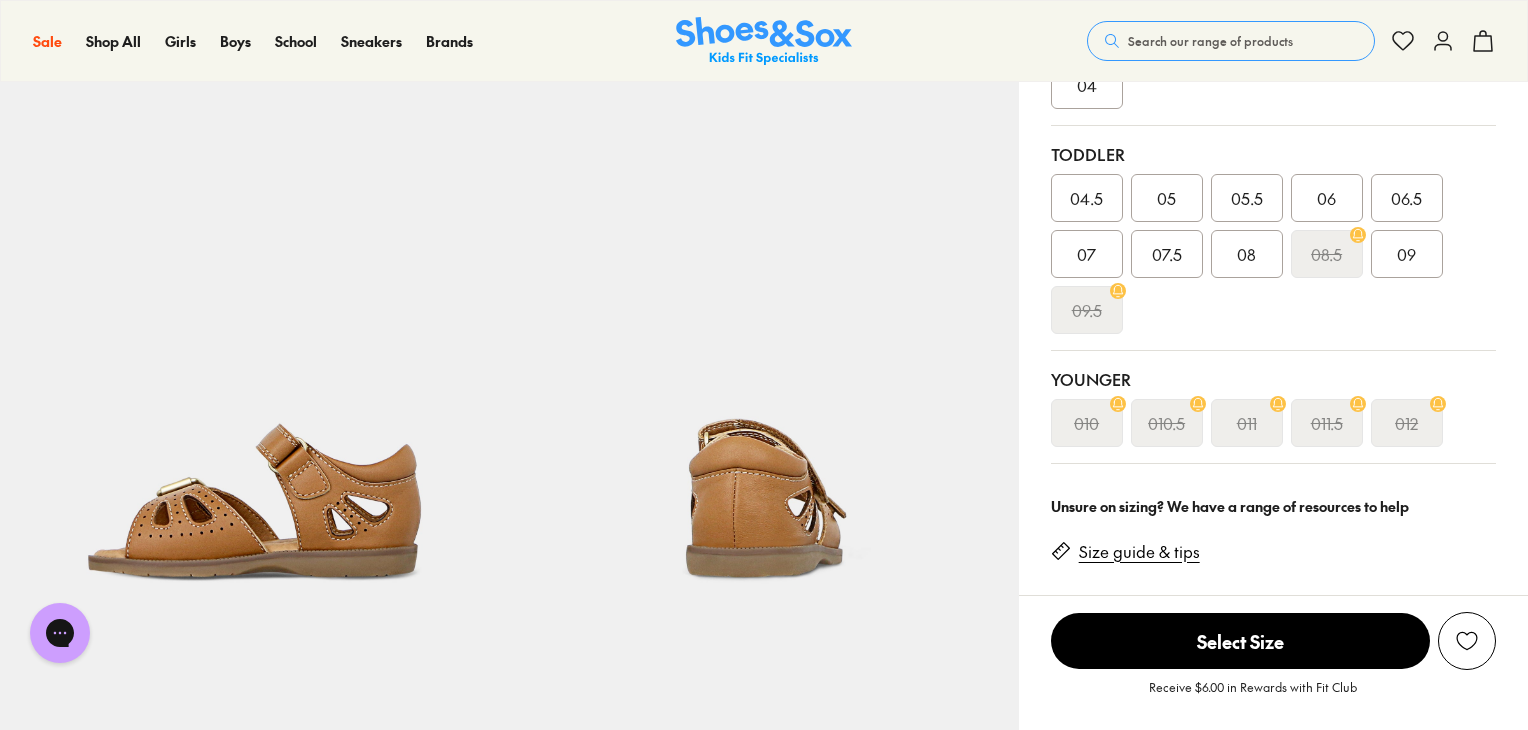 click on "09" at bounding box center [1407, 254] 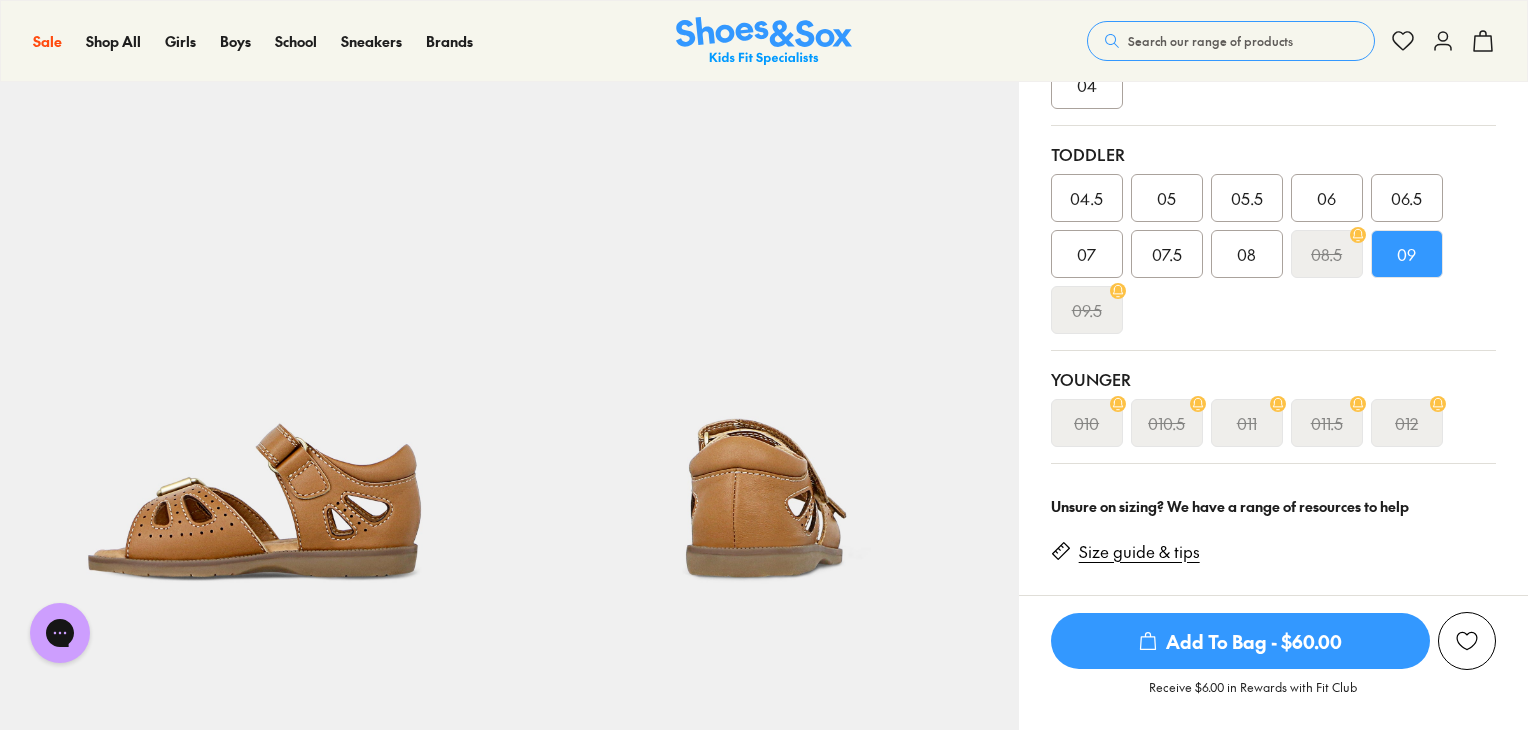 click 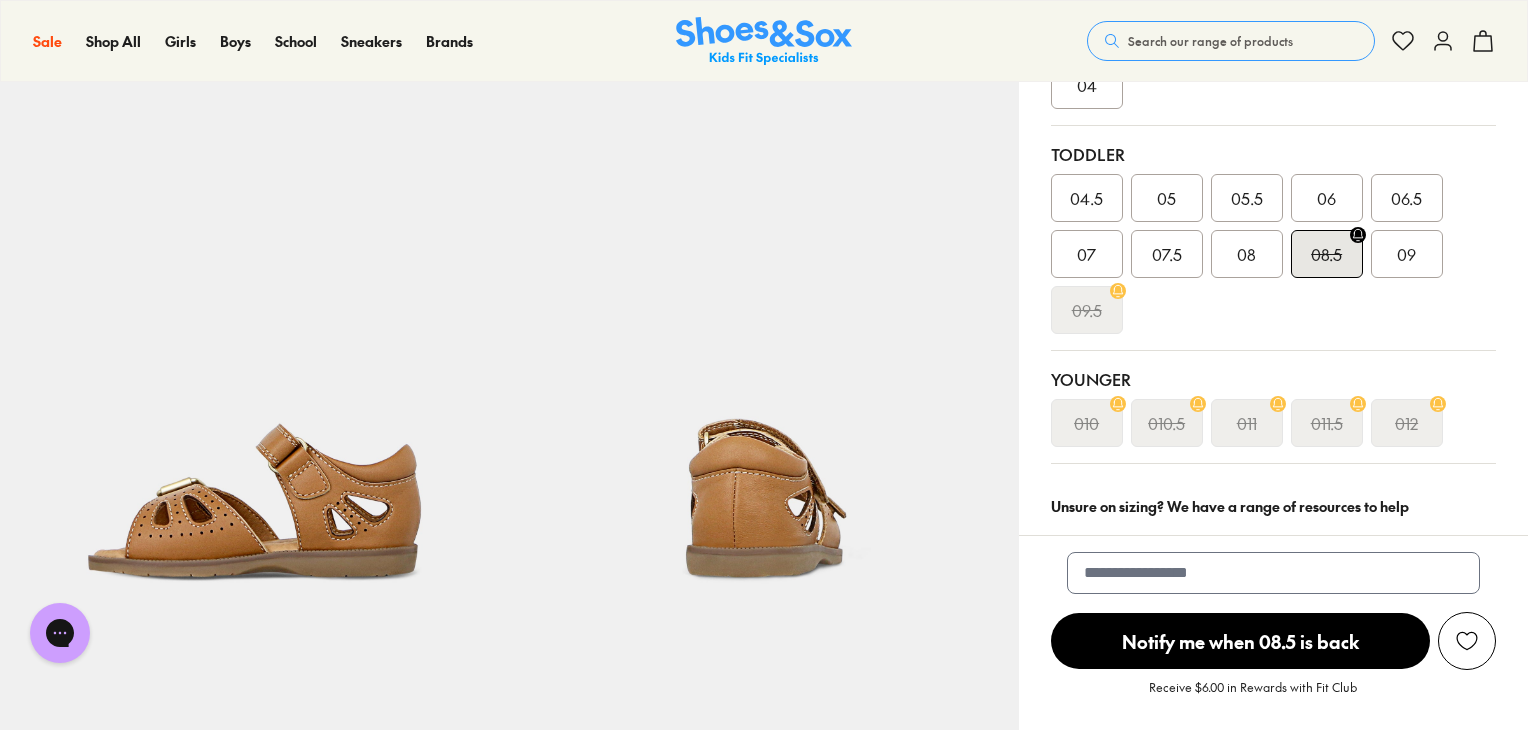click on "09" at bounding box center [1407, 254] 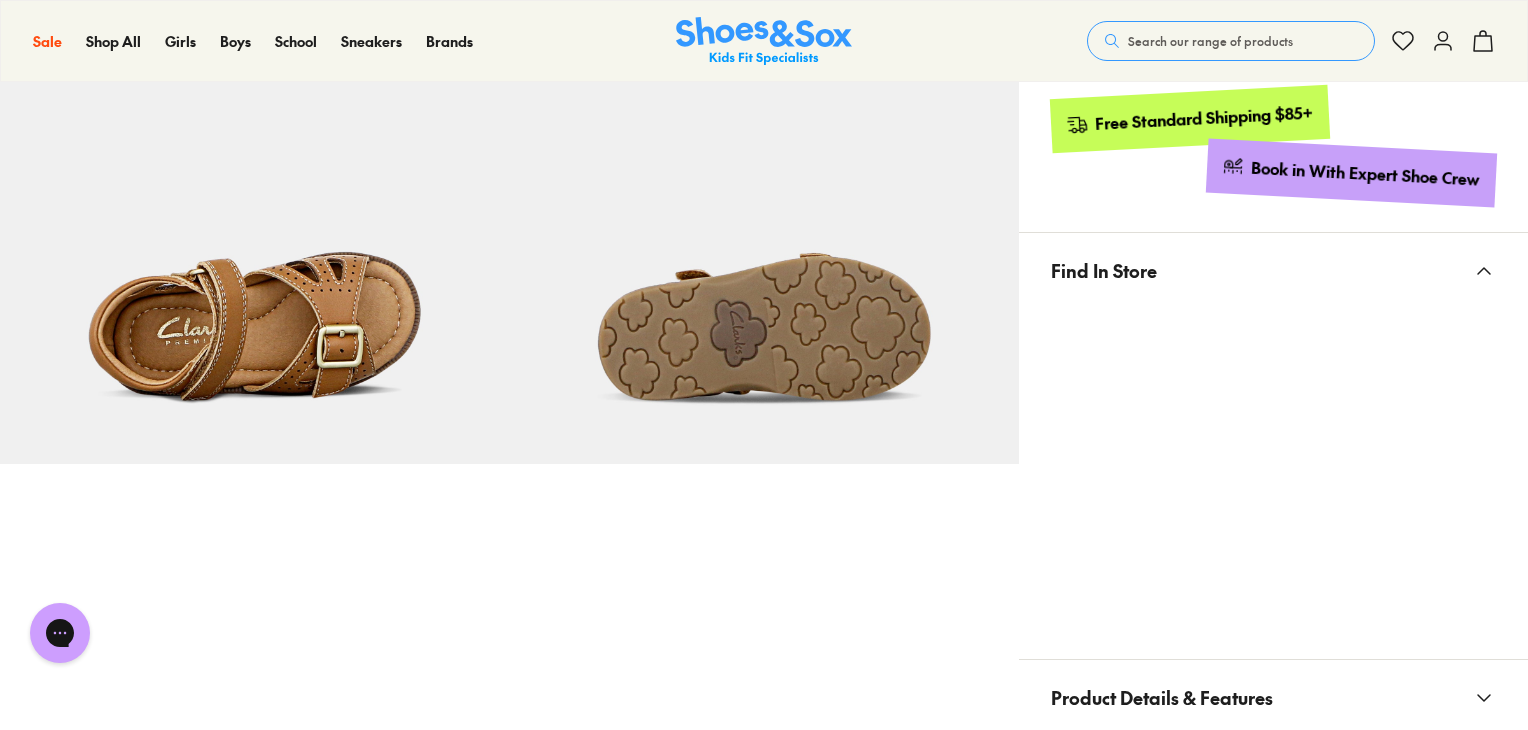 scroll, scrollTop: 1000, scrollLeft: 0, axis: vertical 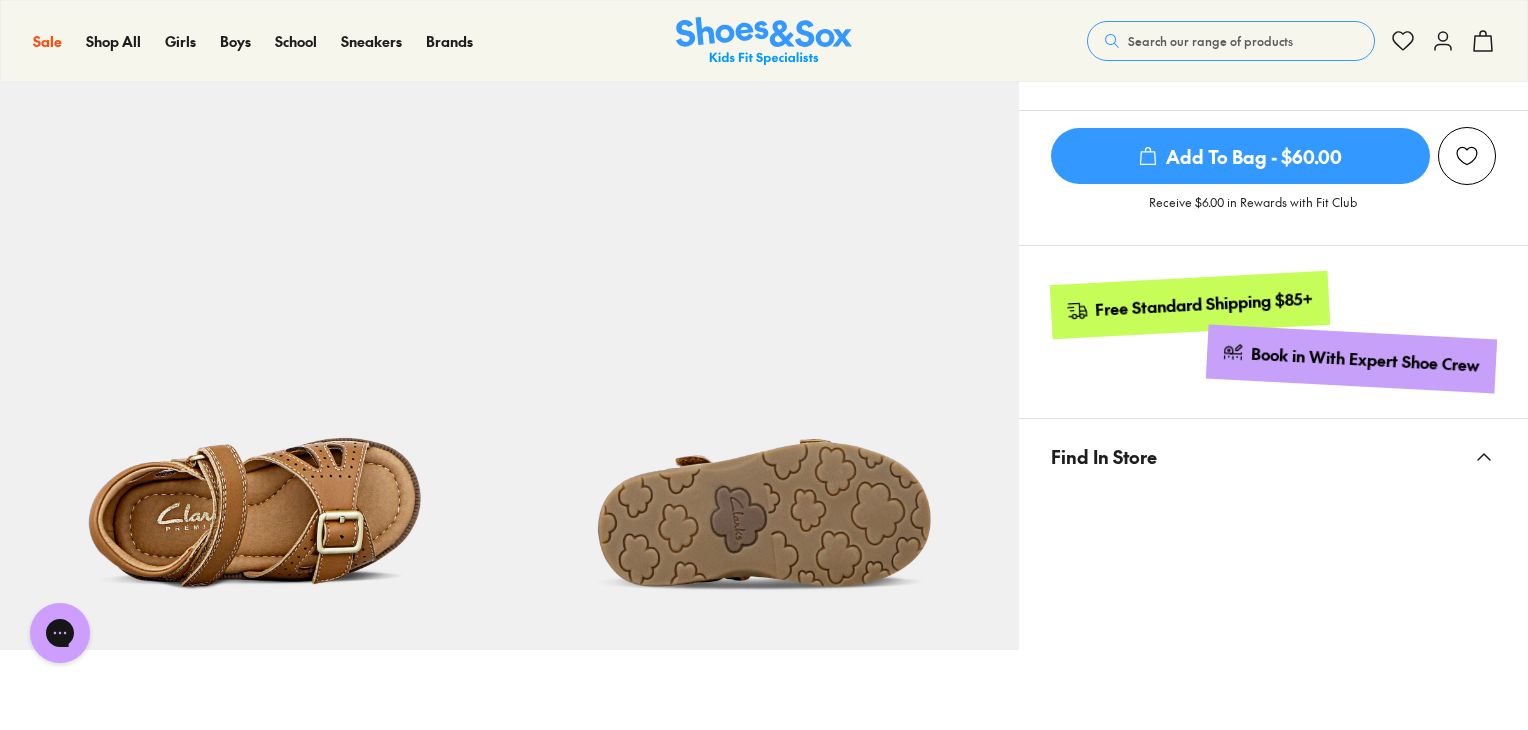 click on "Add To Bag - $60.00" at bounding box center [1240, 156] 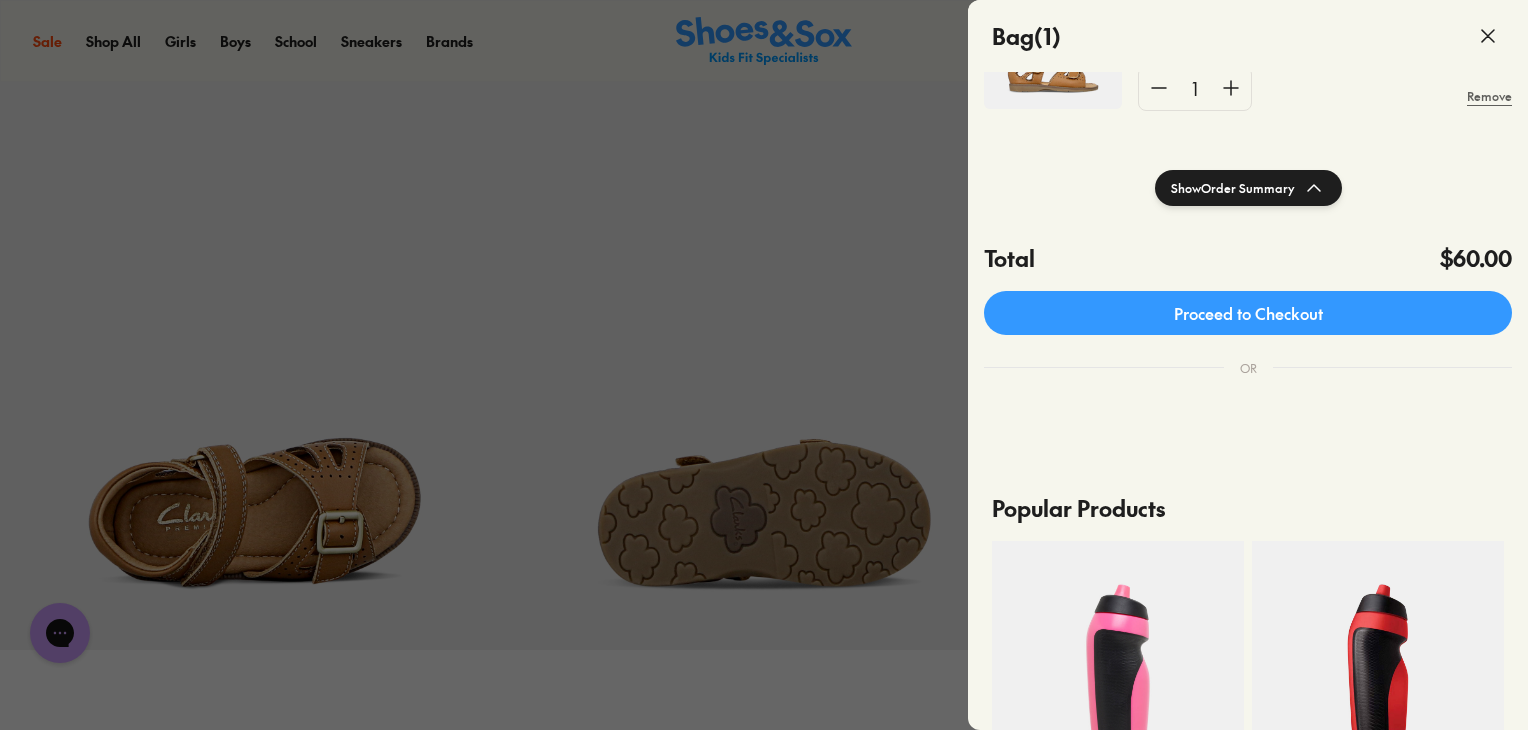 scroll, scrollTop: 0, scrollLeft: 0, axis: both 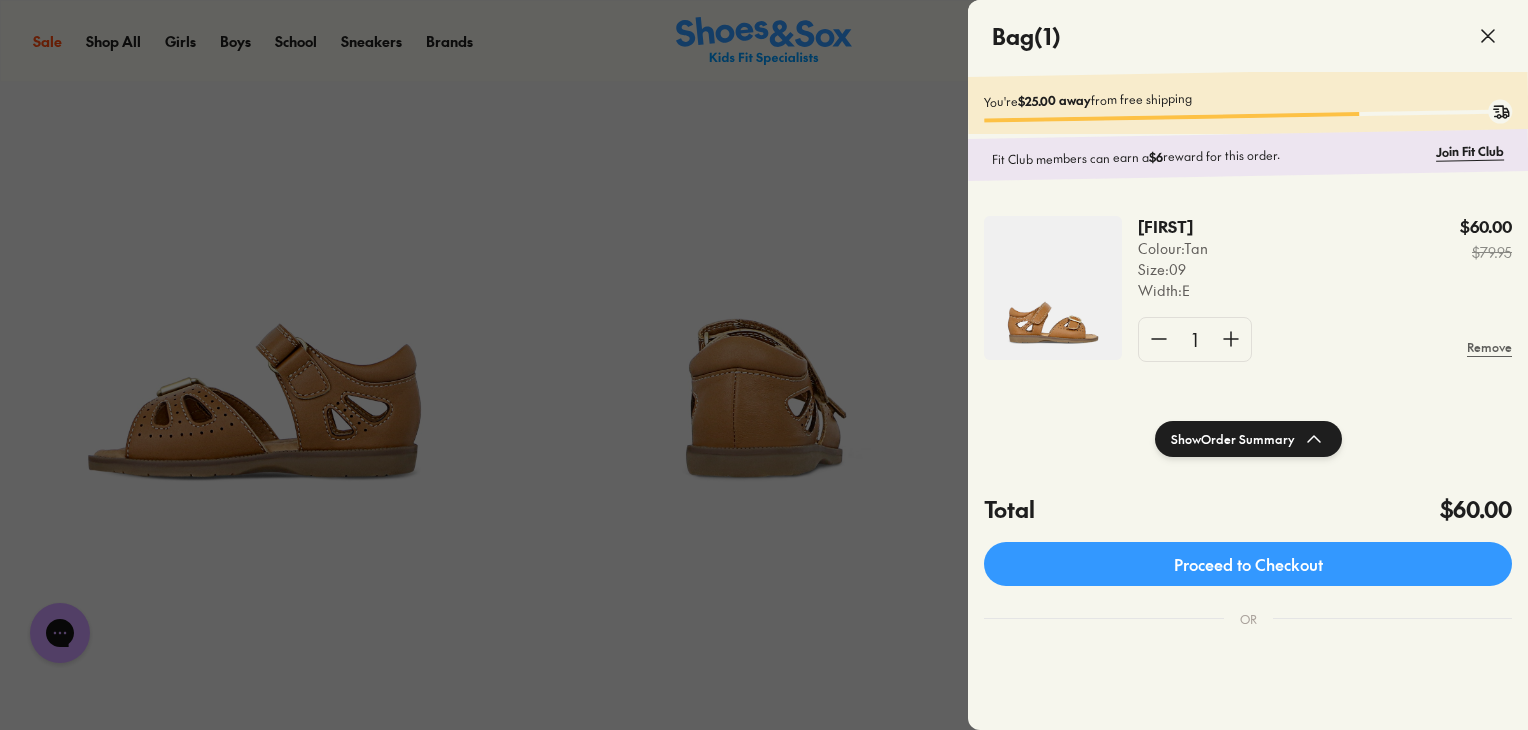click 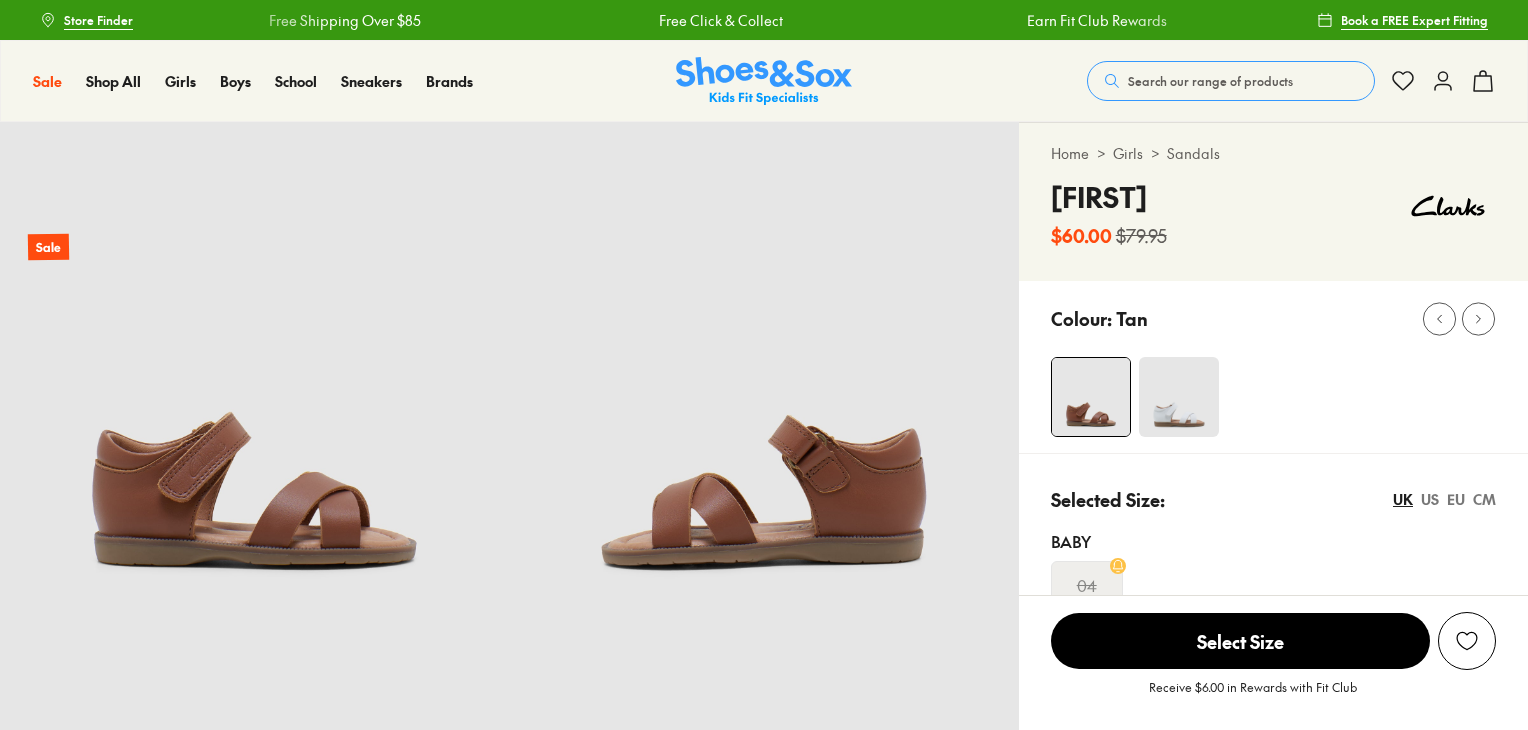 select on "*" 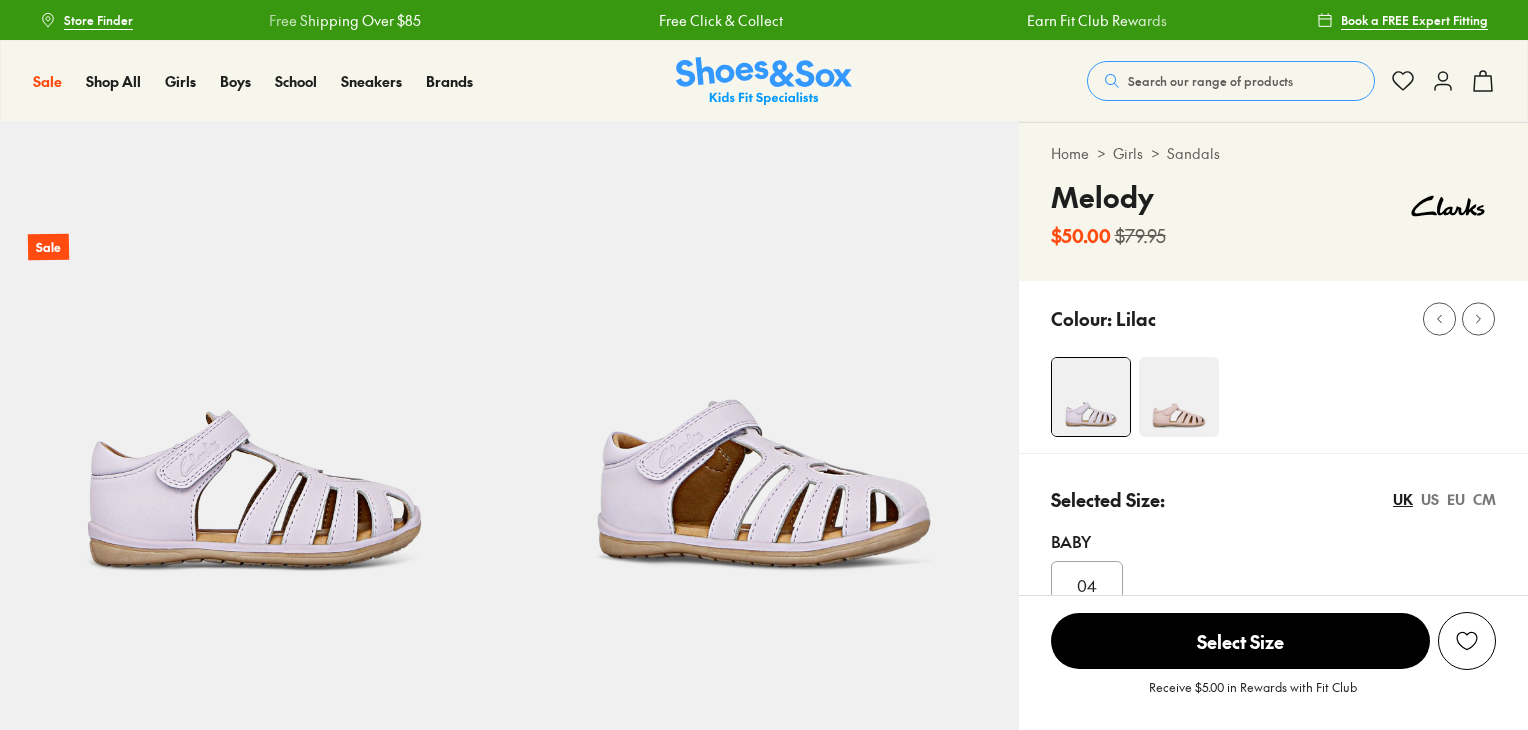 select on "*" 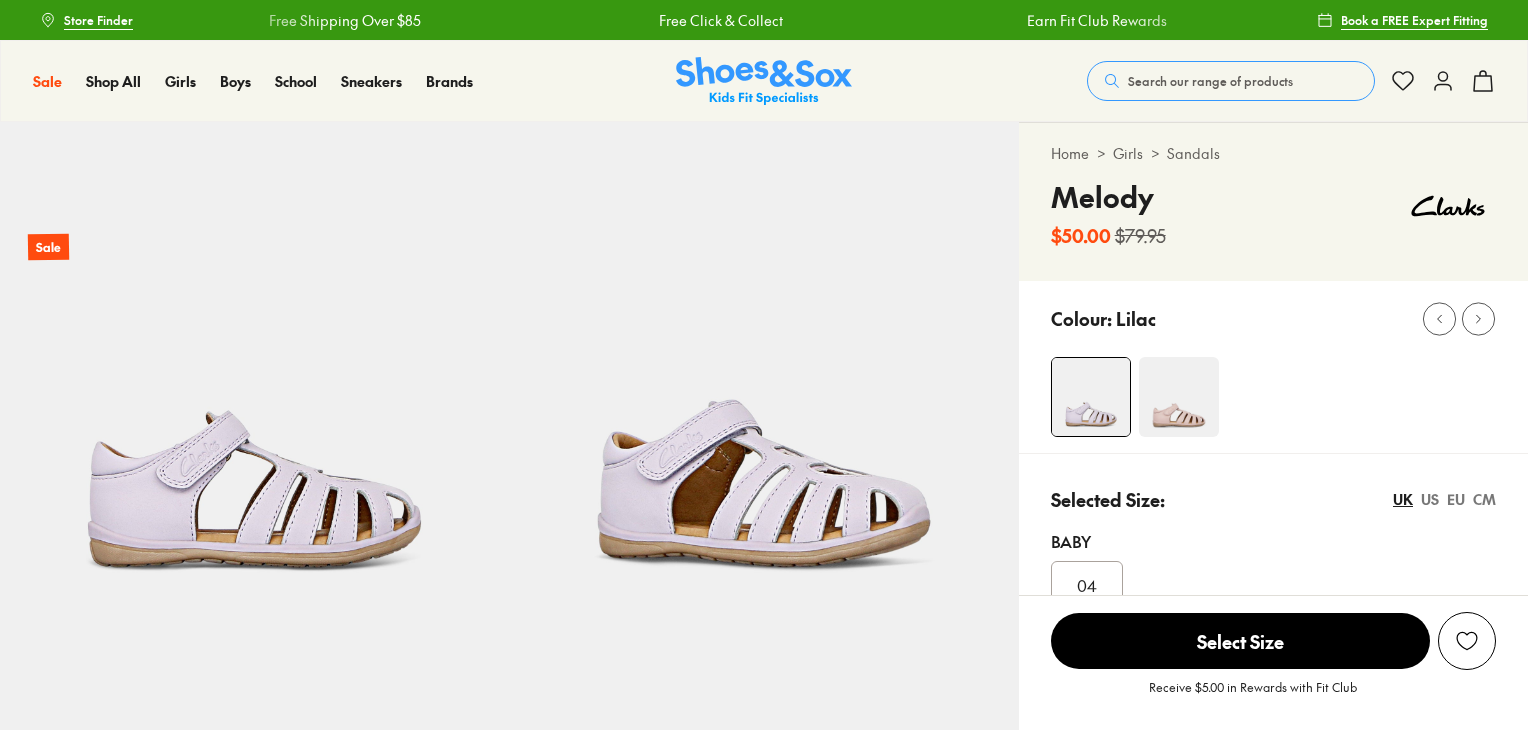 scroll, scrollTop: 0, scrollLeft: 0, axis: both 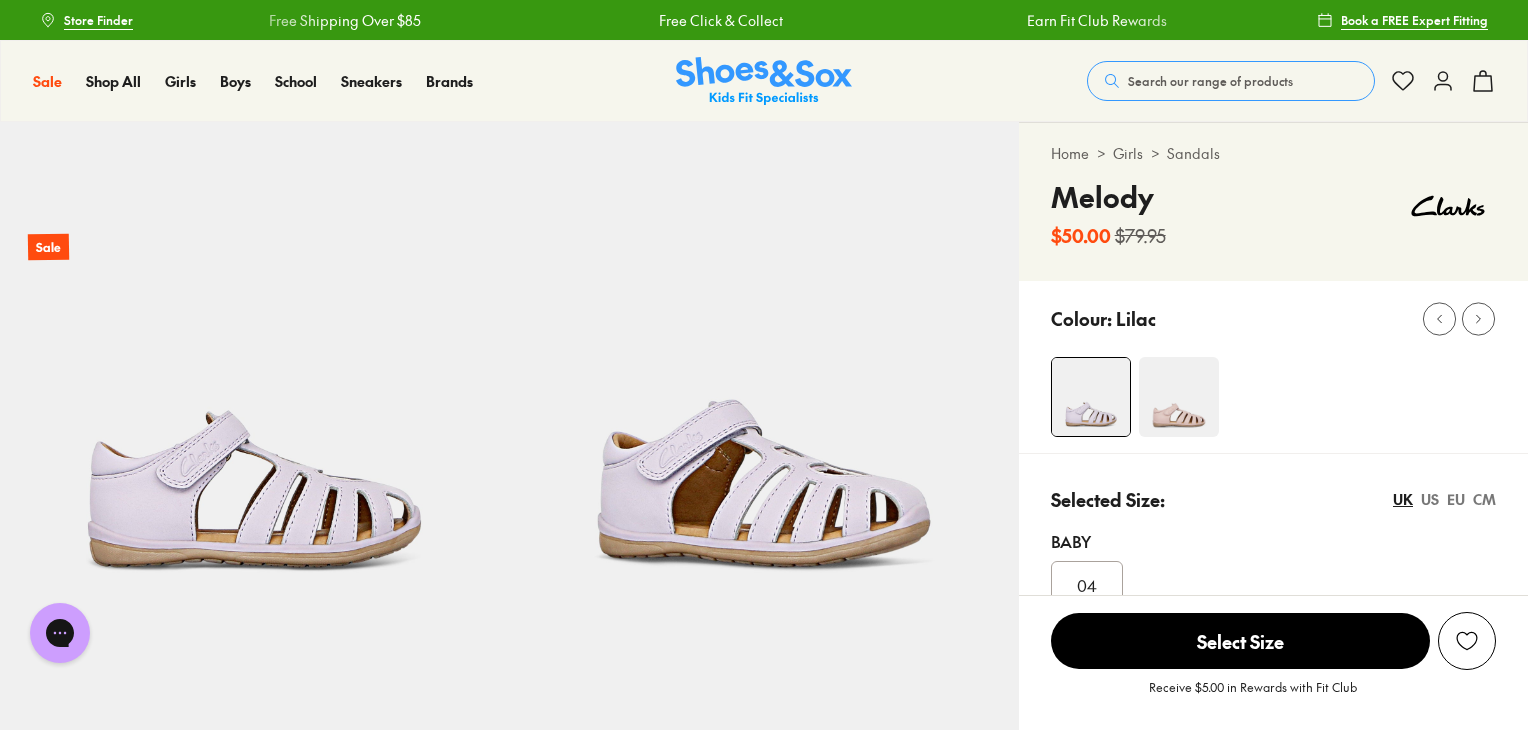 click at bounding box center [1179, 397] 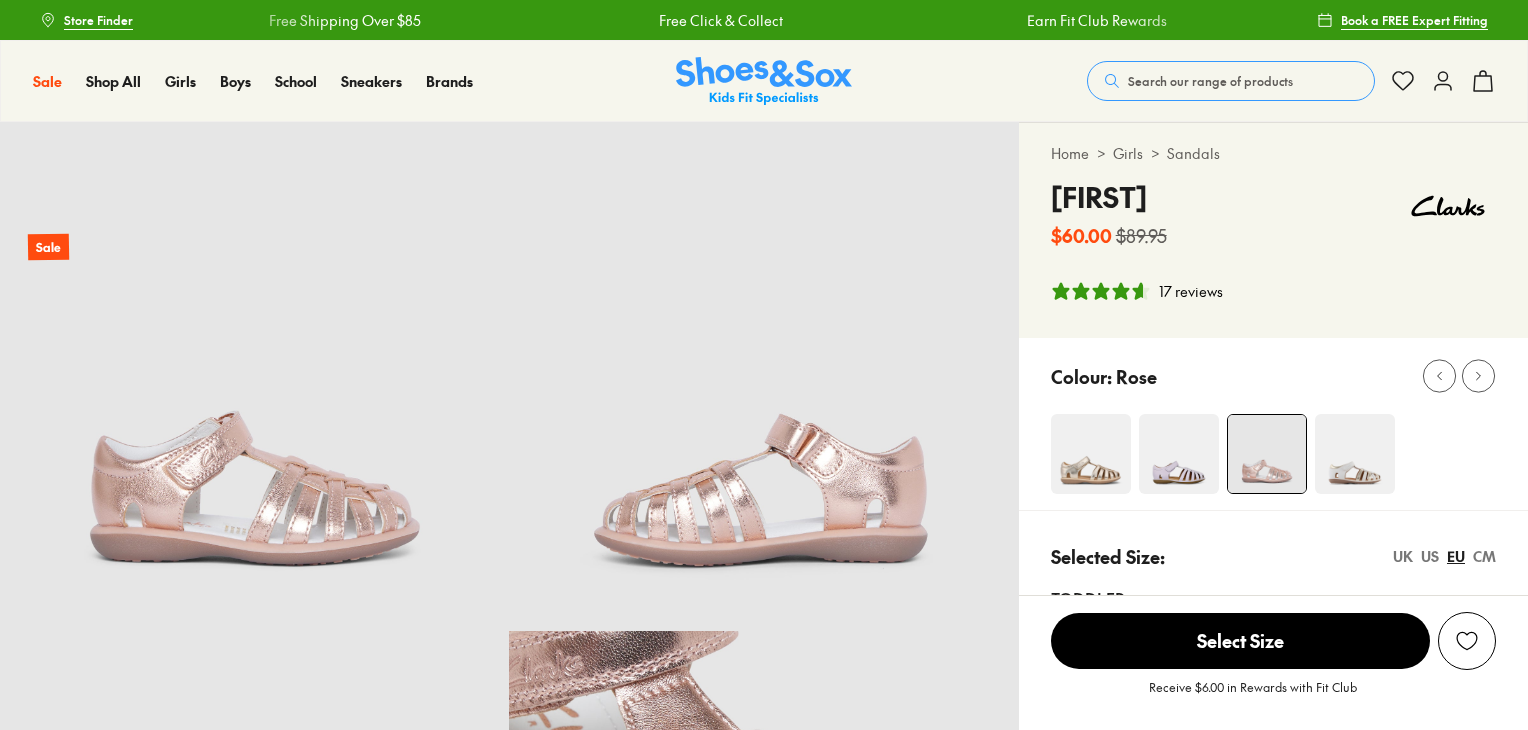 select on "*" 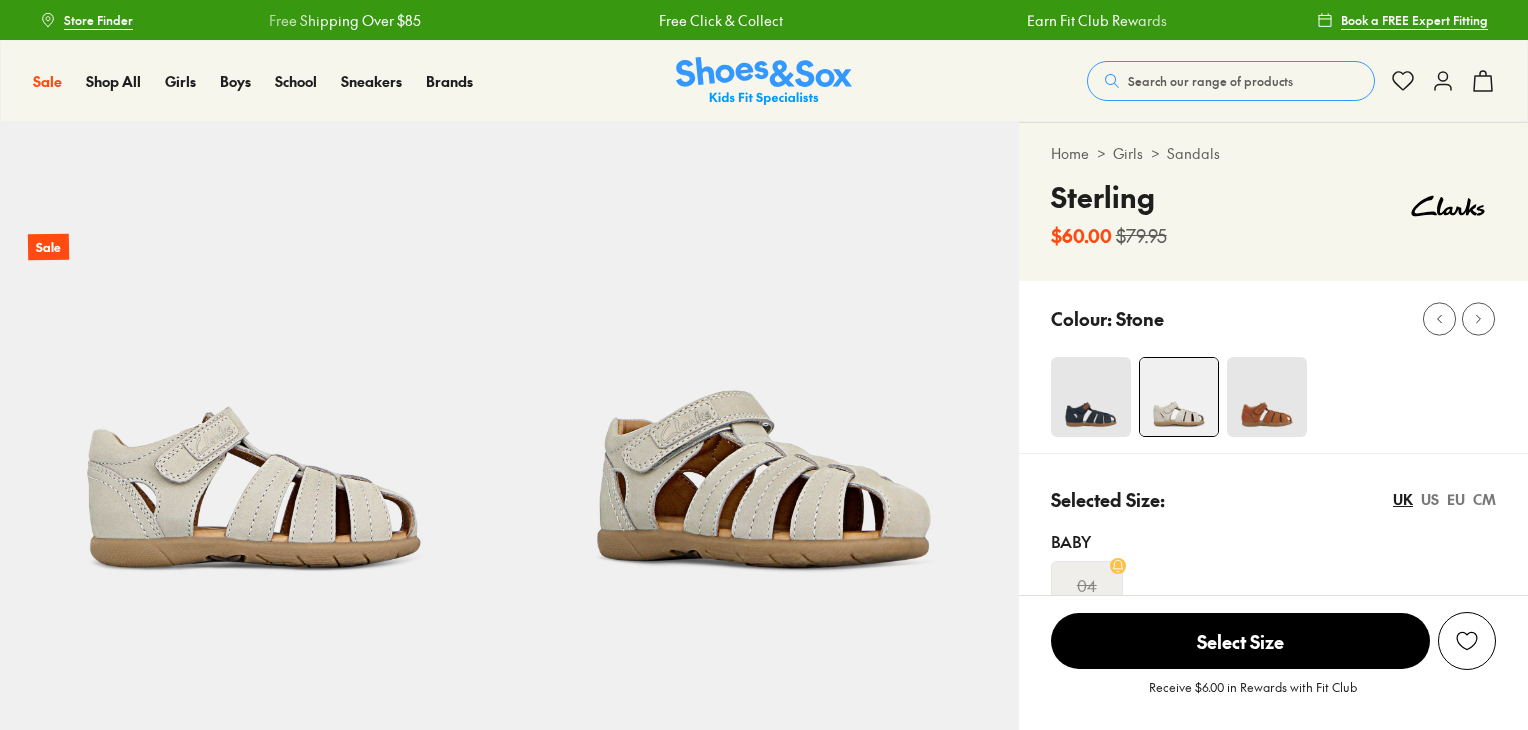 select on "*" 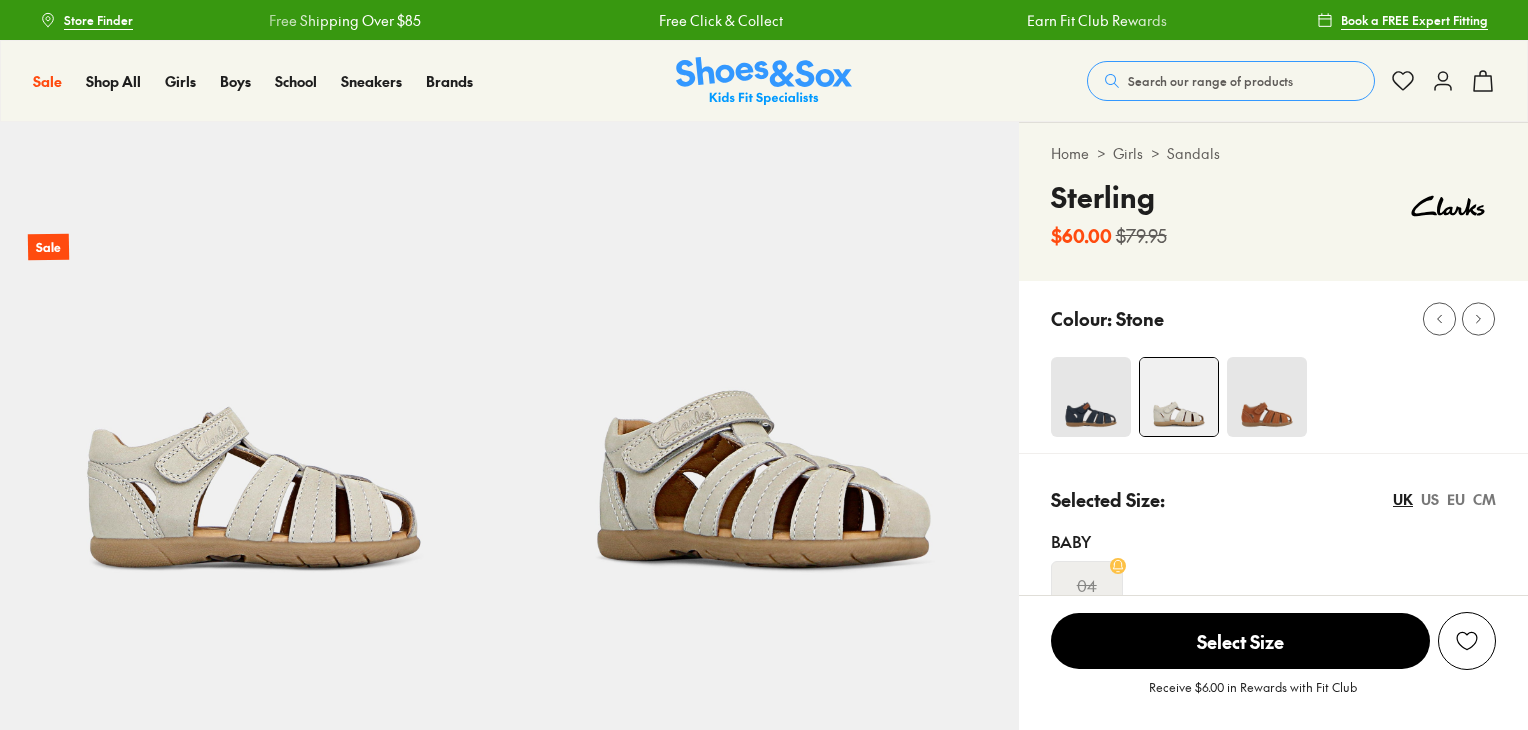 scroll, scrollTop: 0, scrollLeft: 0, axis: both 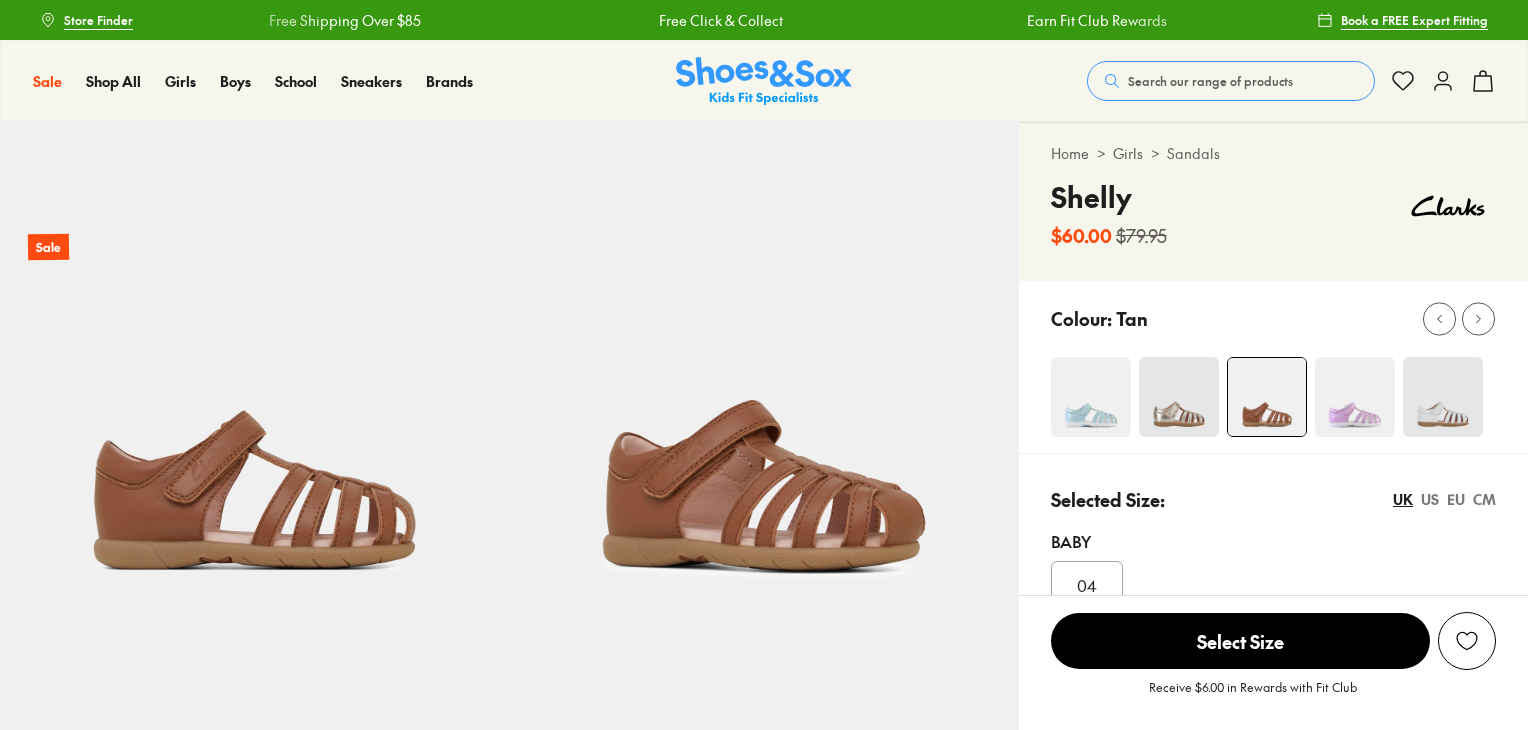 select on "*" 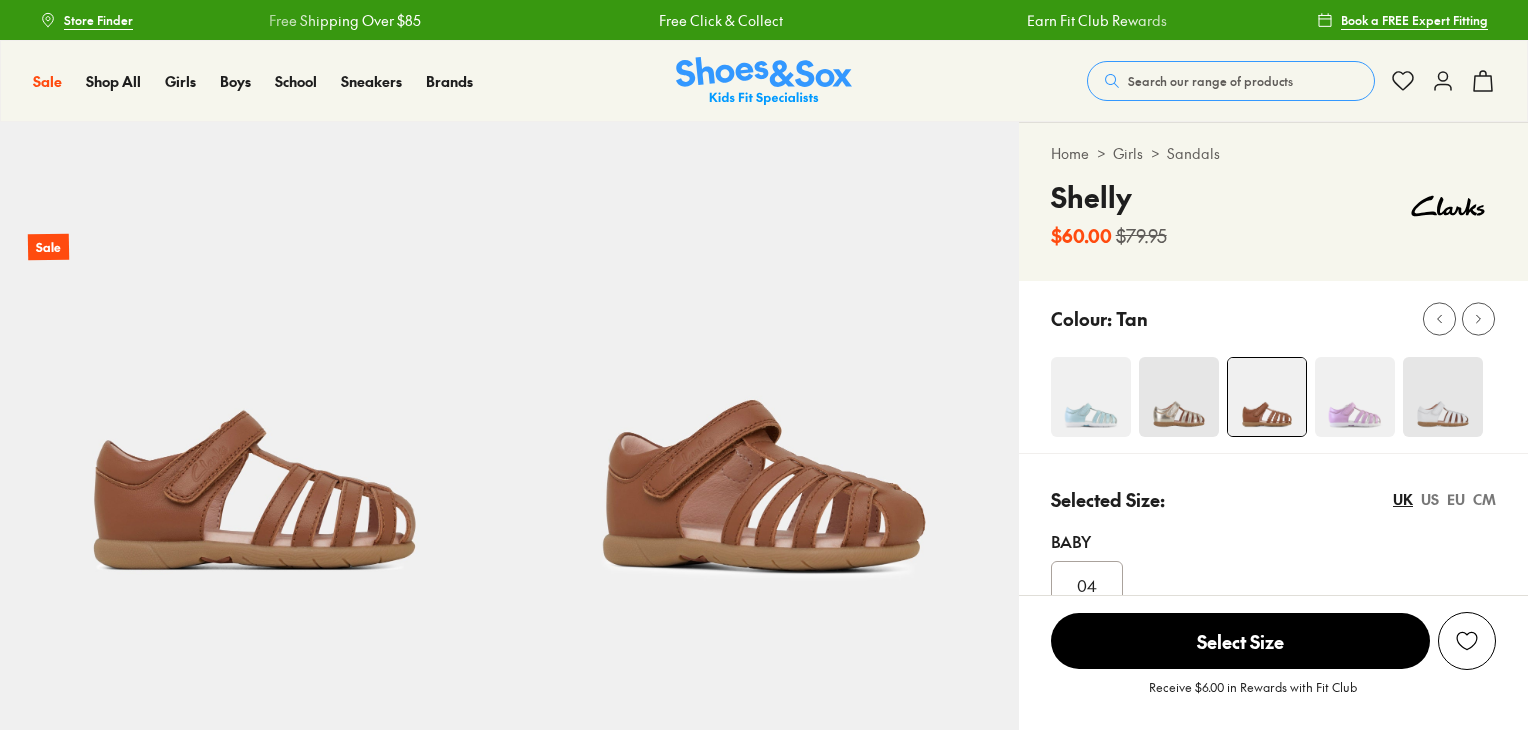 scroll, scrollTop: 0, scrollLeft: 0, axis: both 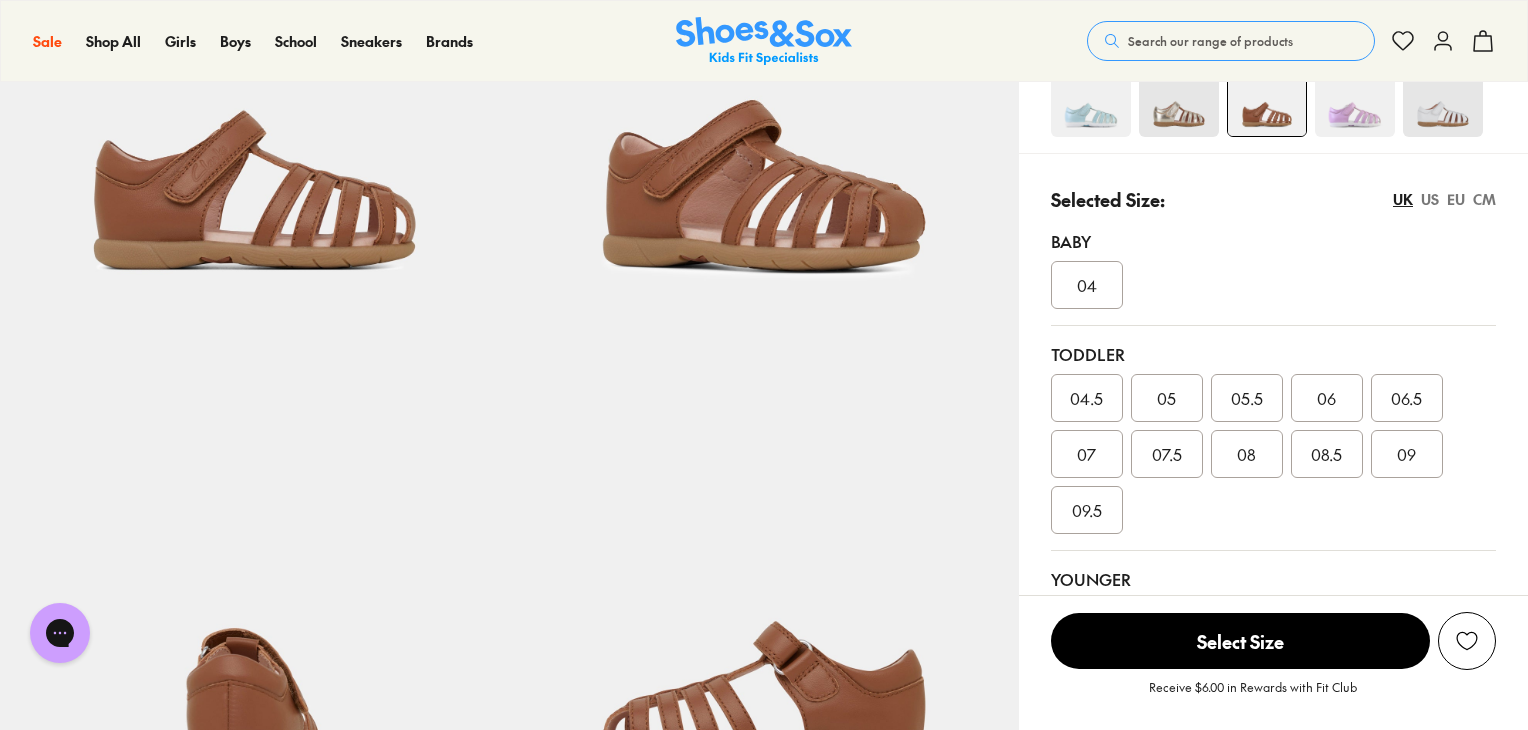 click on "08.5" at bounding box center (1326, 454) 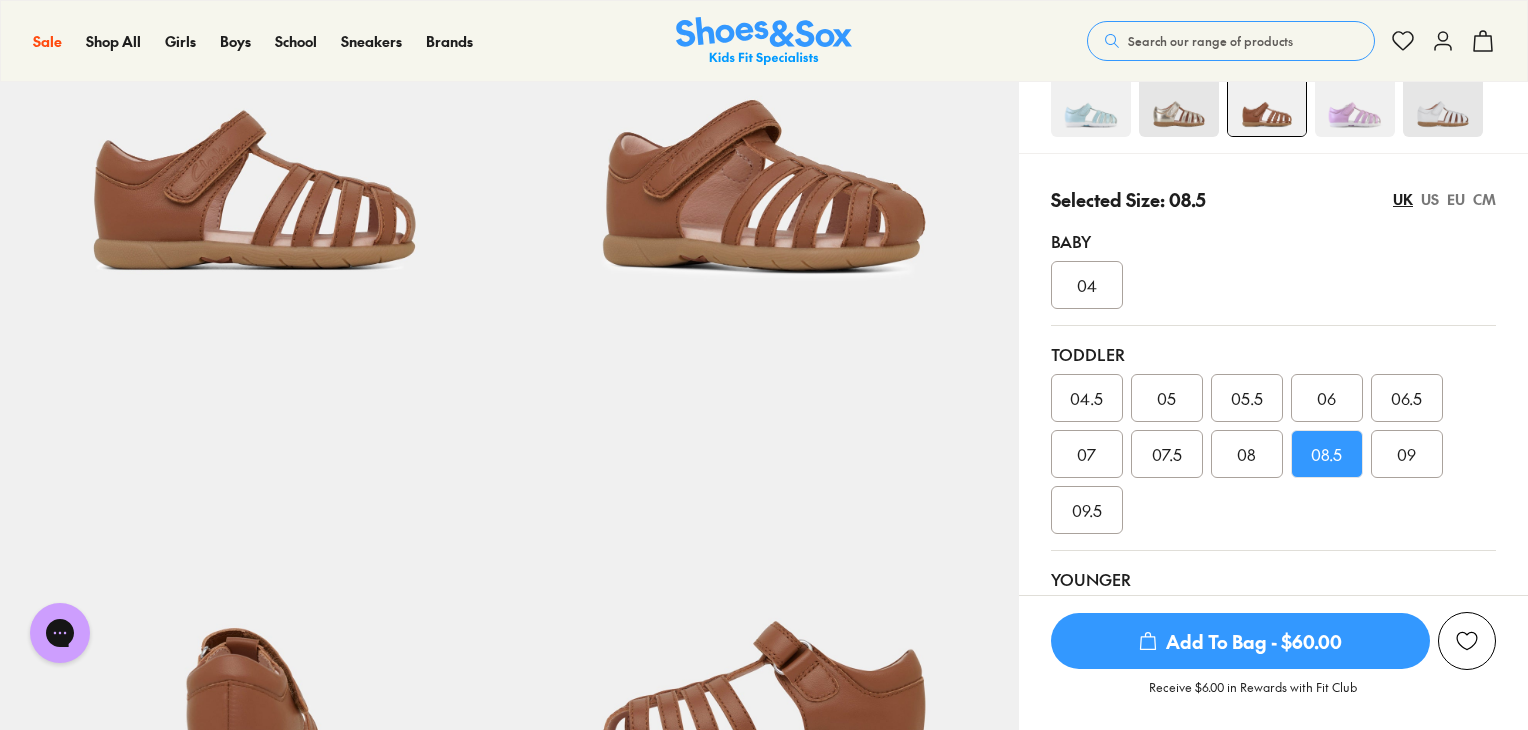 click on "Add To Bag - $60.00" at bounding box center (1240, 641) 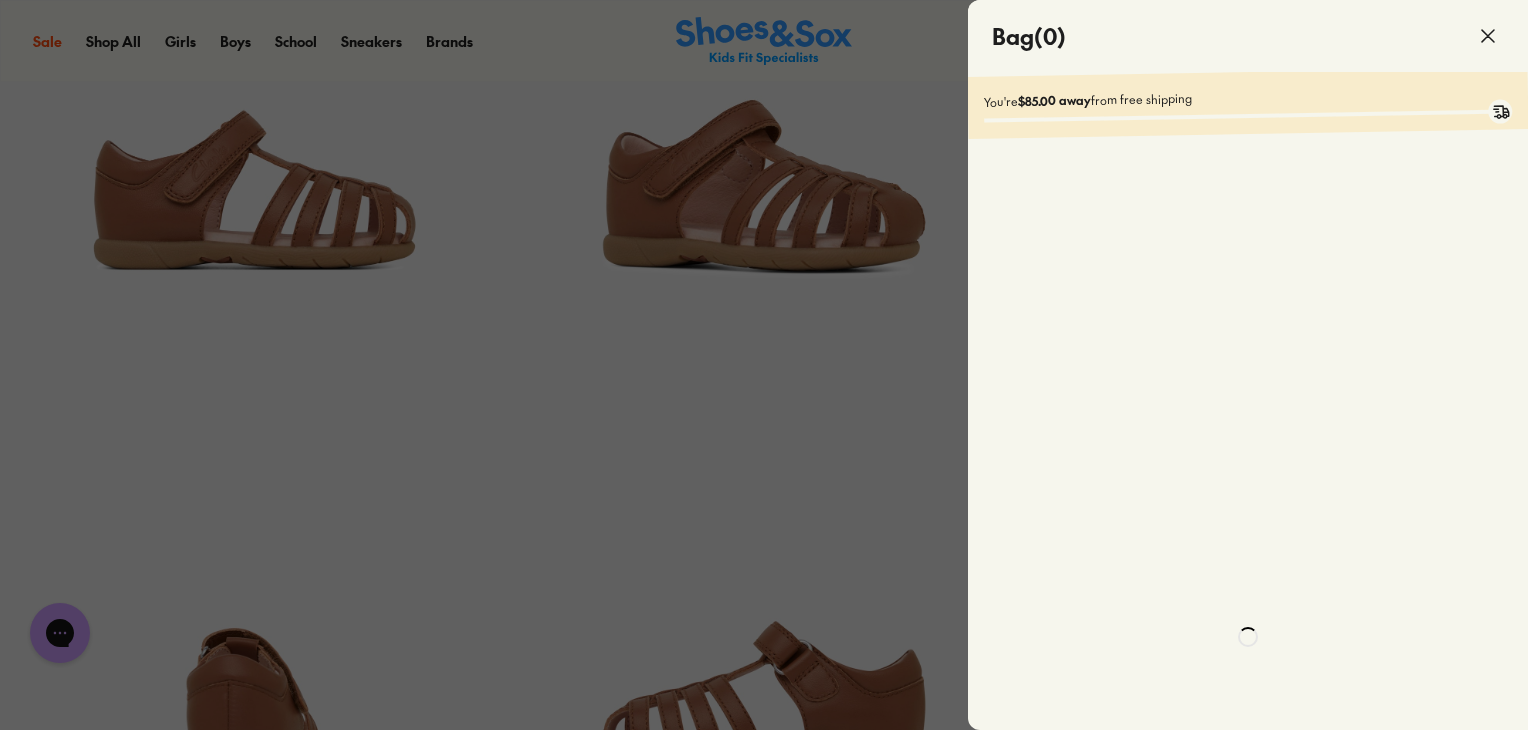 scroll, scrollTop: 600, scrollLeft: 0, axis: vertical 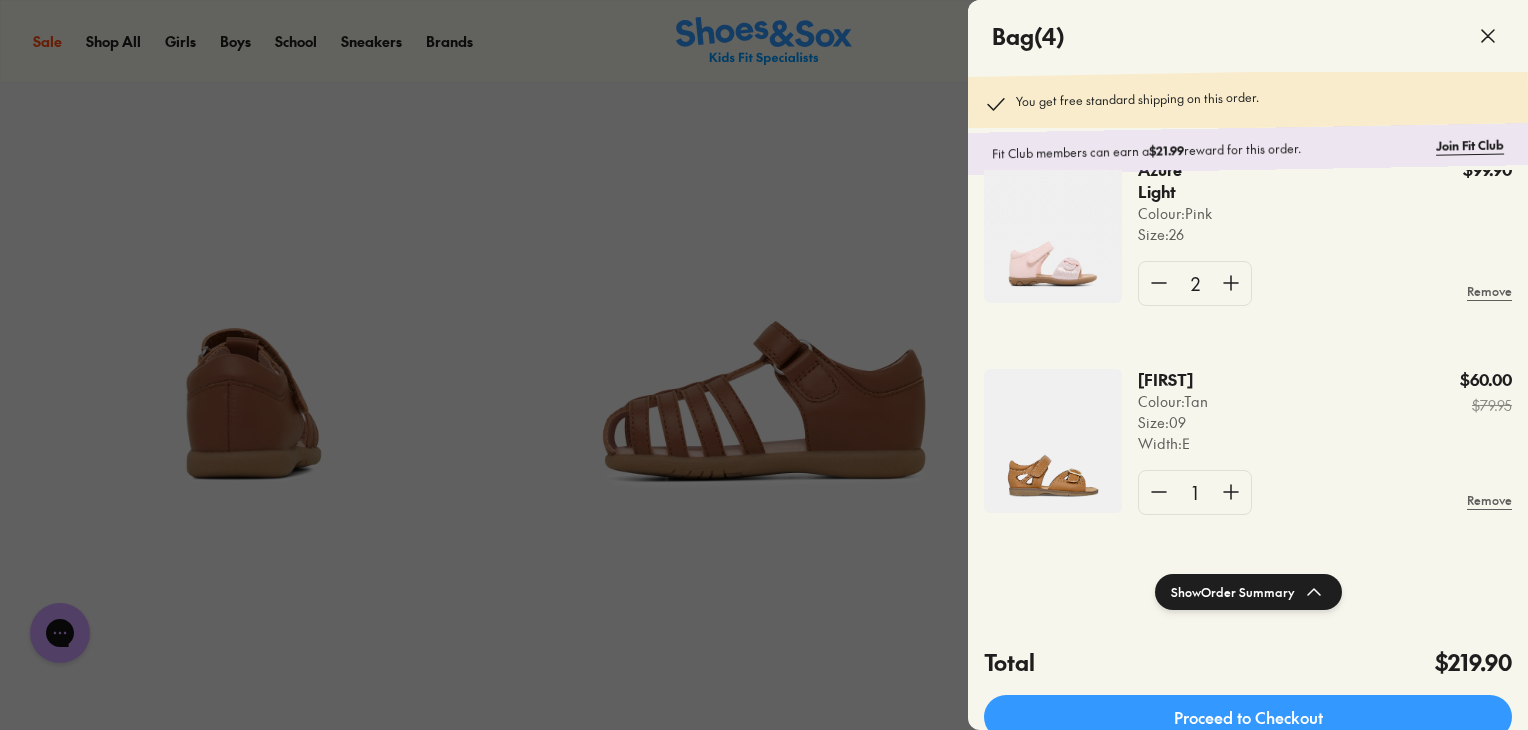 click 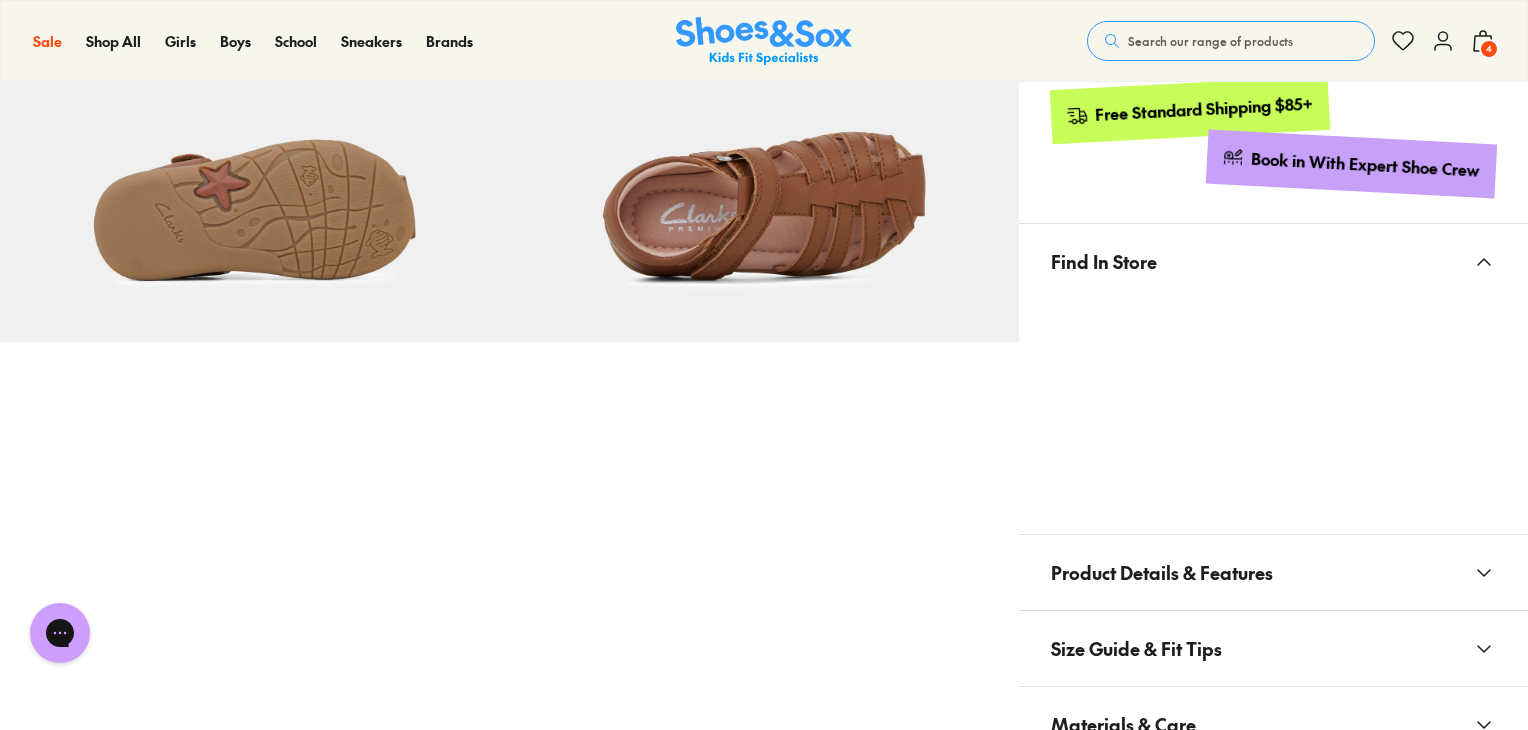scroll, scrollTop: 1100, scrollLeft: 0, axis: vertical 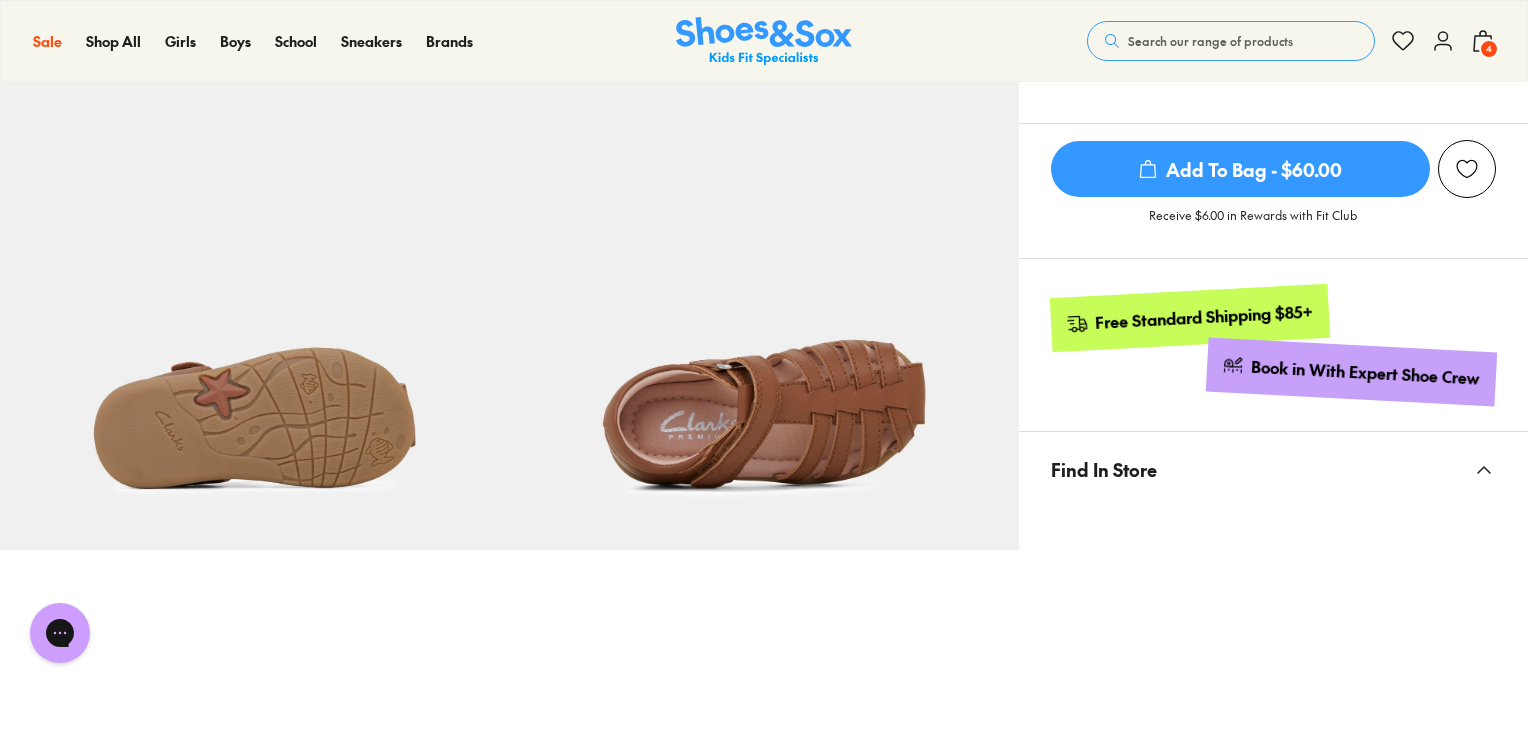 click on "Free Standard Shipping $85+" at bounding box center [1203, 317] 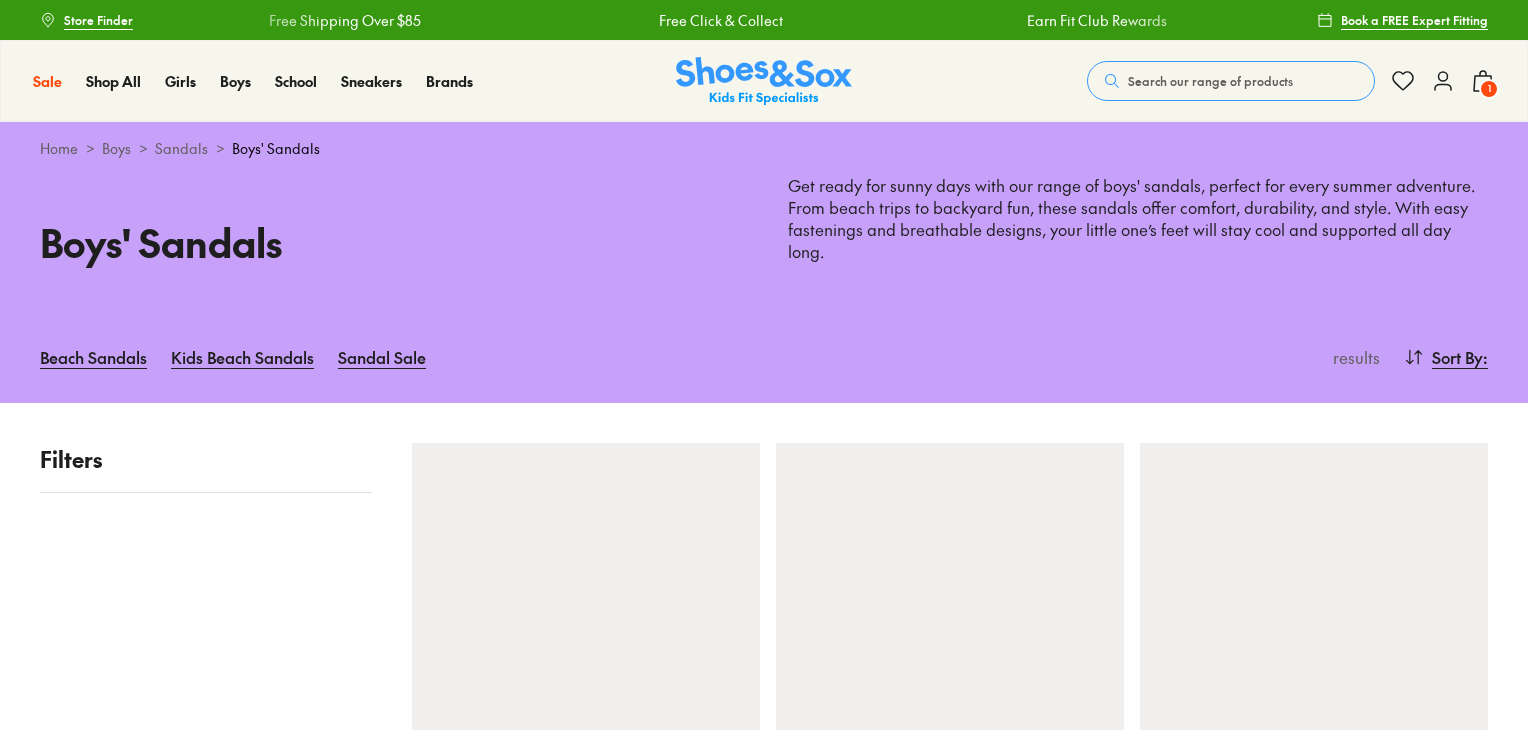 scroll, scrollTop: 0, scrollLeft: 0, axis: both 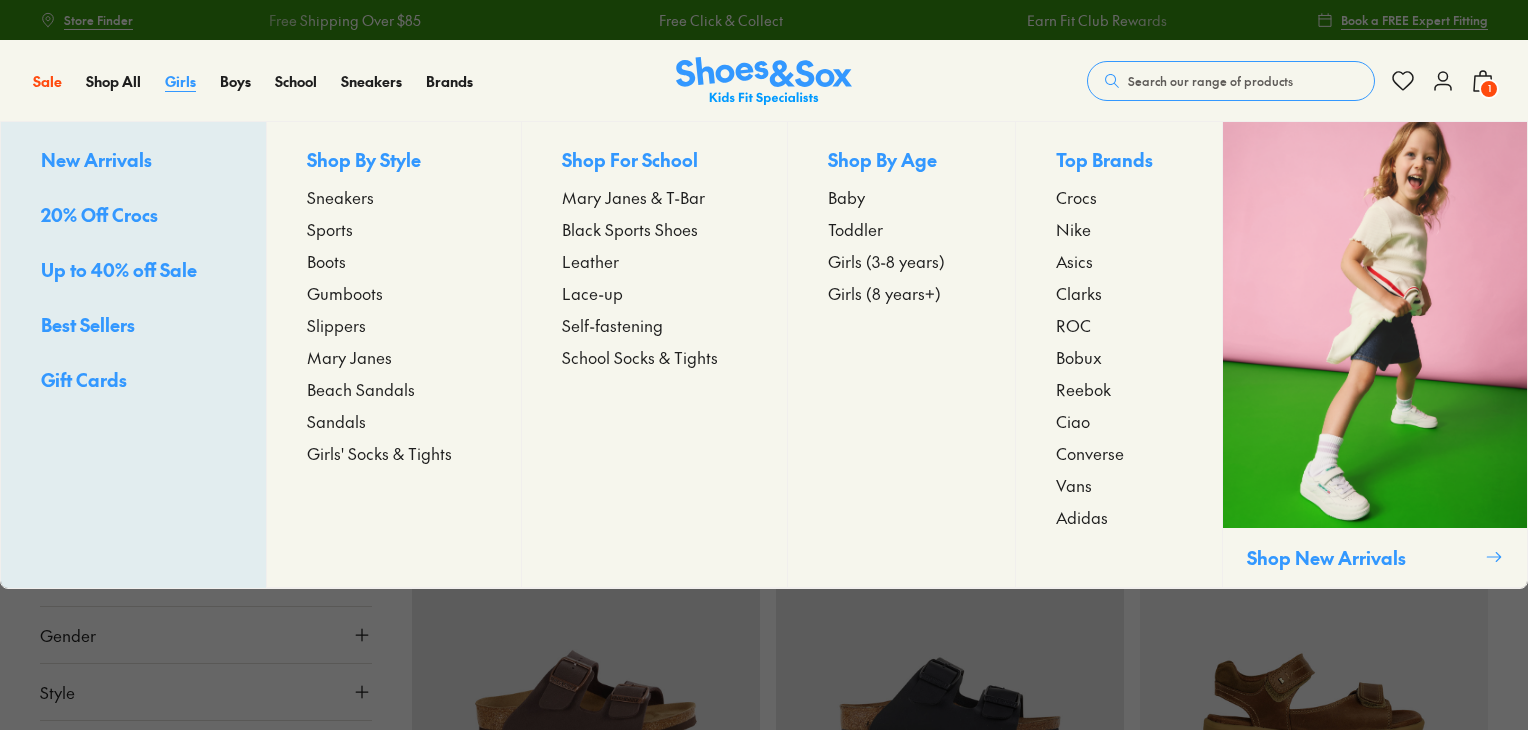 click on "Girls" at bounding box center (180, 81) 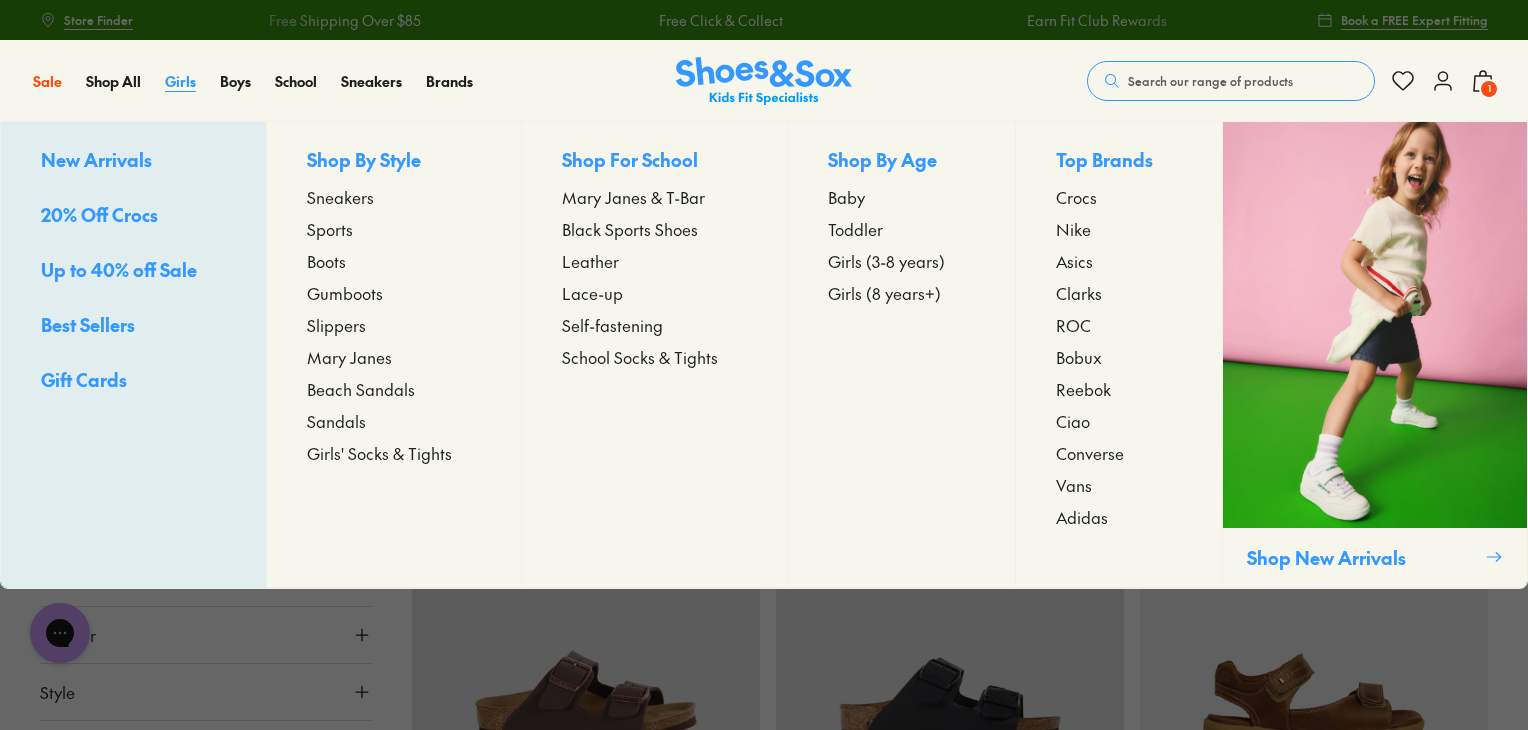 scroll, scrollTop: 0, scrollLeft: 0, axis: both 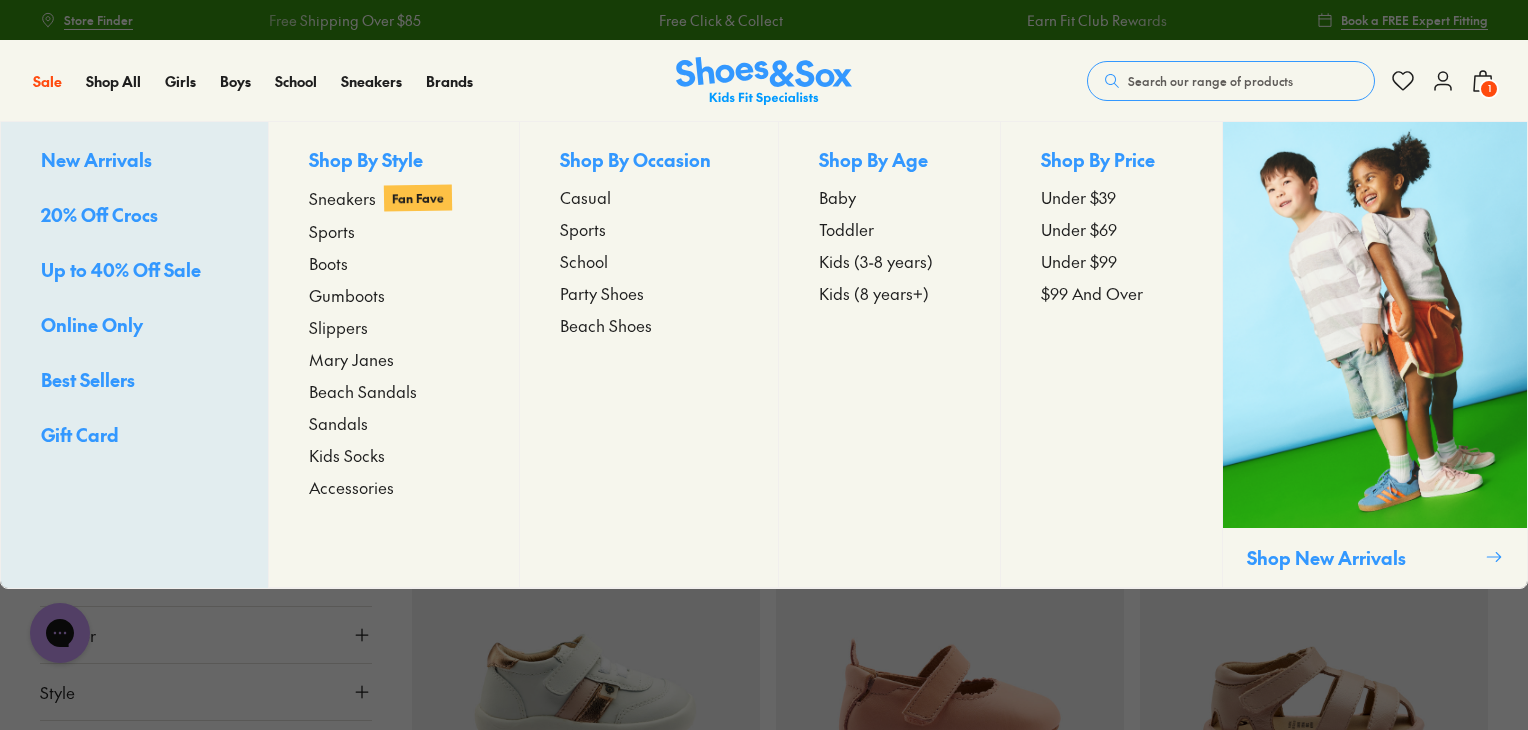 click on "Up to 40% Off Sale" at bounding box center [121, 269] 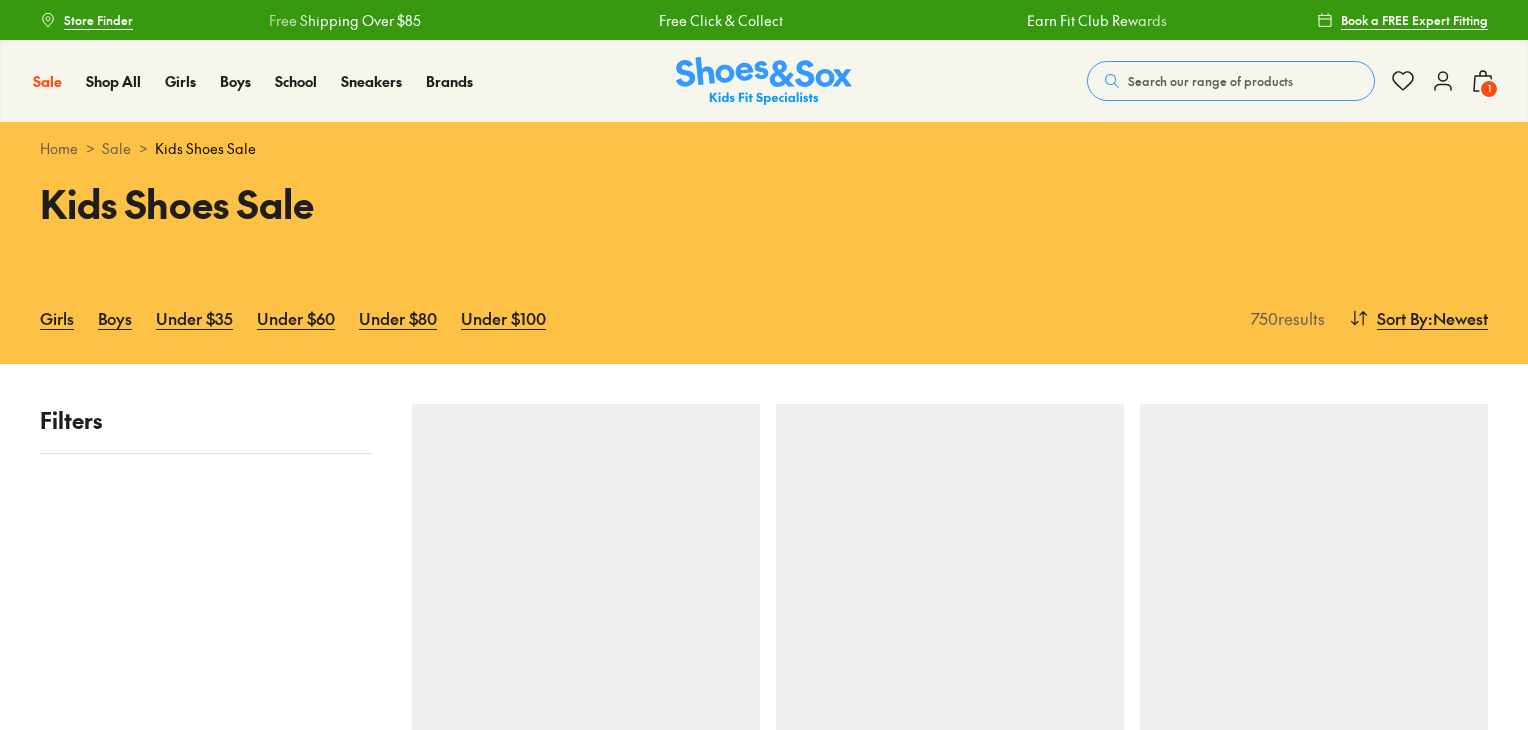 scroll, scrollTop: 0, scrollLeft: 0, axis: both 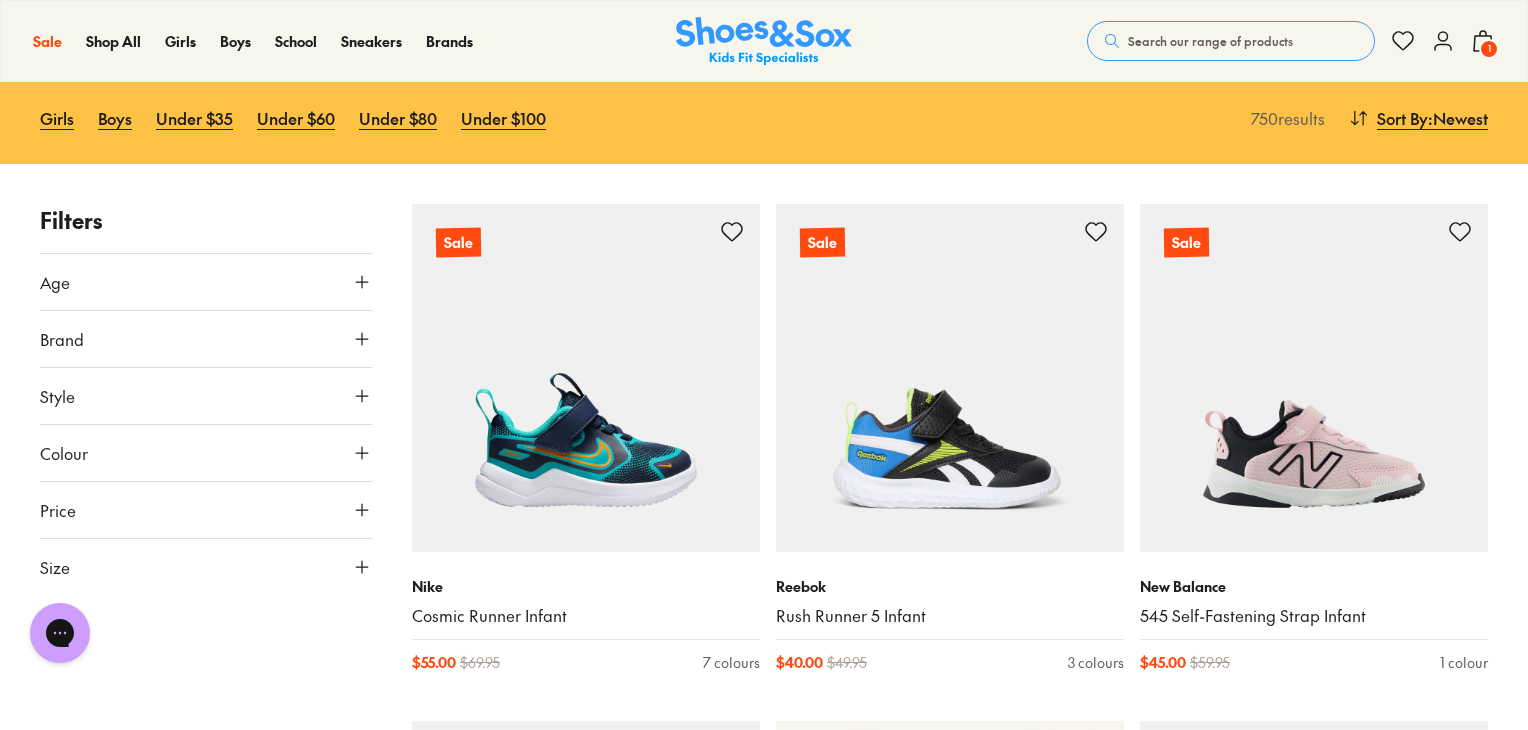 click 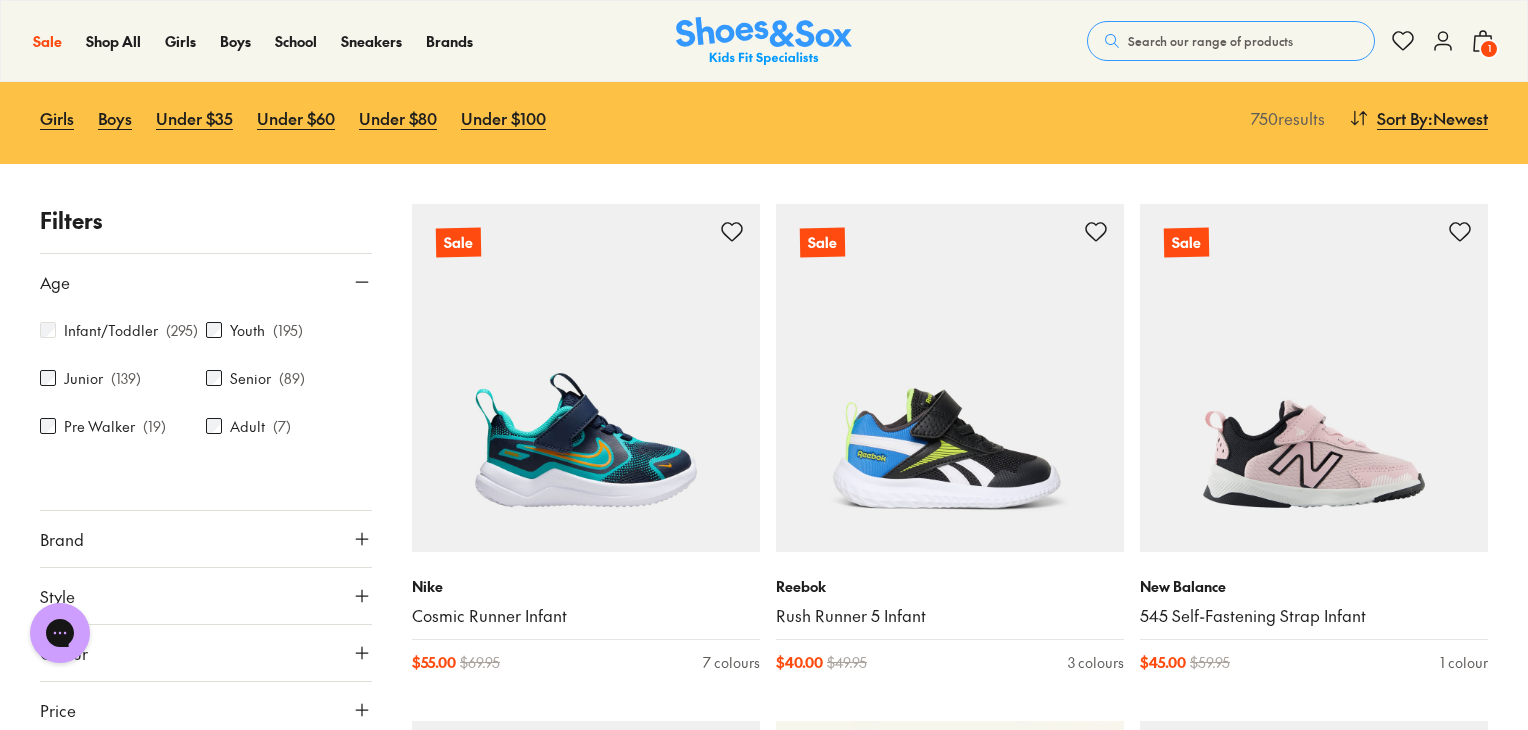 scroll, scrollTop: 264, scrollLeft: 0, axis: vertical 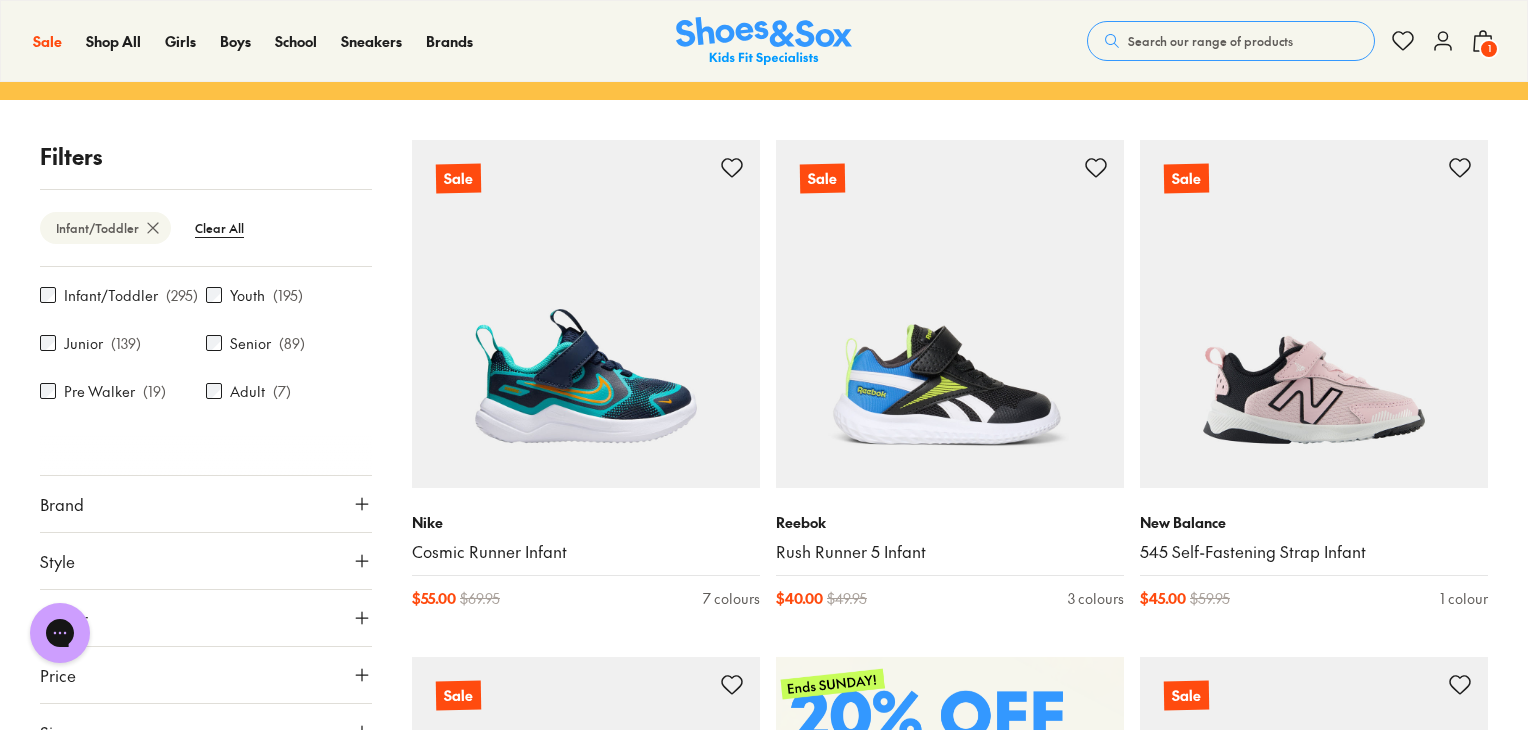 click 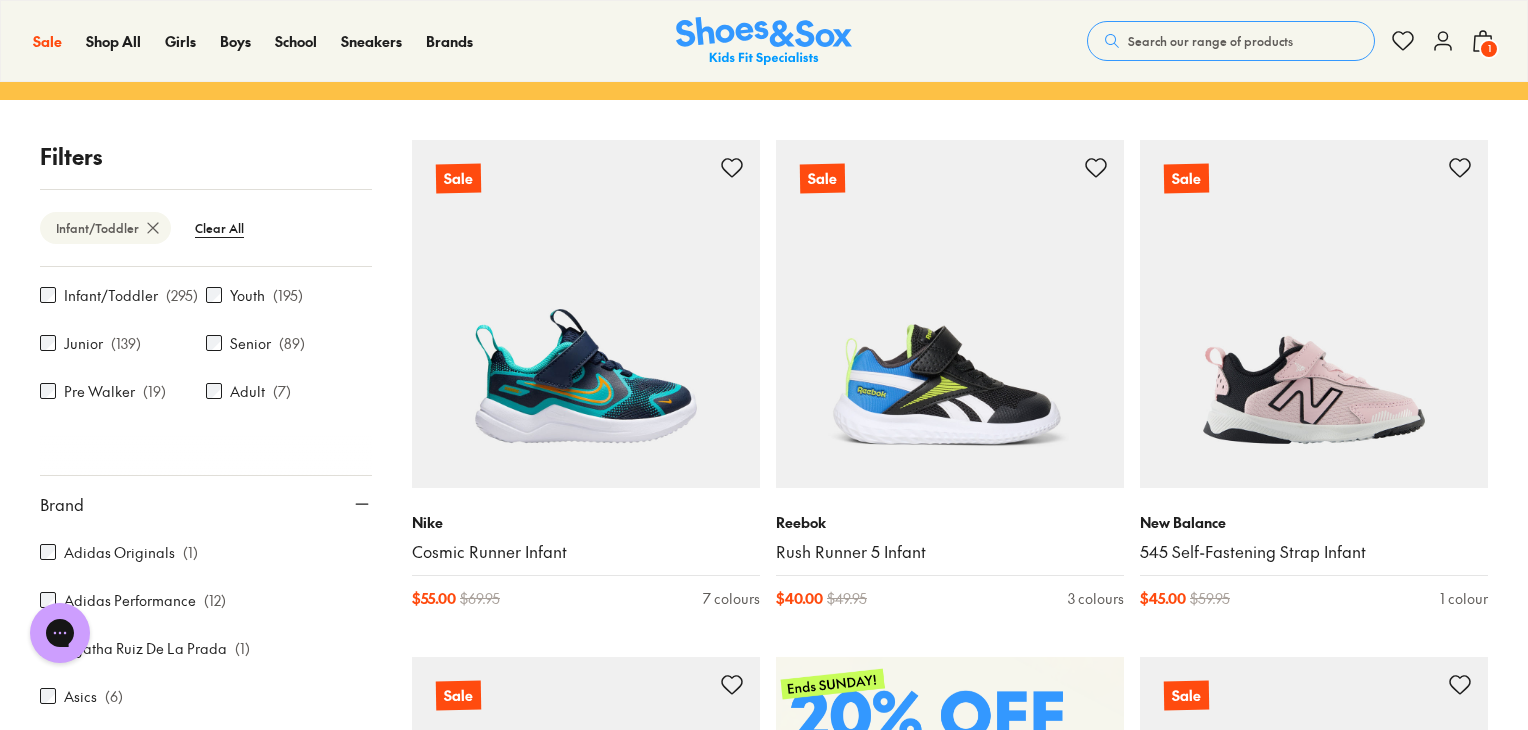 scroll, scrollTop: 348, scrollLeft: 0, axis: vertical 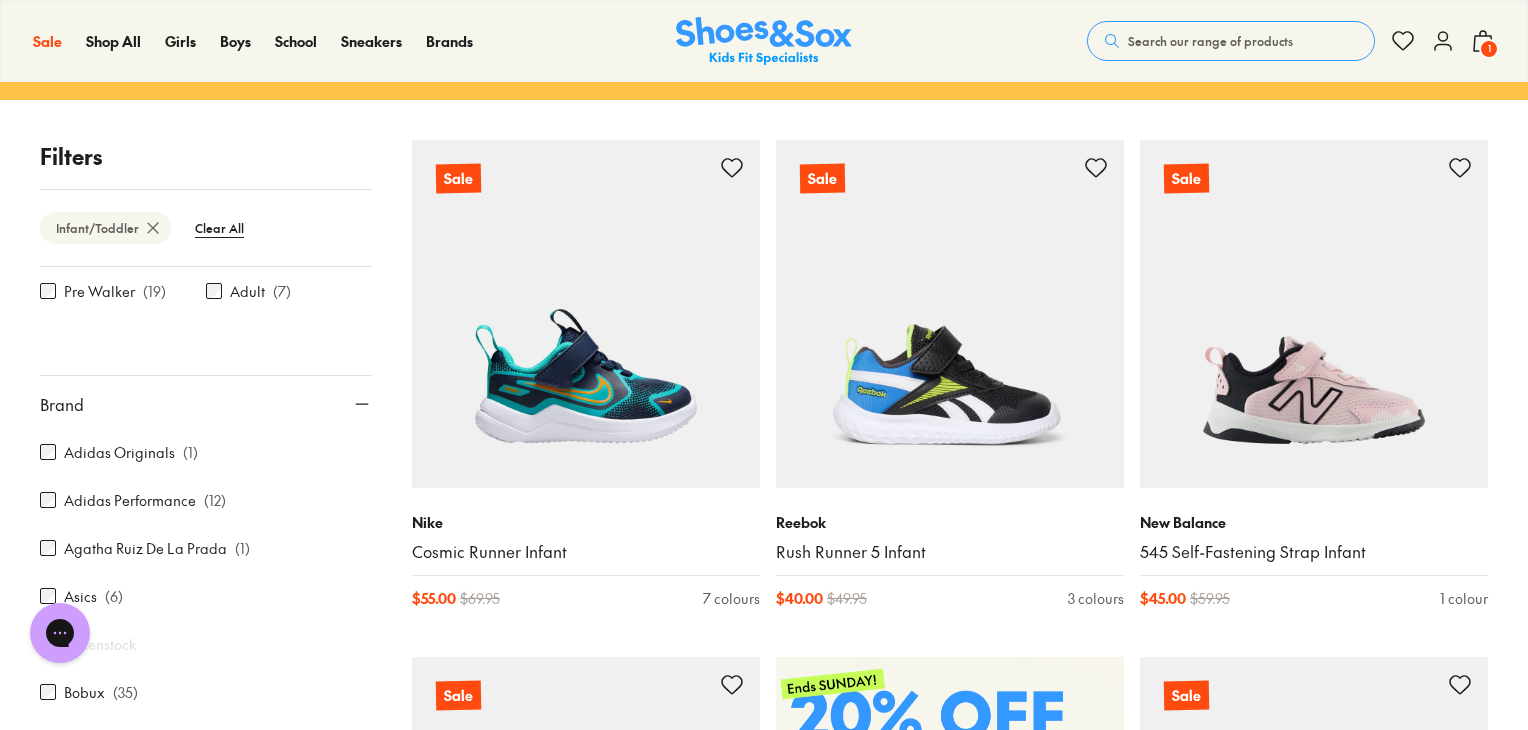click 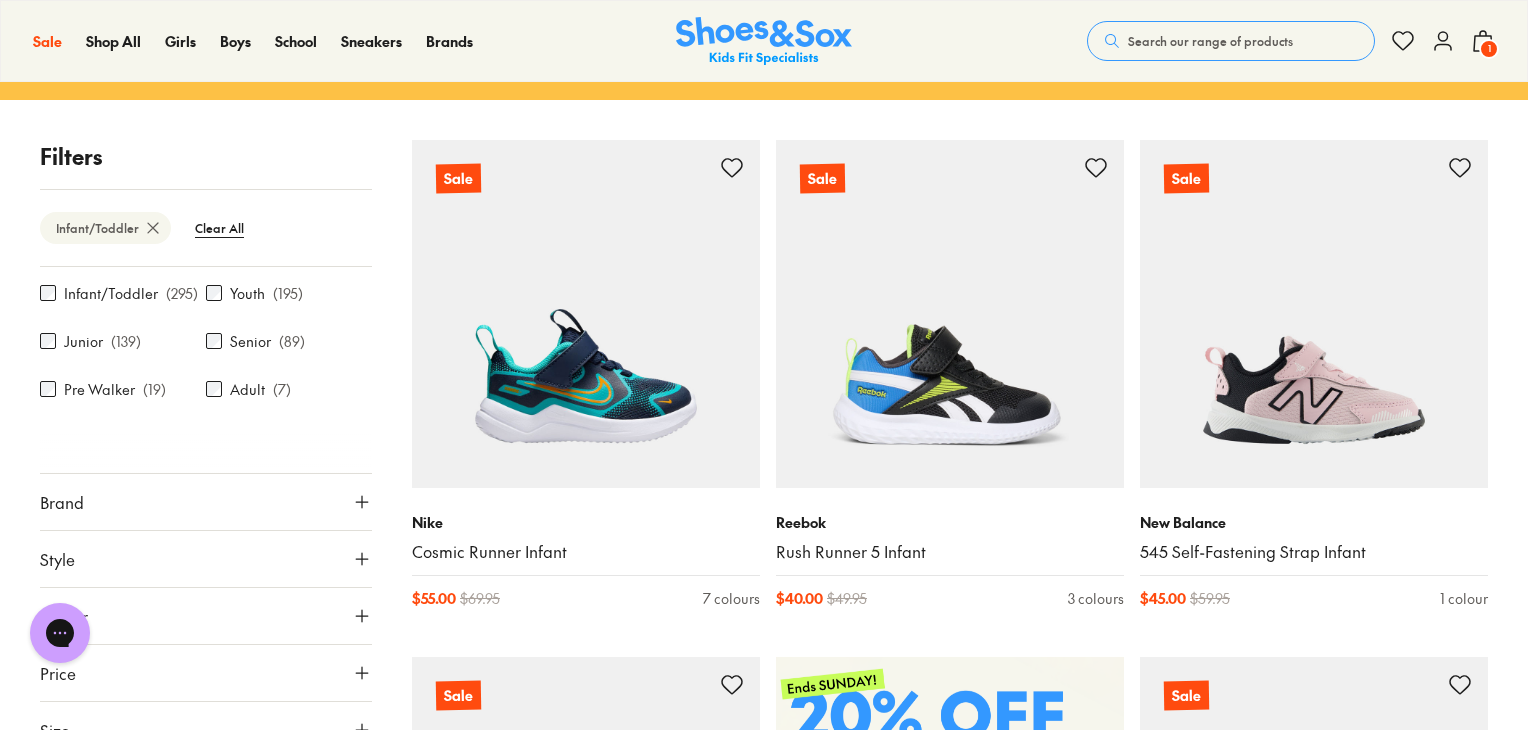 scroll, scrollTop: 48, scrollLeft: 0, axis: vertical 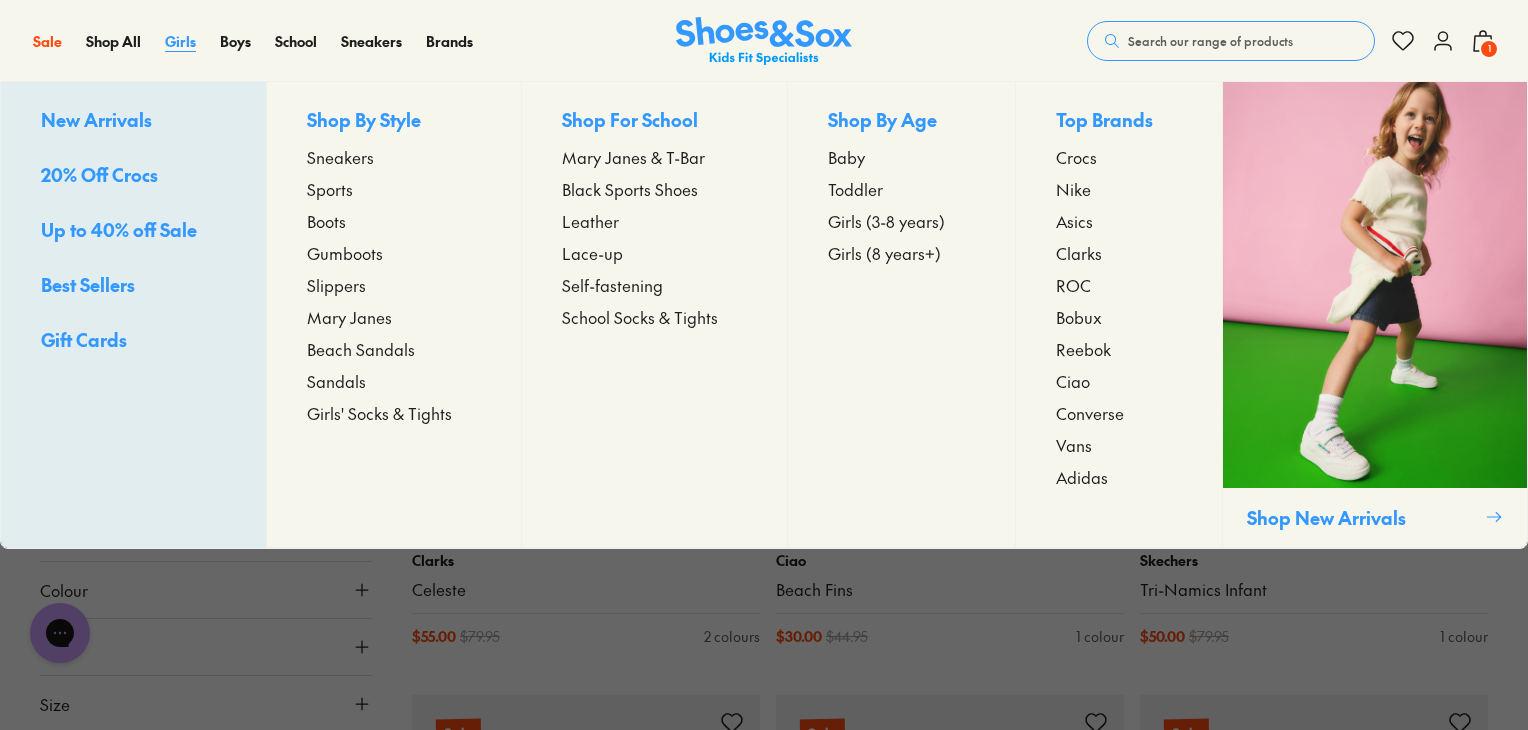 click on "Girls" at bounding box center (180, 41) 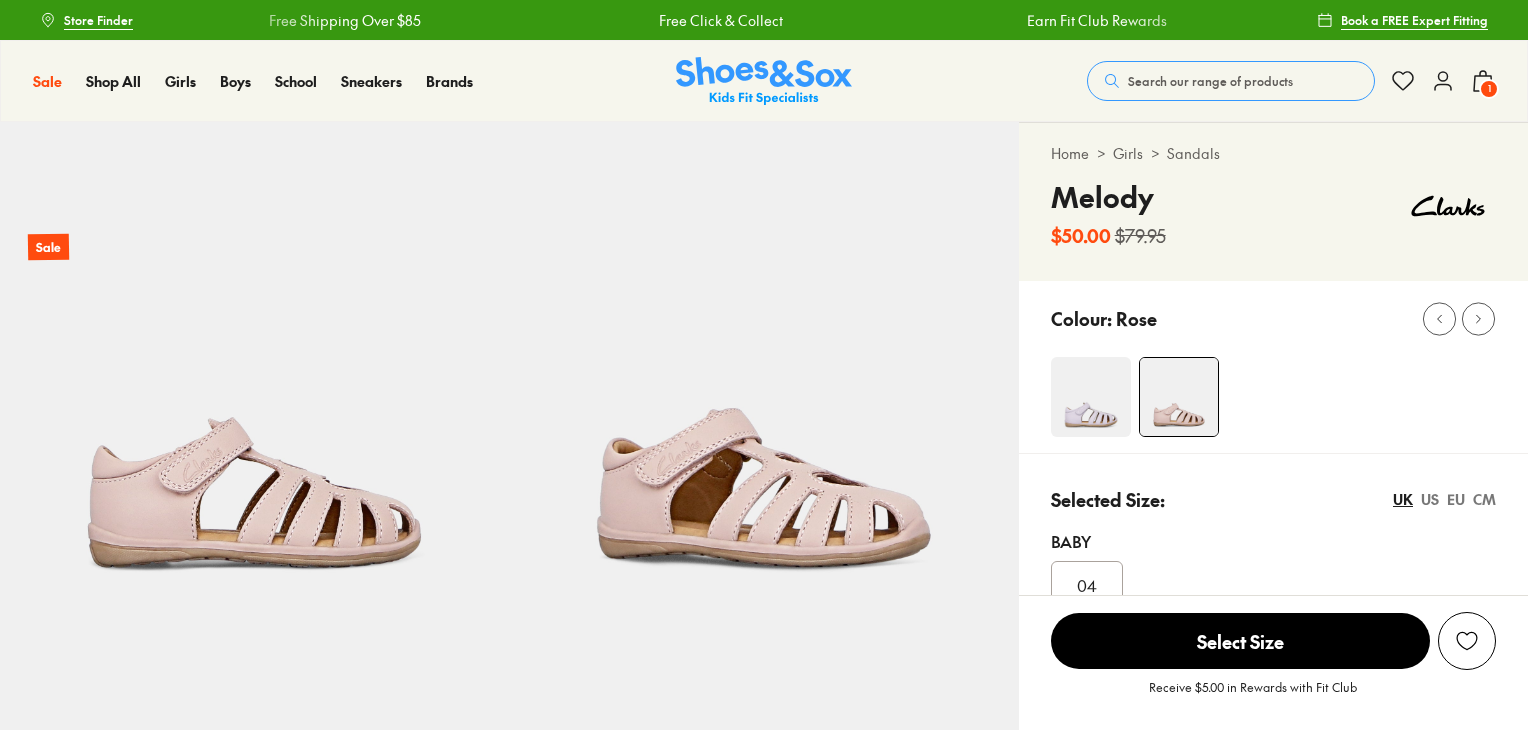 scroll, scrollTop: 300, scrollLeft: 0, axis: vertical 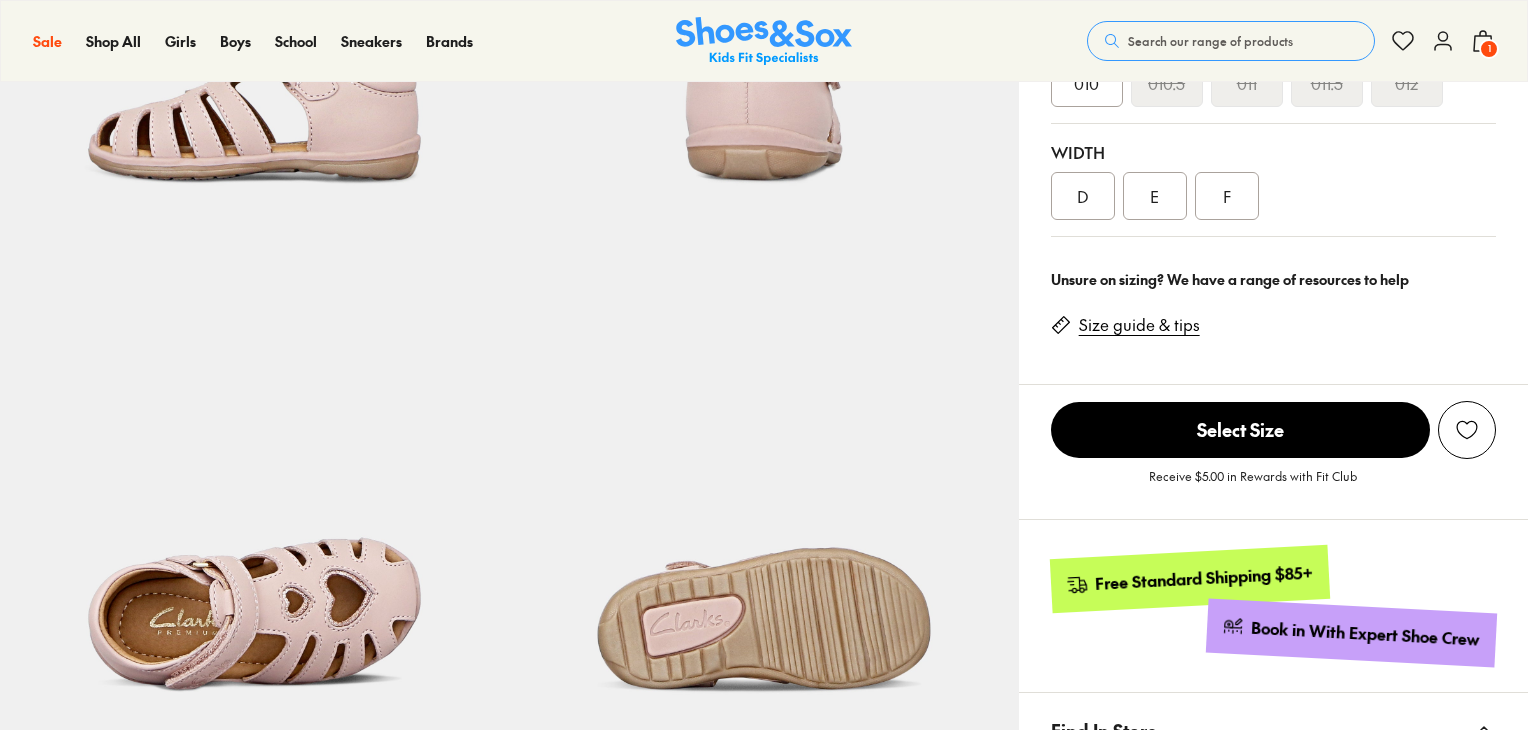 select on "*" 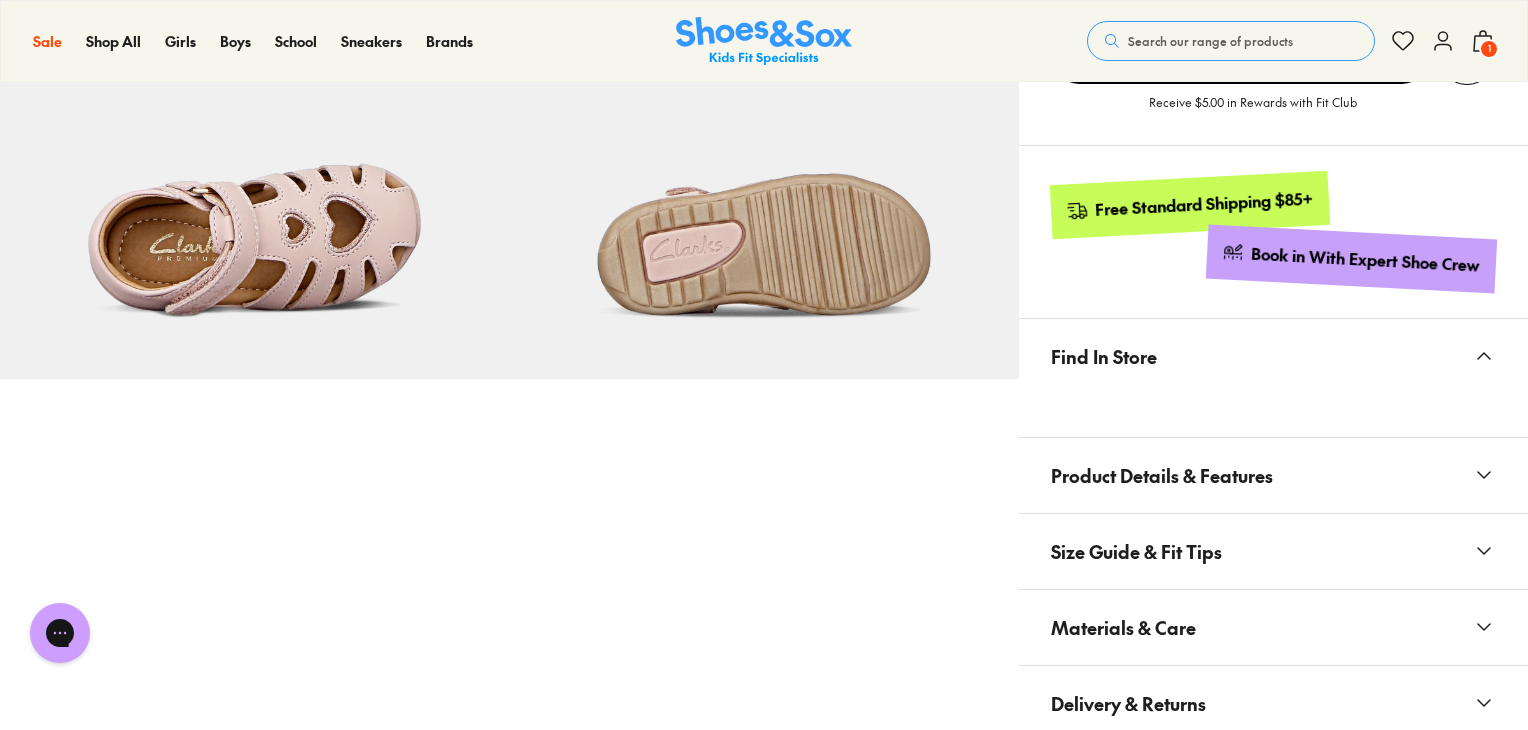 scroll, scrollTop: 1297, scrollLeft: 0, axis: vertical 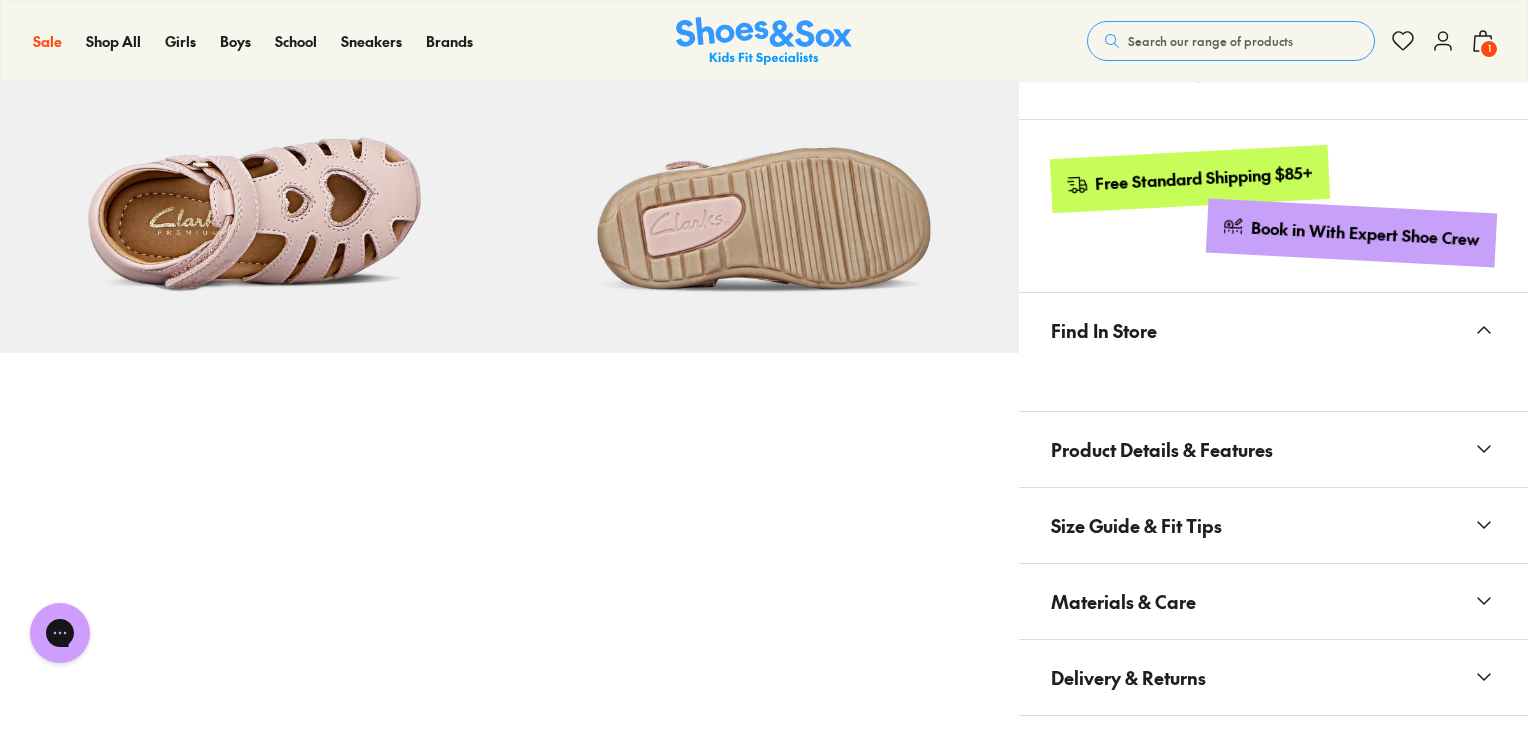 click on "Find In Store" at bounding box center [1273, 330] 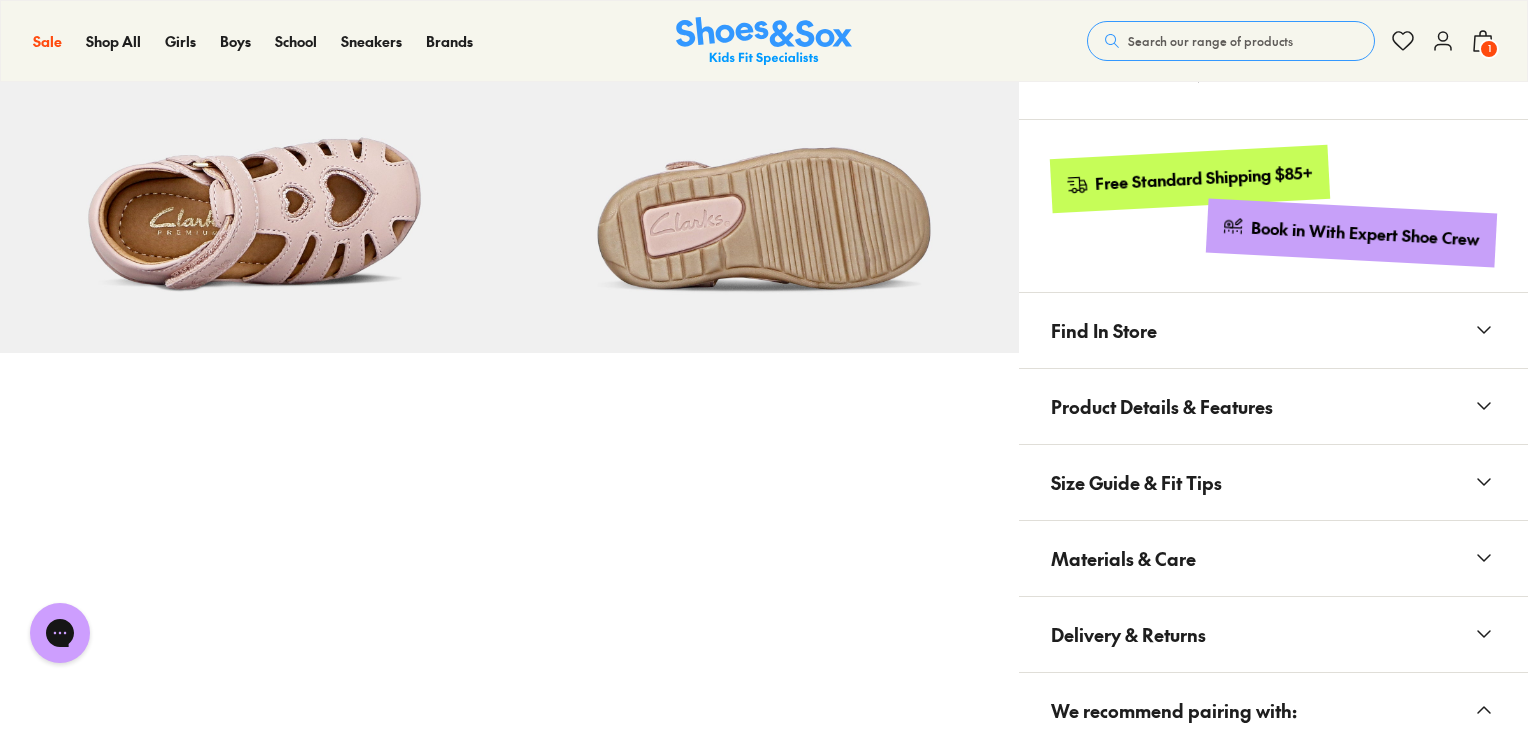 click on "Find In Store" at bounding box center [1104, 330] 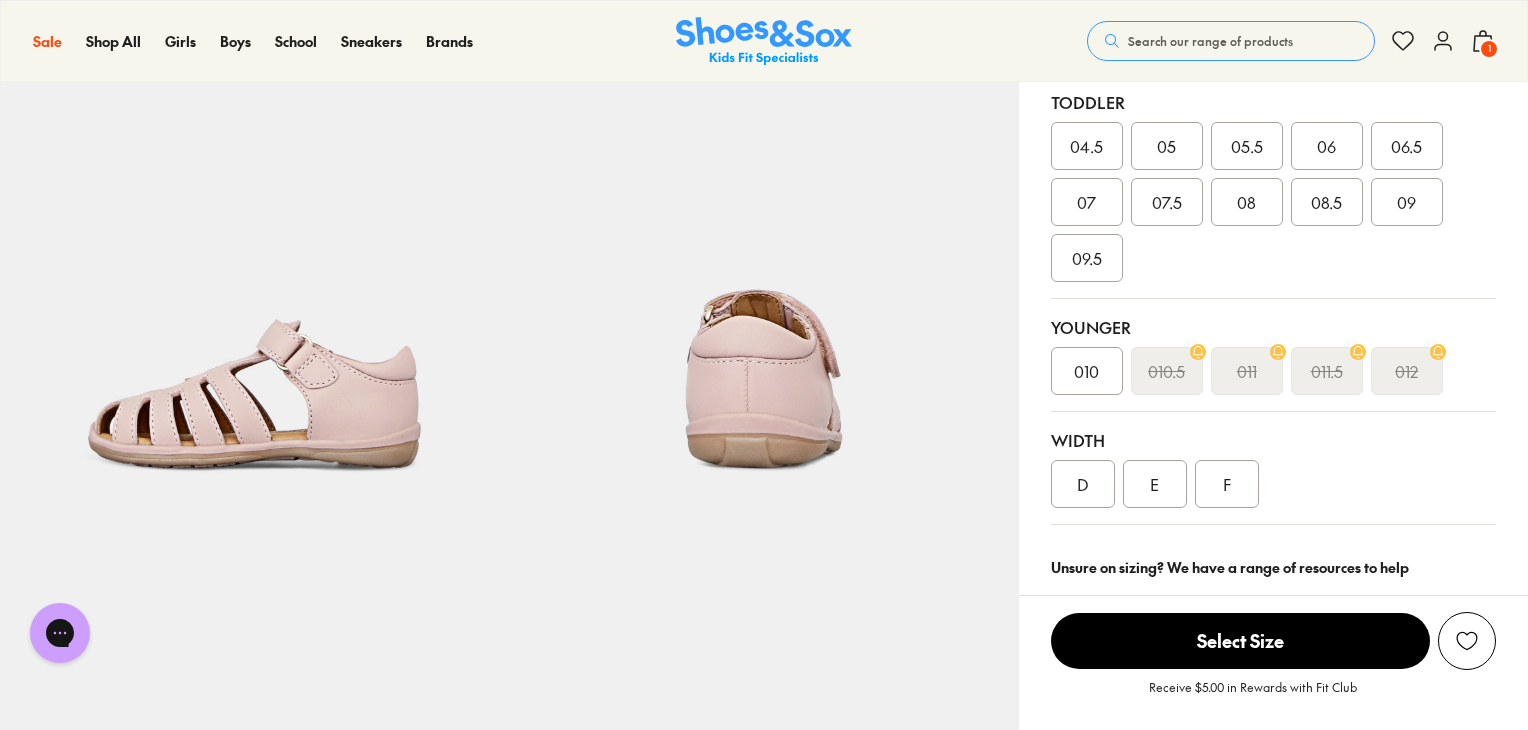 scroll, scrollTop: 597, scrollLeft: 0, axis: vertical 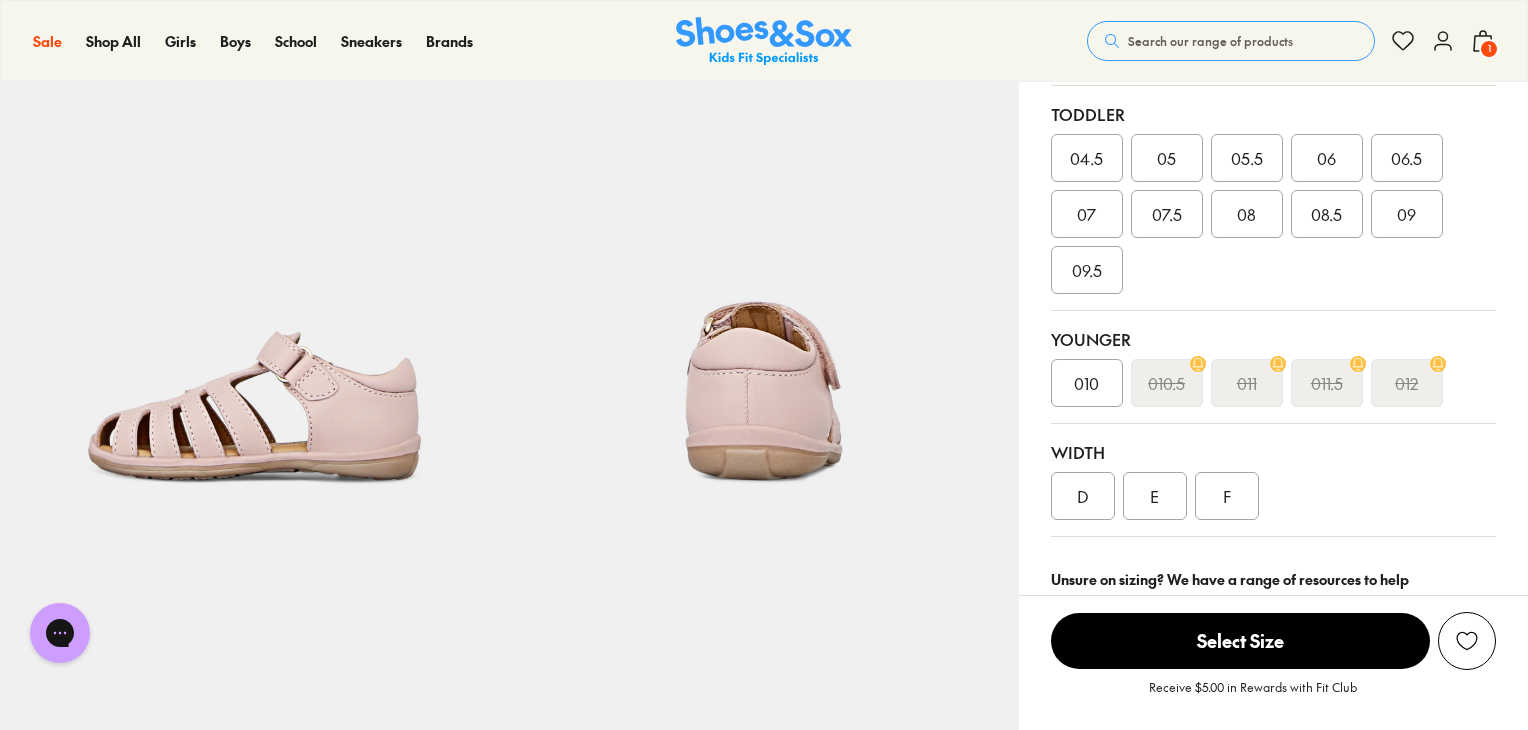click on "08.5" at bounding box center [1326, 214] 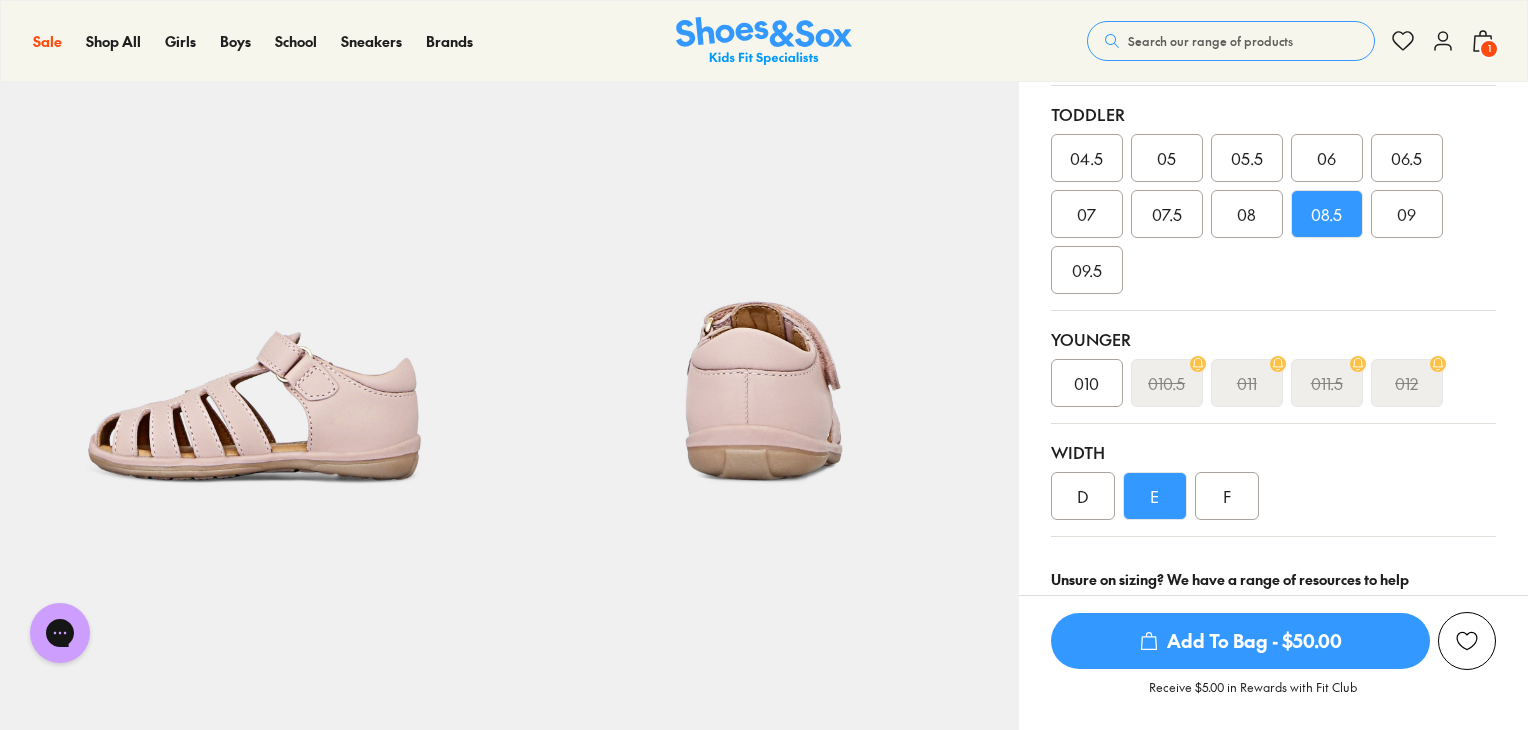 scroll, scrollTop: 297, scrollLeft: 0, axis: vertical 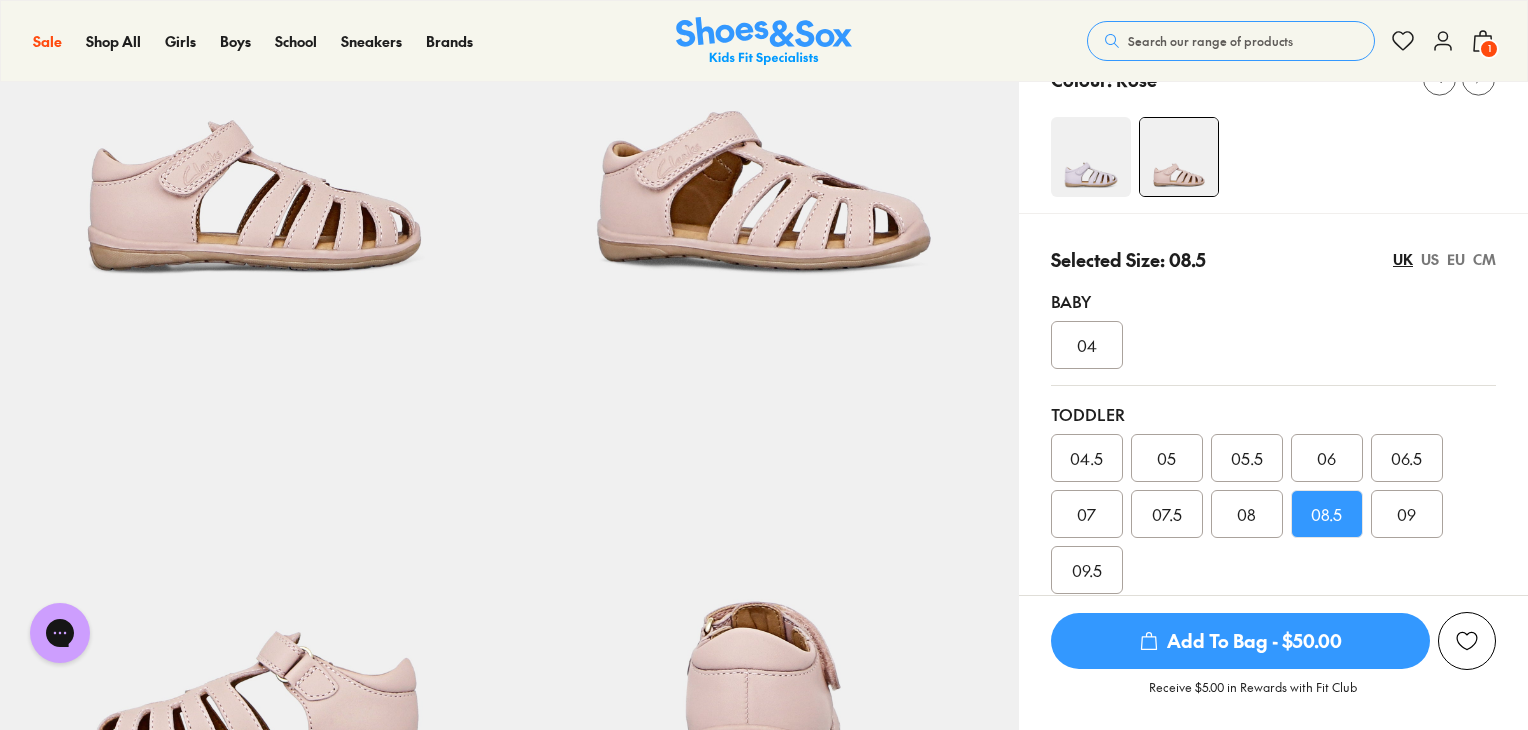 click at bounding box center (1091, 157) 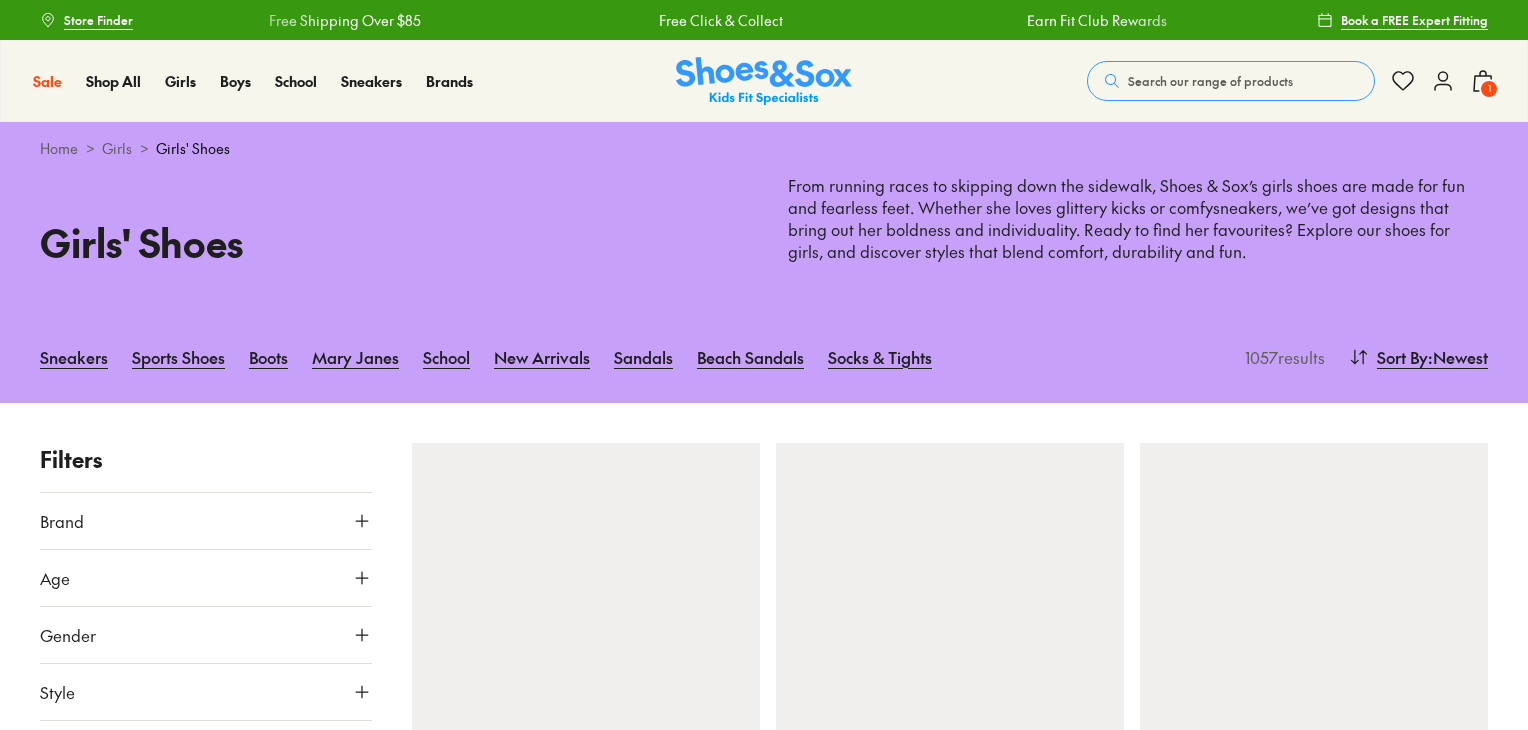 scroll, scrollTop: 0, scrollLeft: 0, axis: both 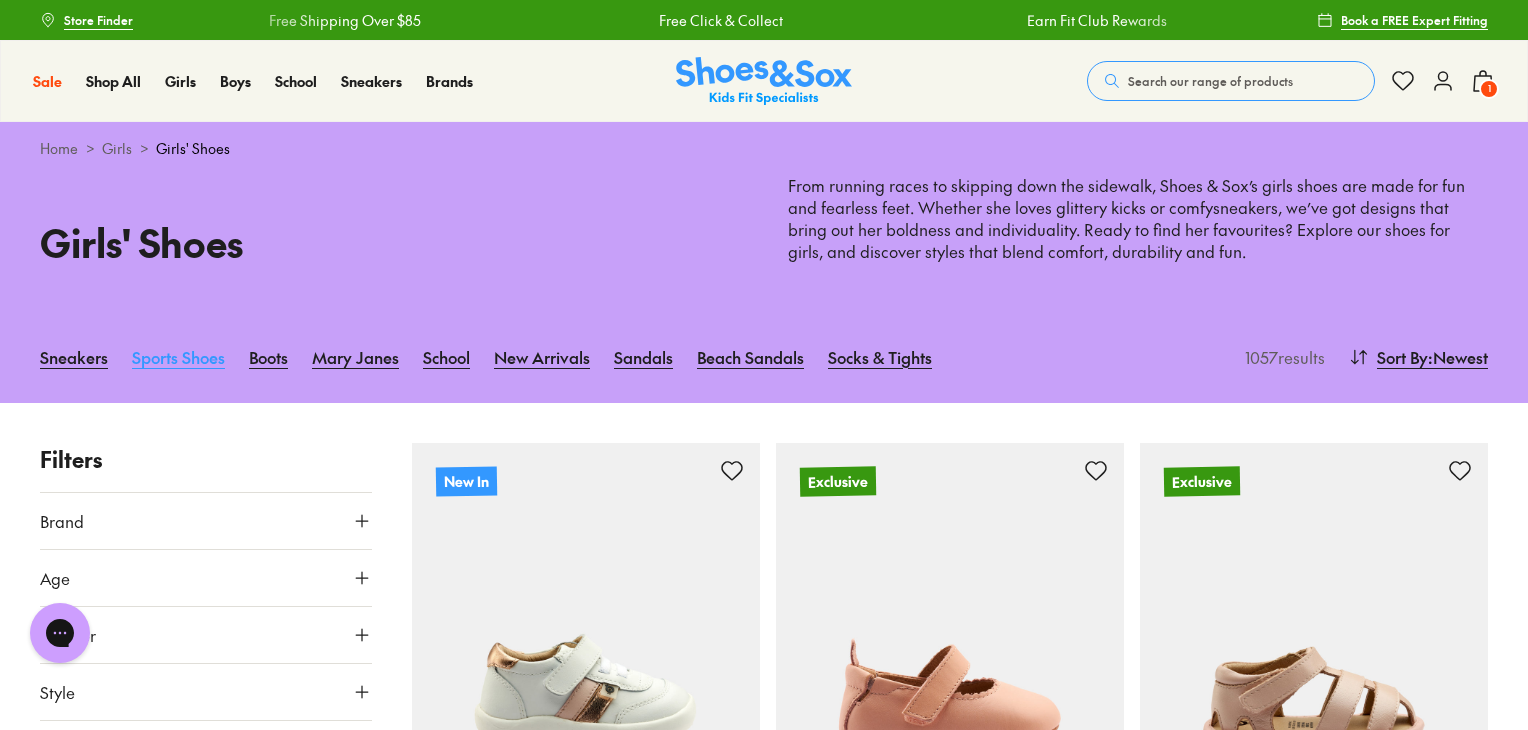 click on "Sports Shoes" at bounding box center [178, 357] 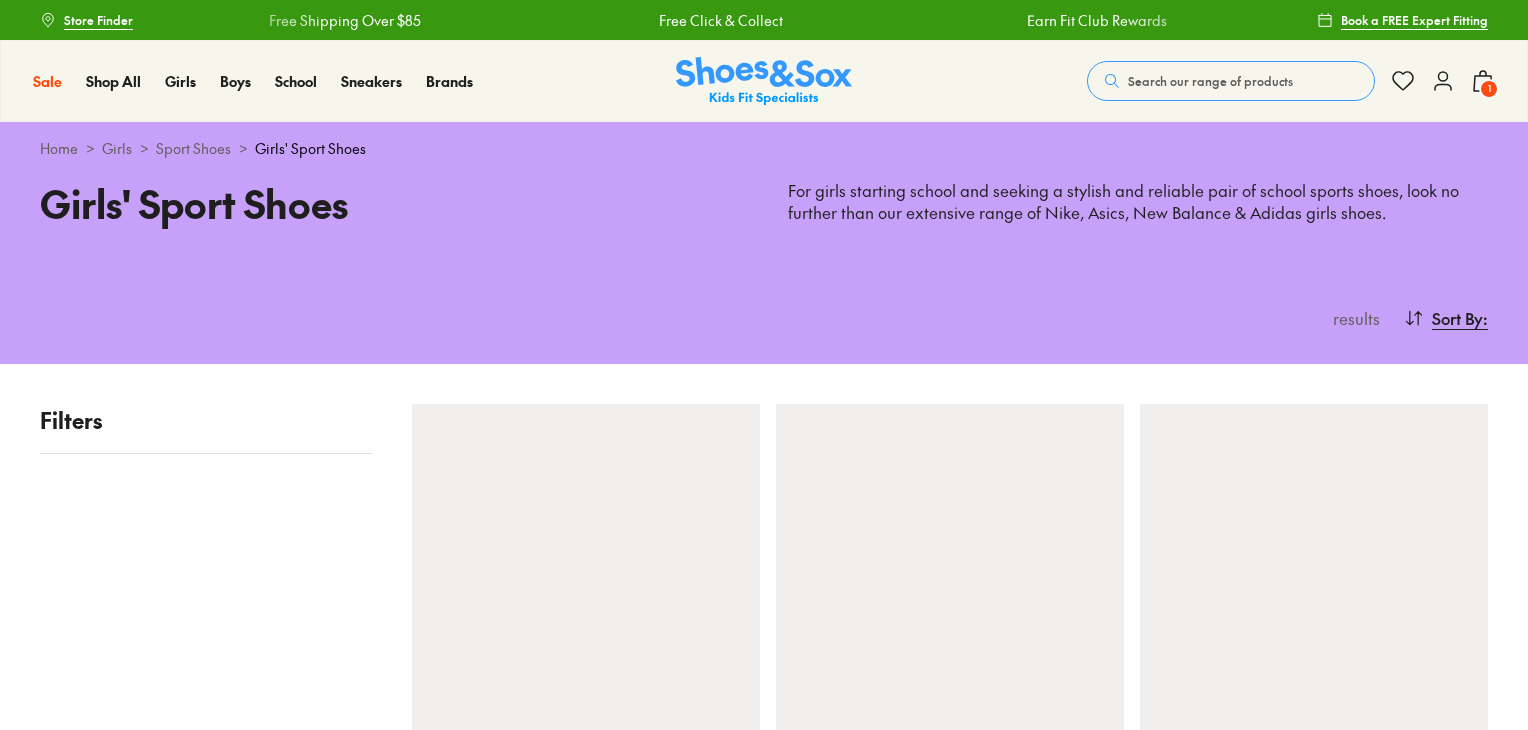 scroll, scrollTop: 0, scrollLeft: 0, axis: both 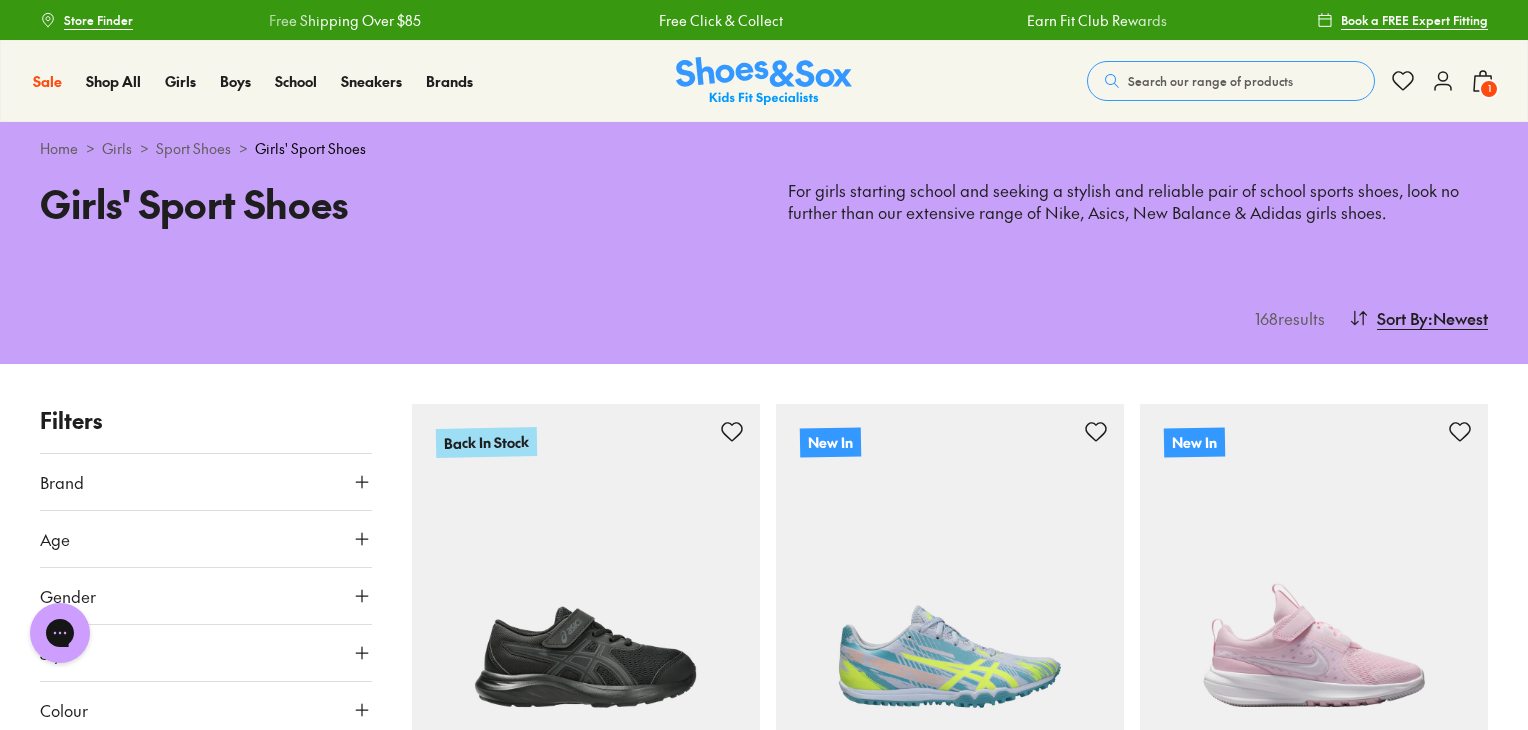 click on "Girls" at bounding box center [117, 148] 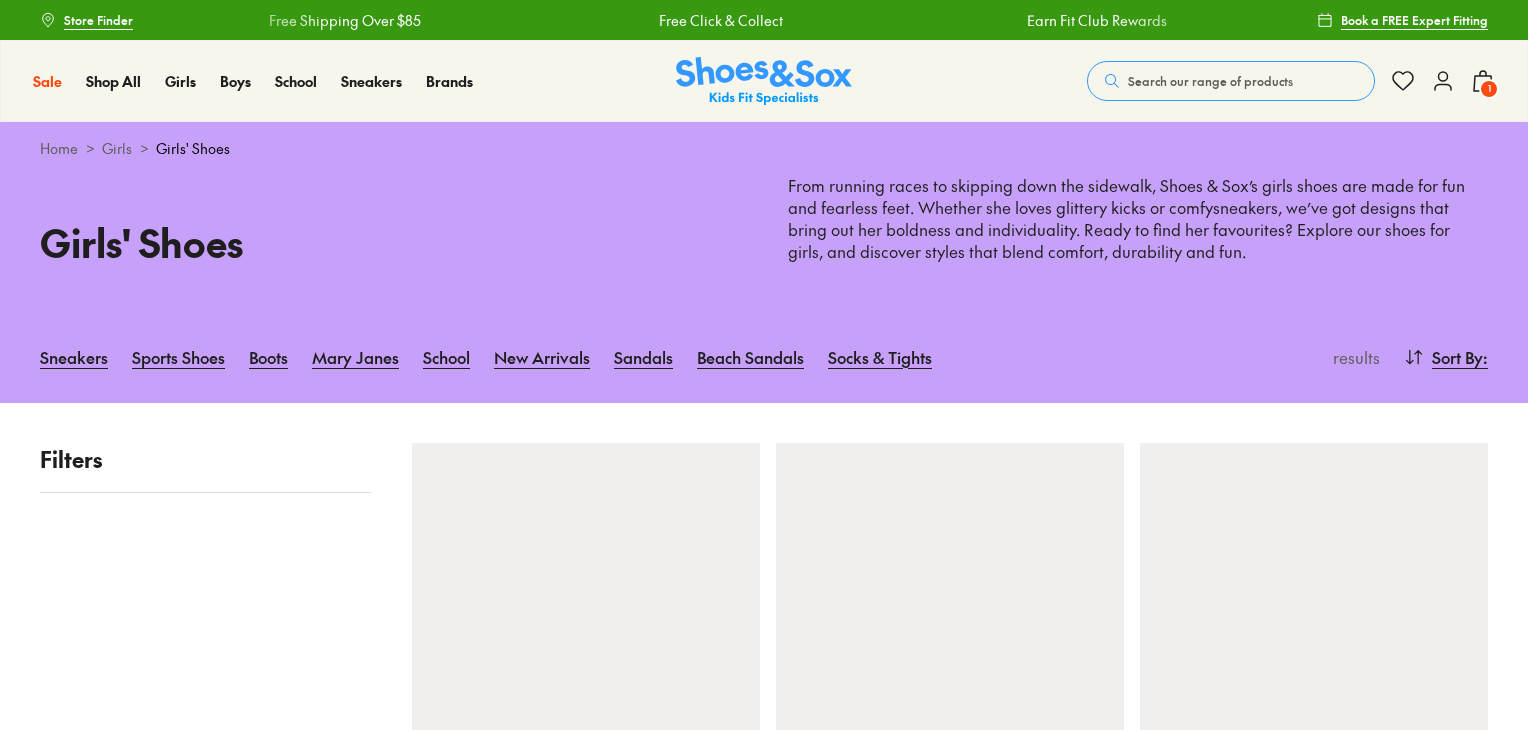 scroll, scrollTop: 0, scrollLeft: 0, axis: both 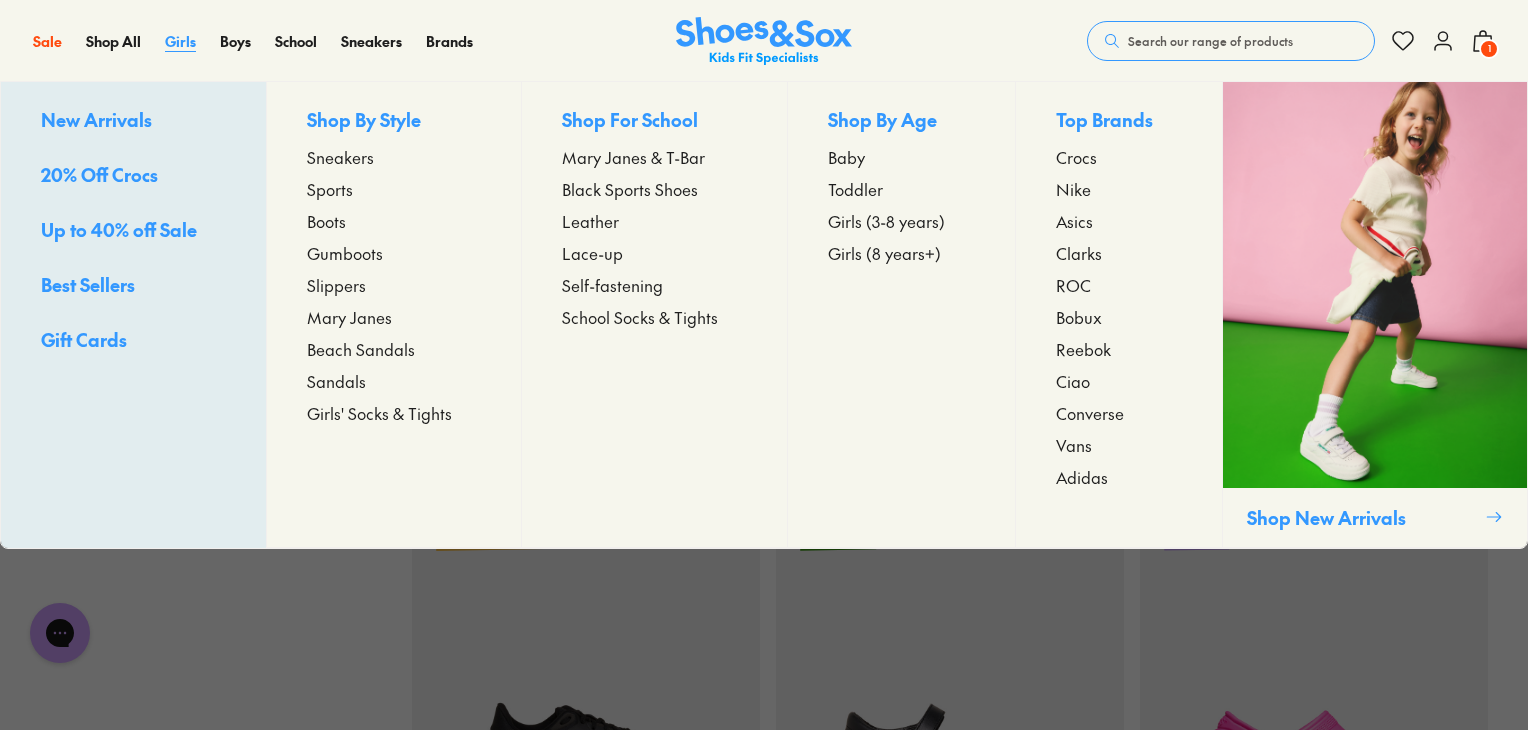 click on "Girls" at bounding box center (180, 41) 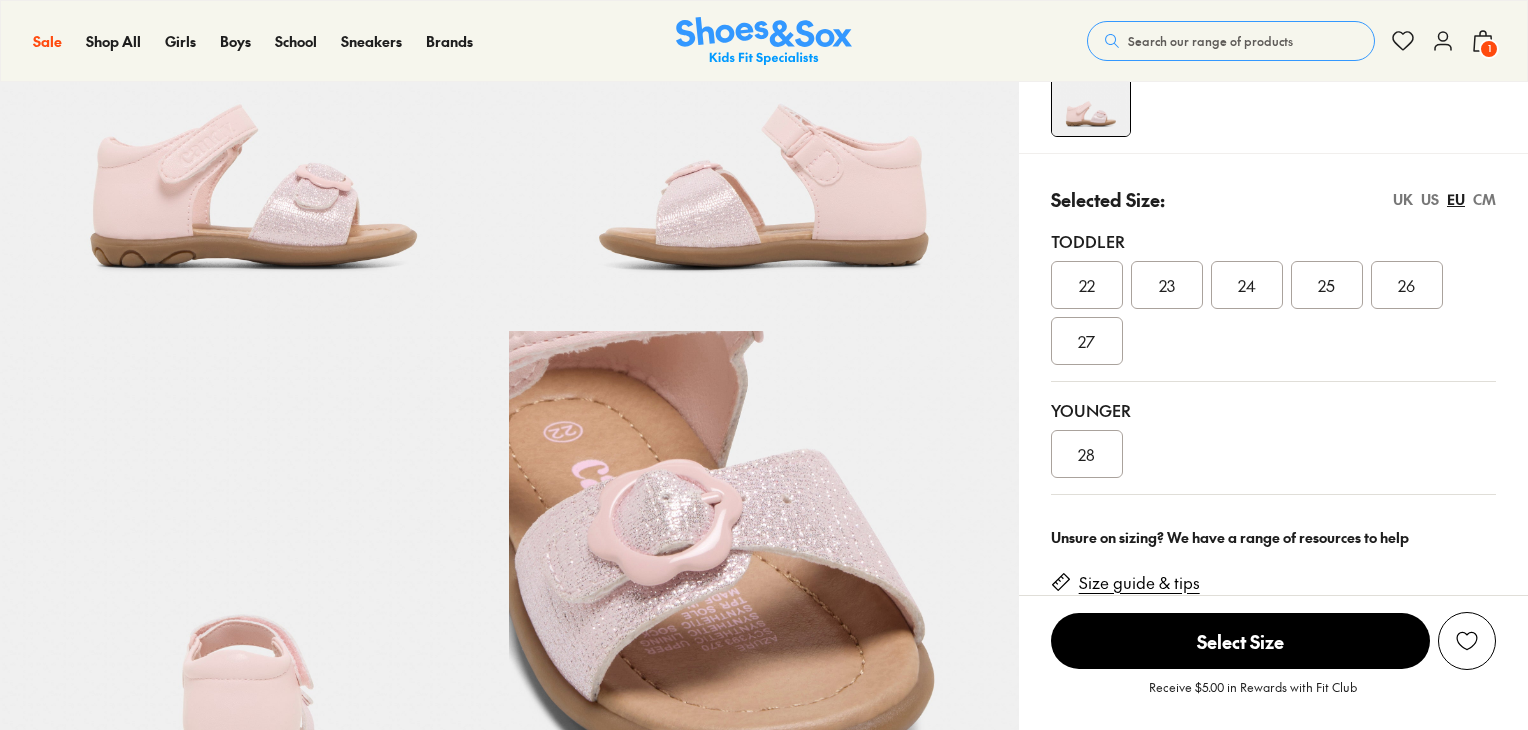scroll, scrollTop: 300, scrollLeft: 0, axis: vertical 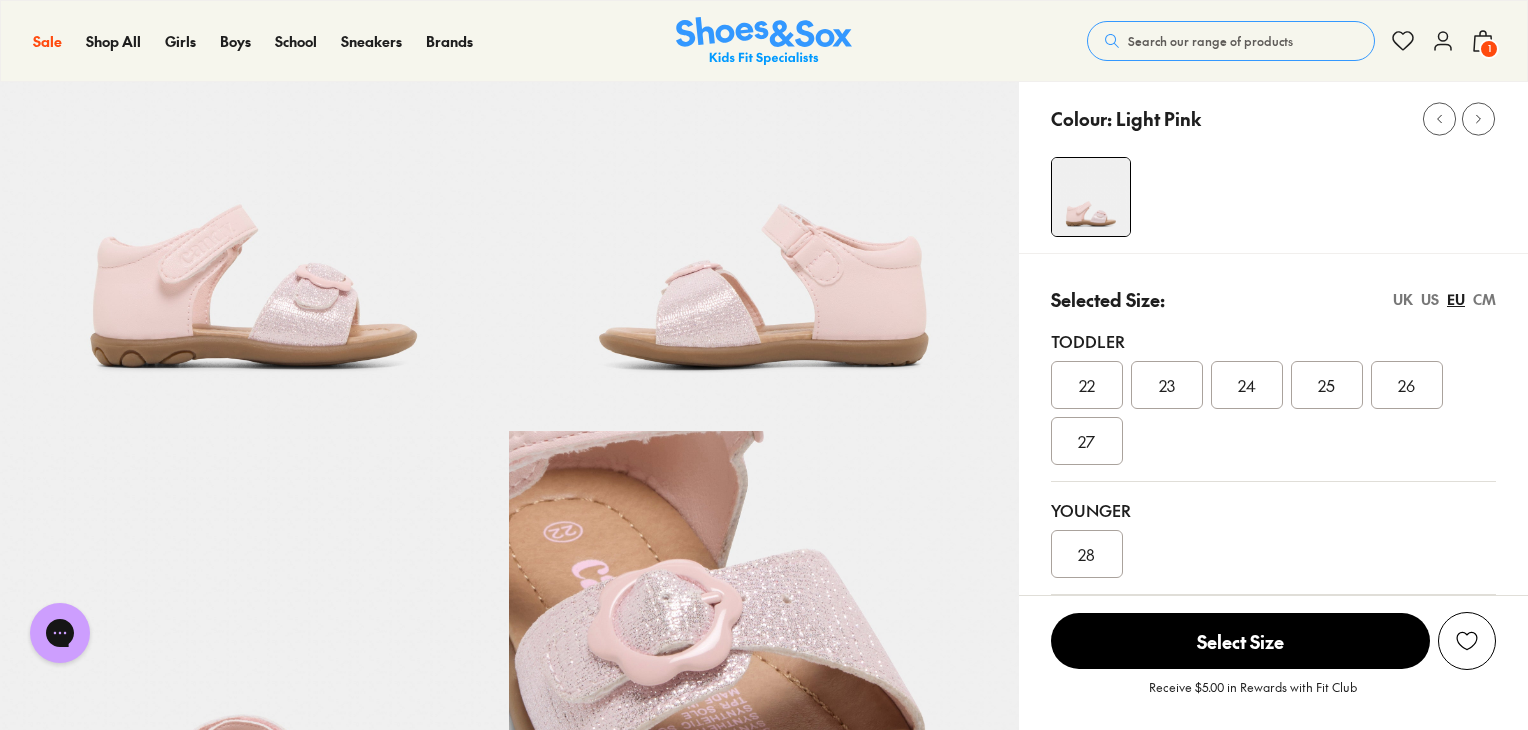 click on "UK" at bounding box center (1403, 299) 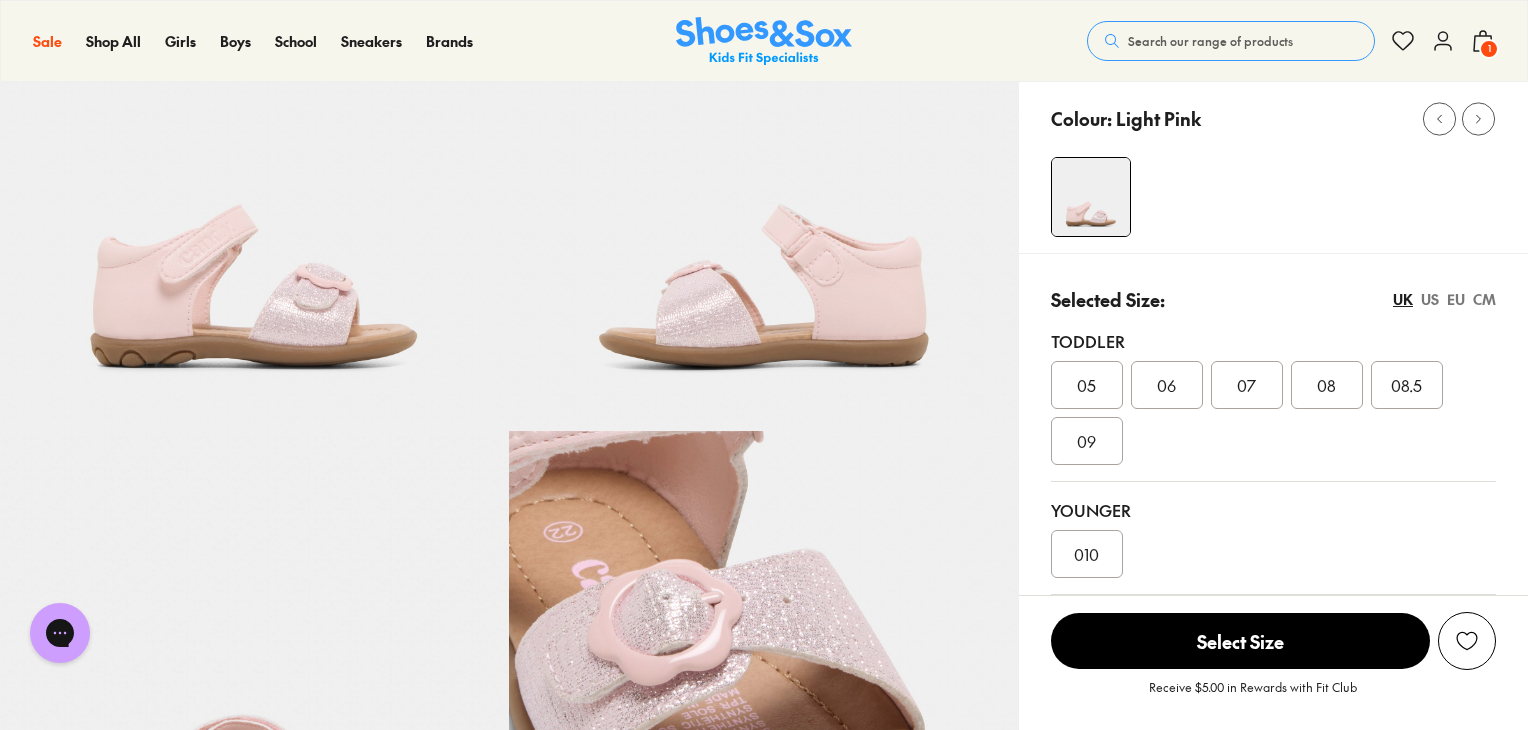 click on "08.5" at bounding box center (1406, 385) 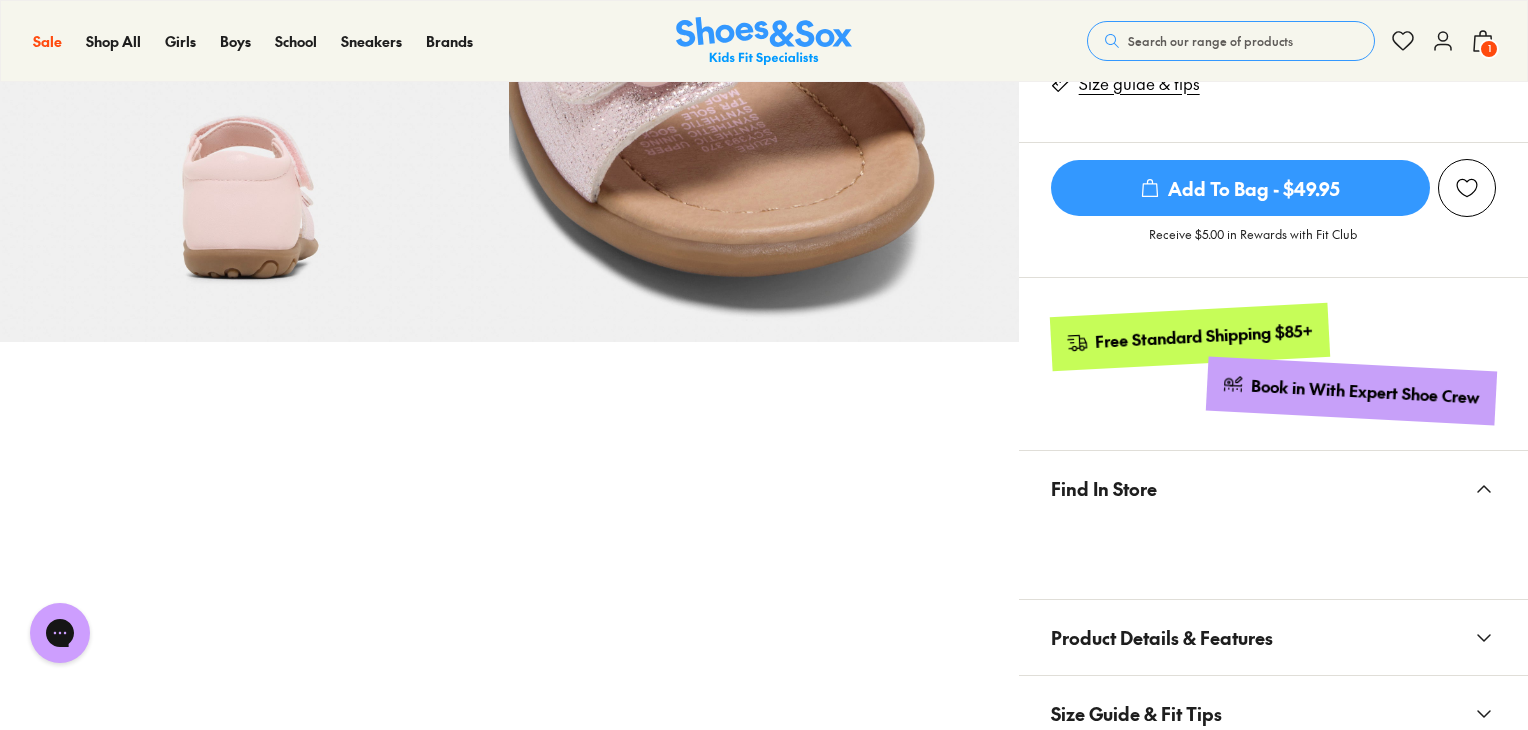 scroll, scrollTop: 800, scrollLeft: 0, axis: vertical 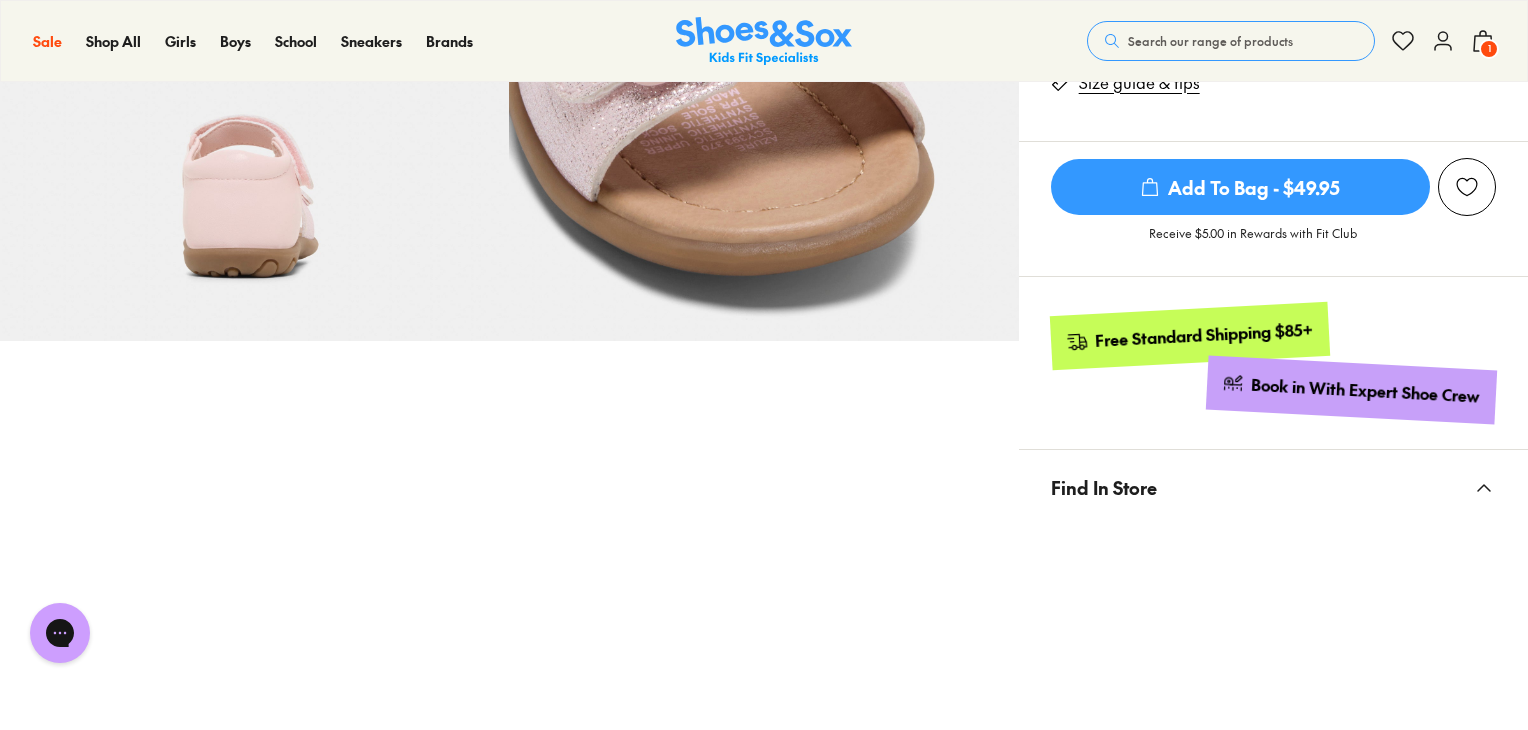 click on "Add To Bag - $49.95" at bounding box center [1240, 187] 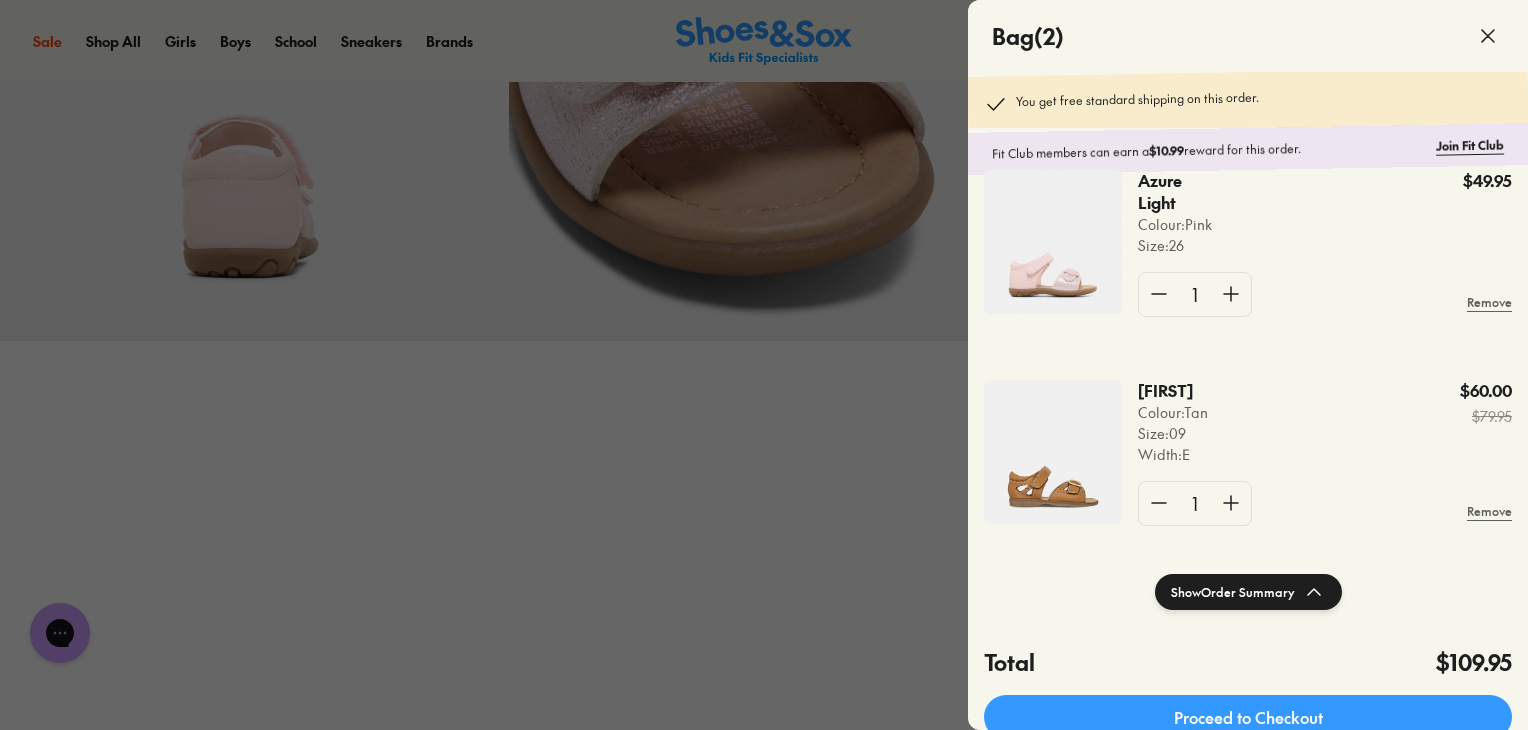 scroll, scrollTop: 58, scrollLeft: 0, axis: vertical 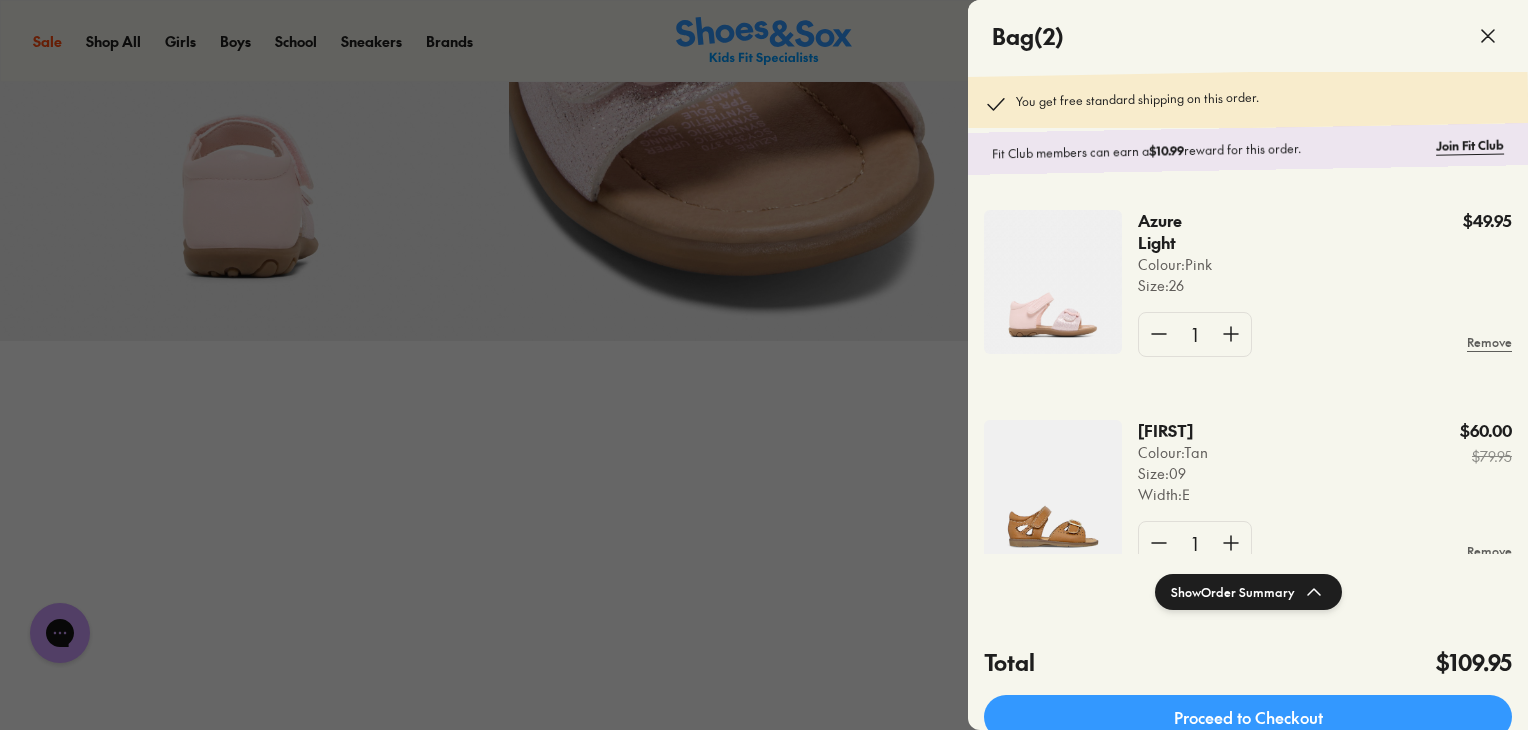 click 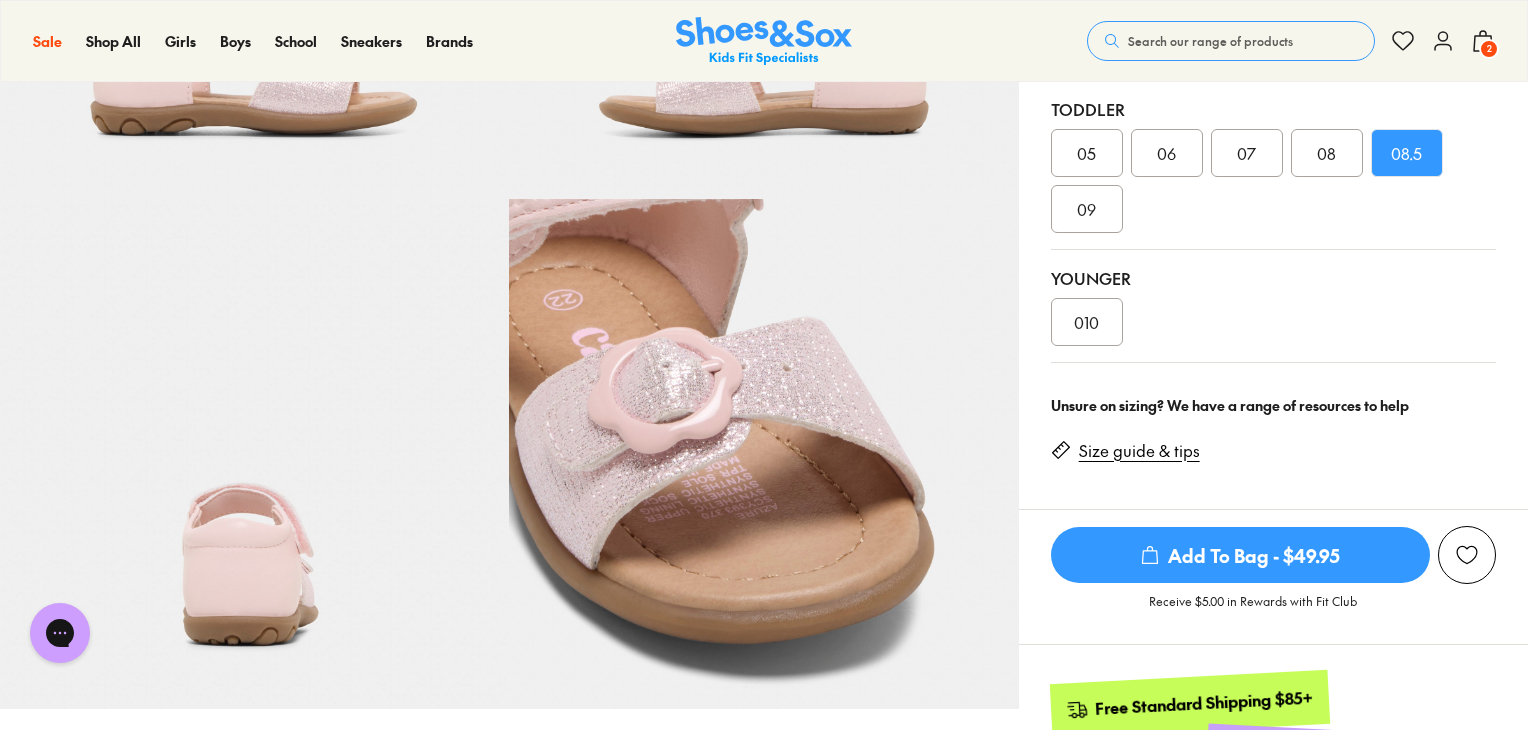 scroll, scrollTop: 500, scrollLeft: 0, axis: vertical 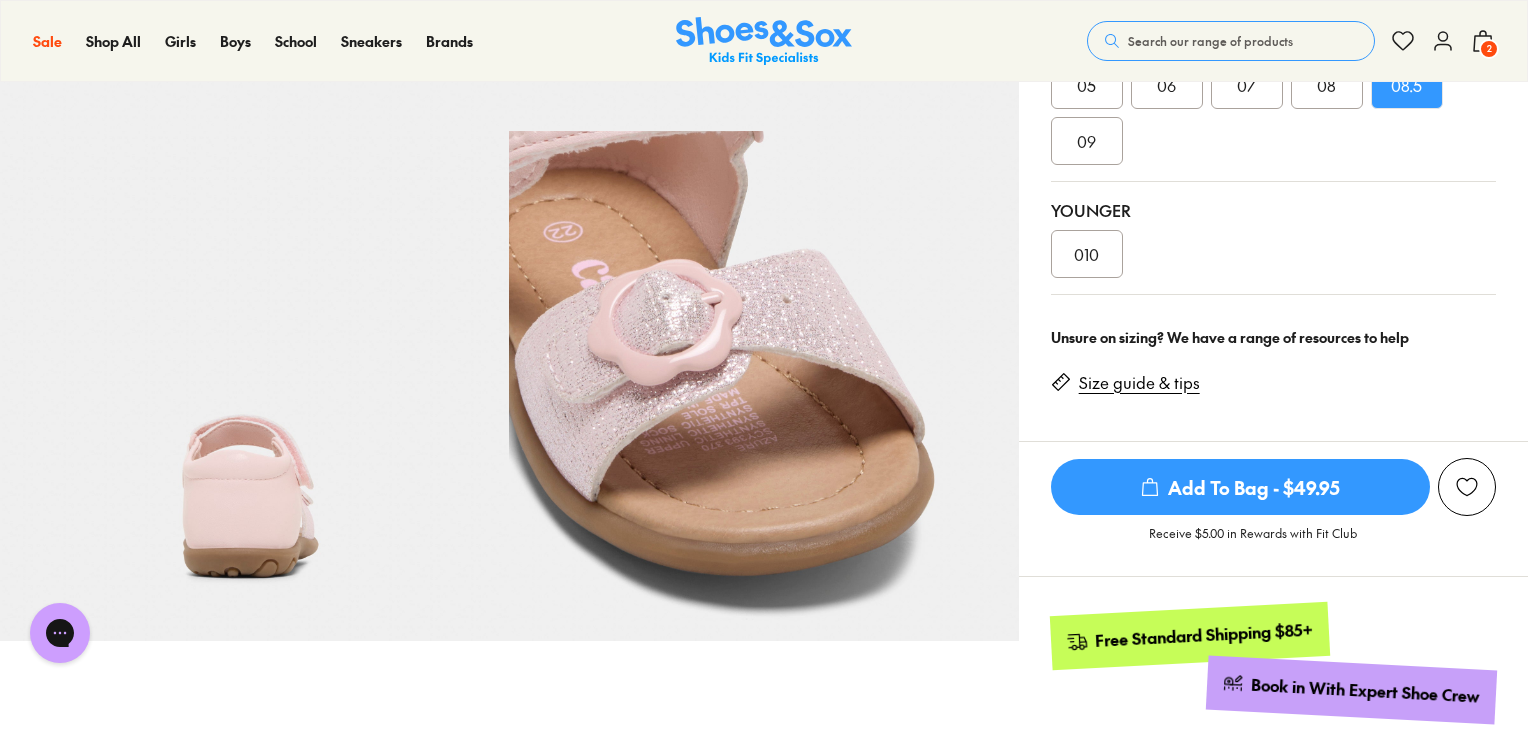 click on "Add To Bag - $49.95" at bounding box center (1240, 487) 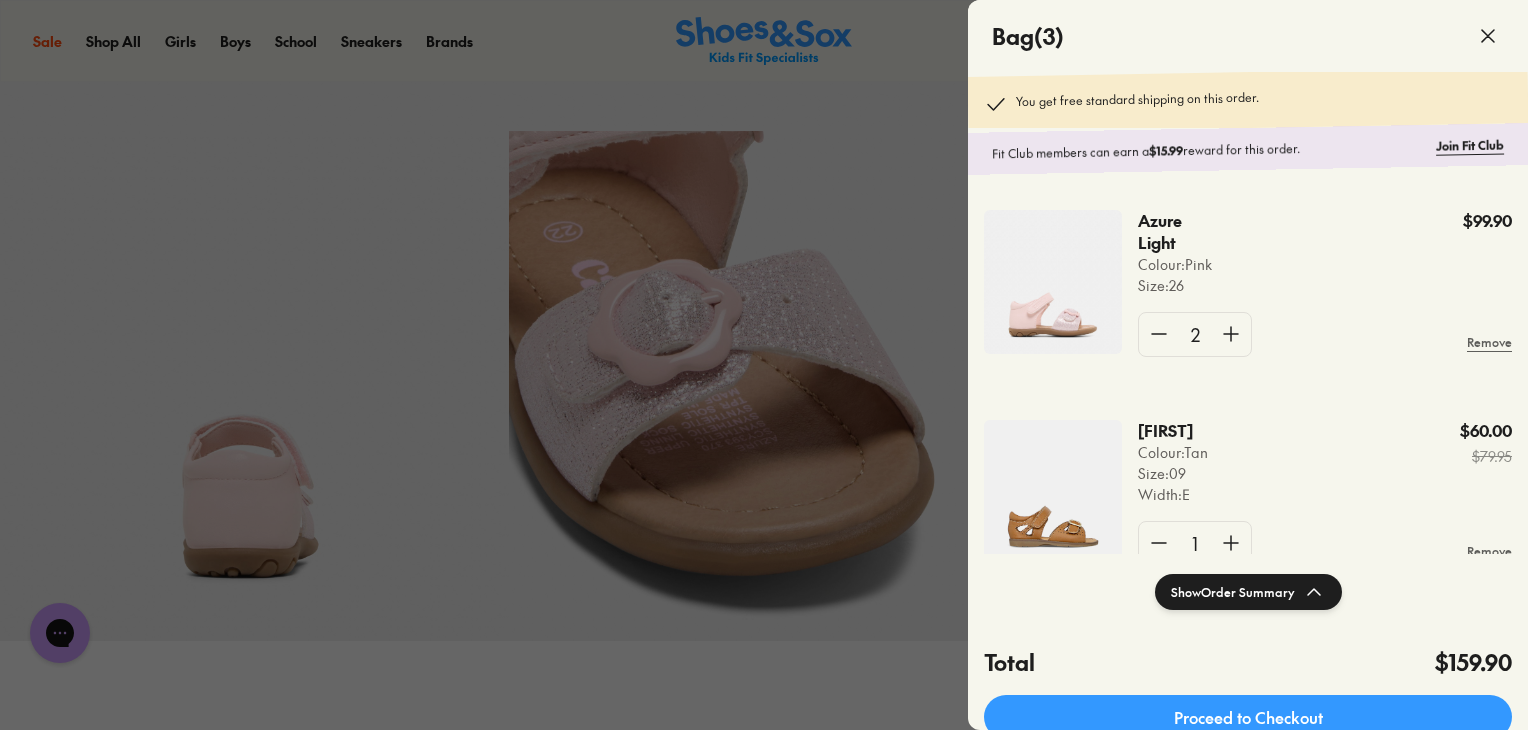 click 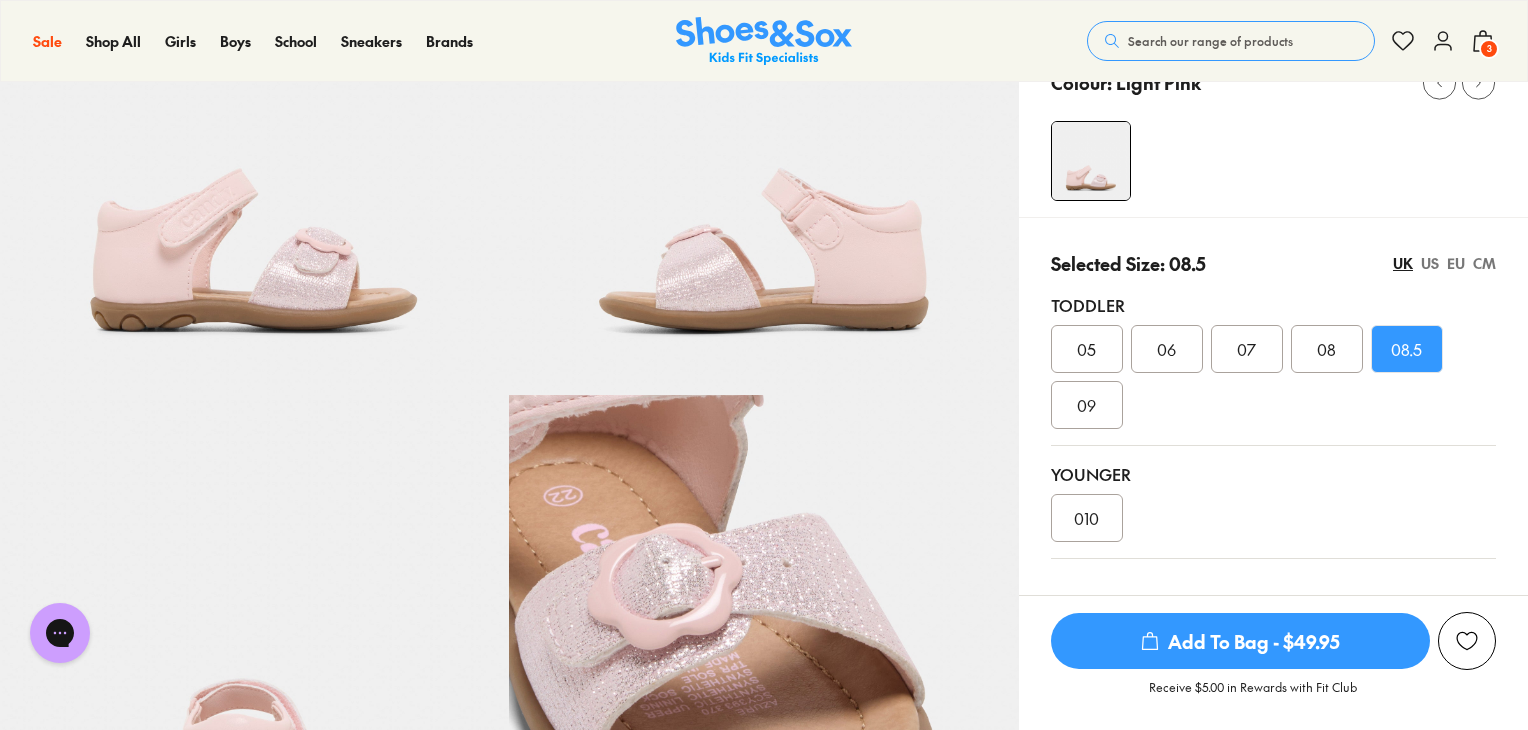 scroll, scrollTop: 200, scrollLeft: 0, axis: vertical 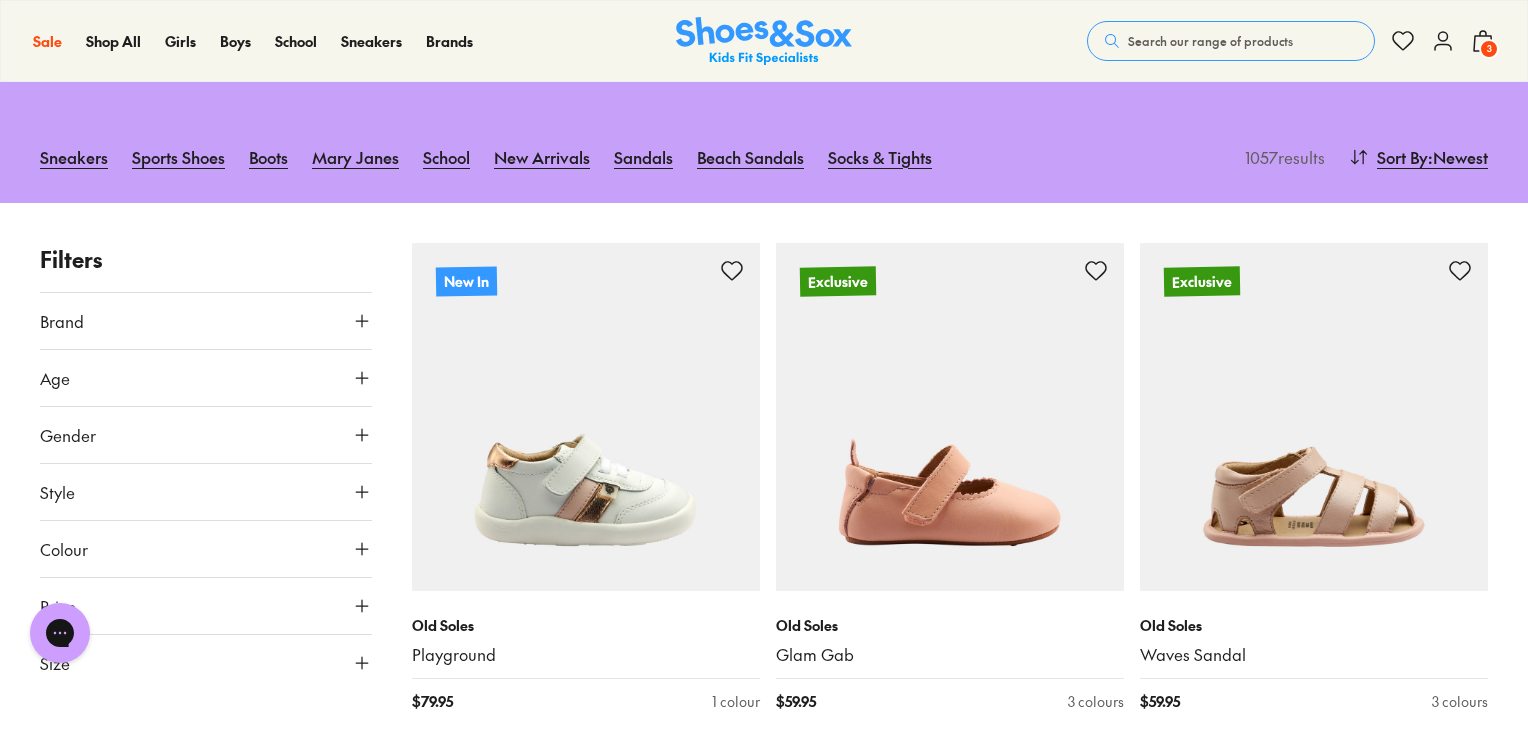 click 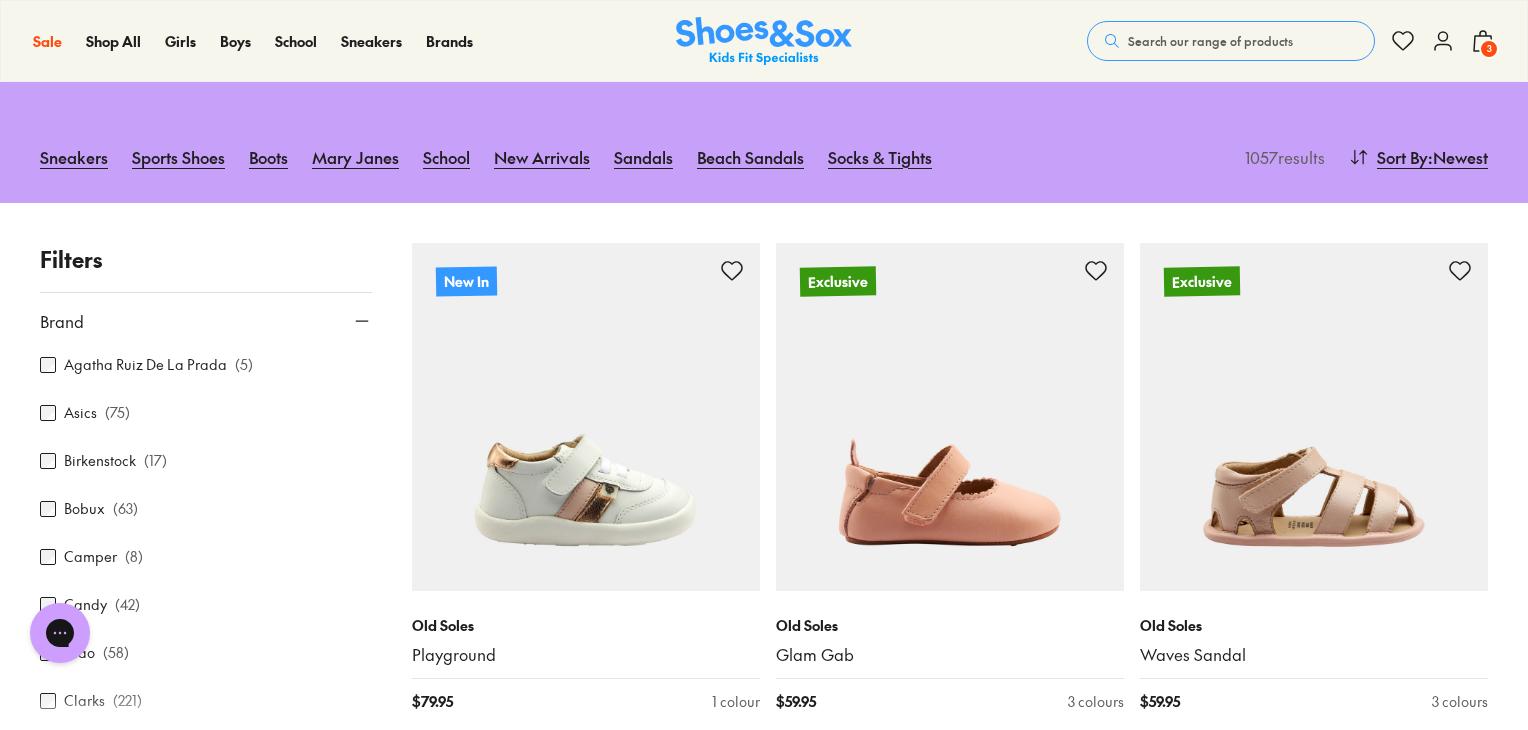 scroll, scrollTop: 300, scrollLeft: 0, axis: vertical 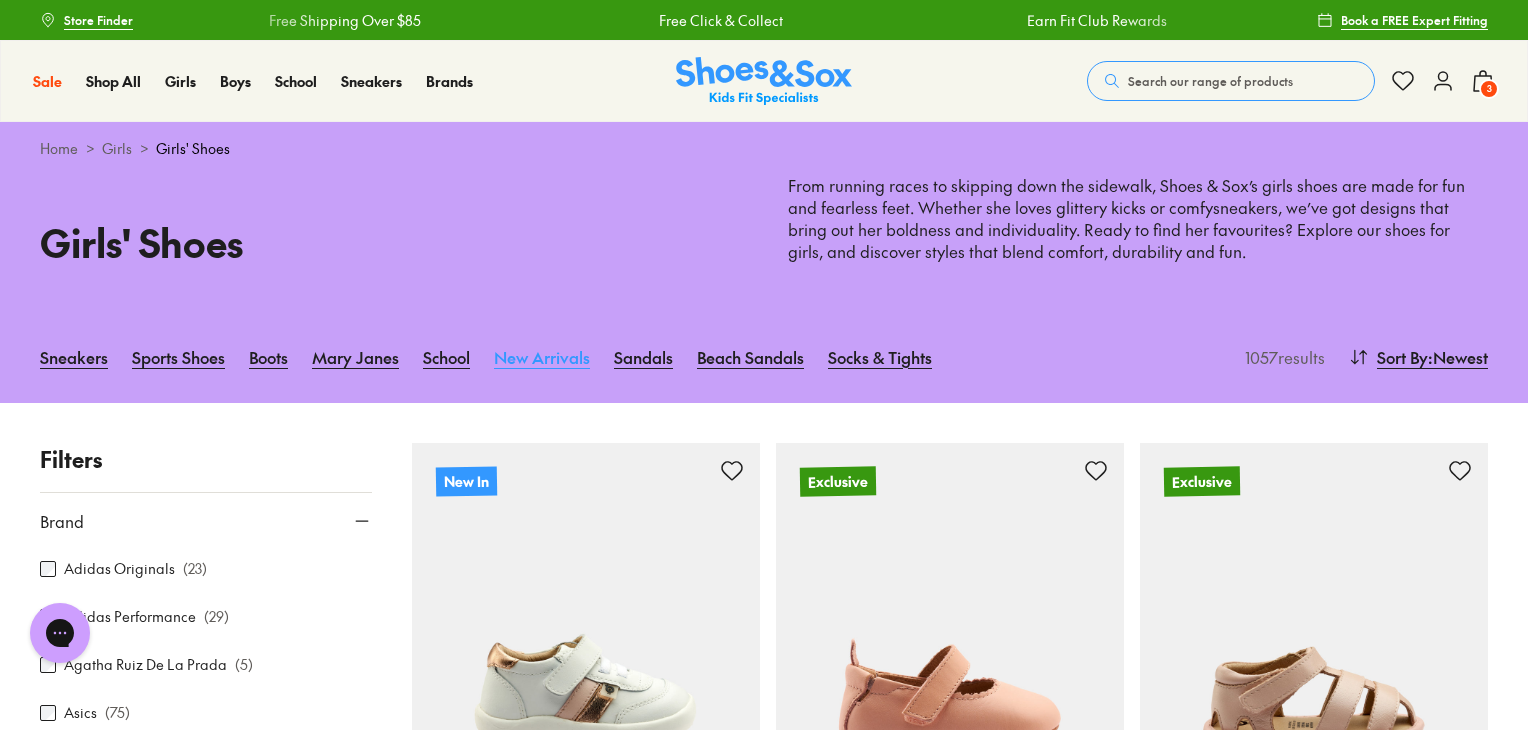 click on "New Arrivals" at bounding box center [542, 357] 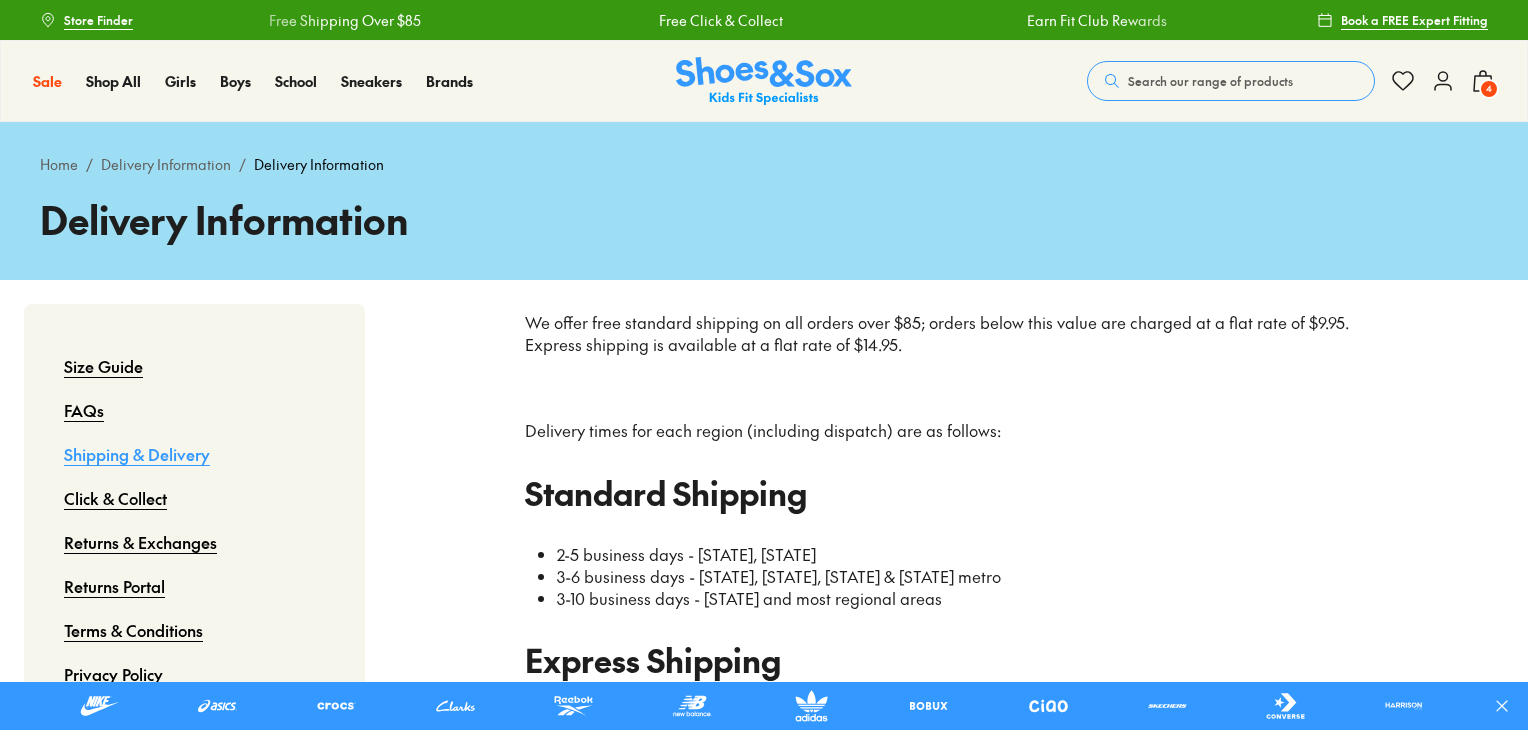 scroll, scrollTop: 0, scrollLeft: 0, axis: both 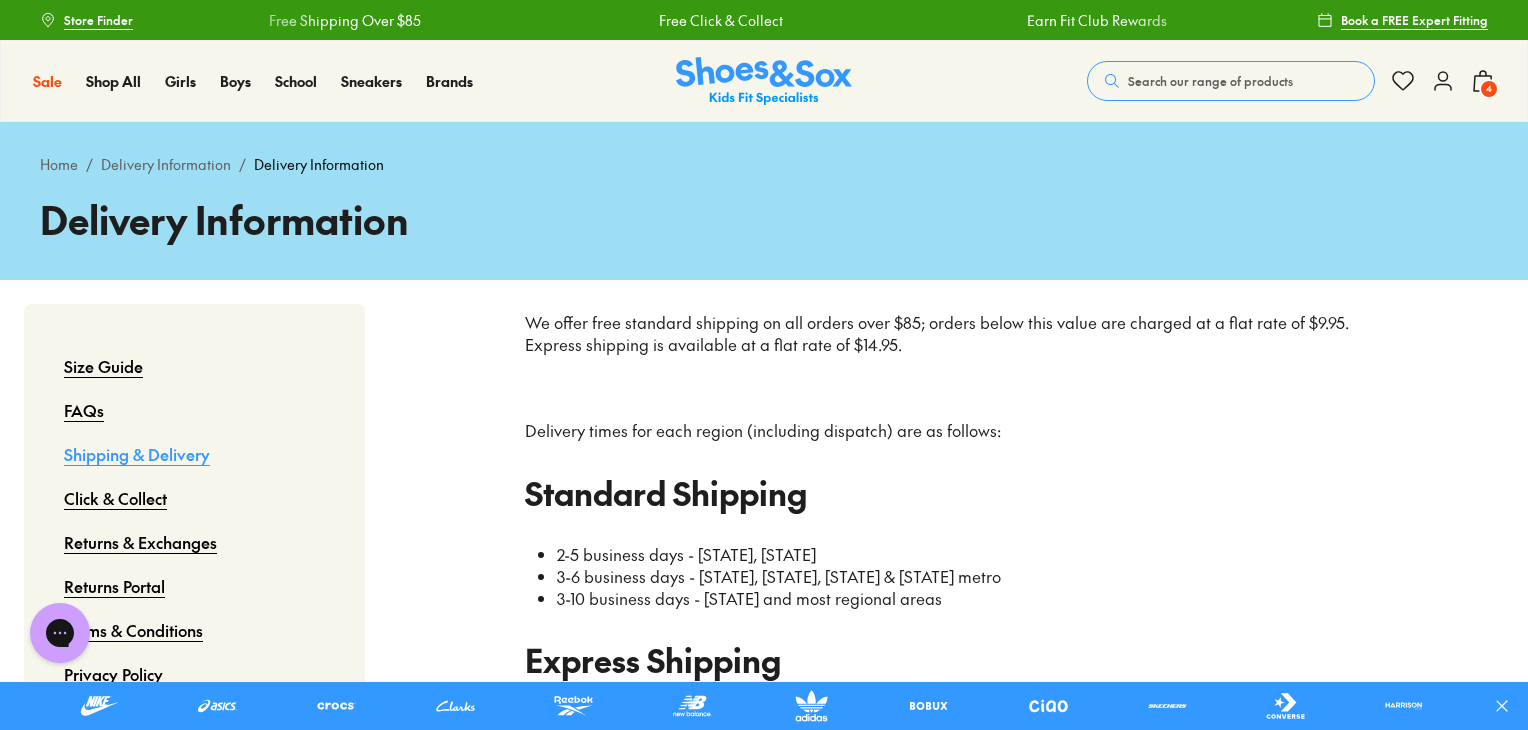 click on "Store Finder" at bounding box center (98, 20) 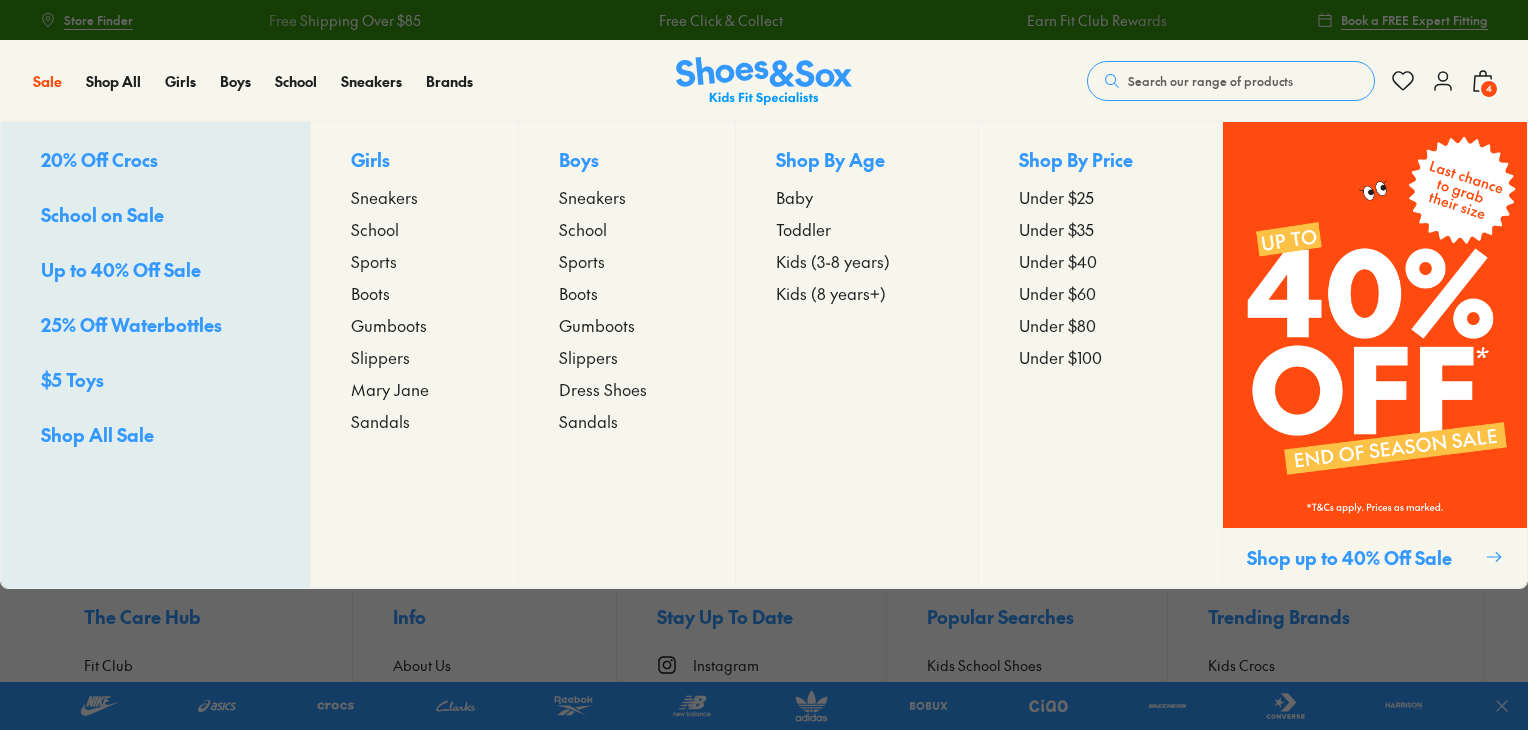 scroll, scrollTop: 0, scrollLeft: 0, axis: both 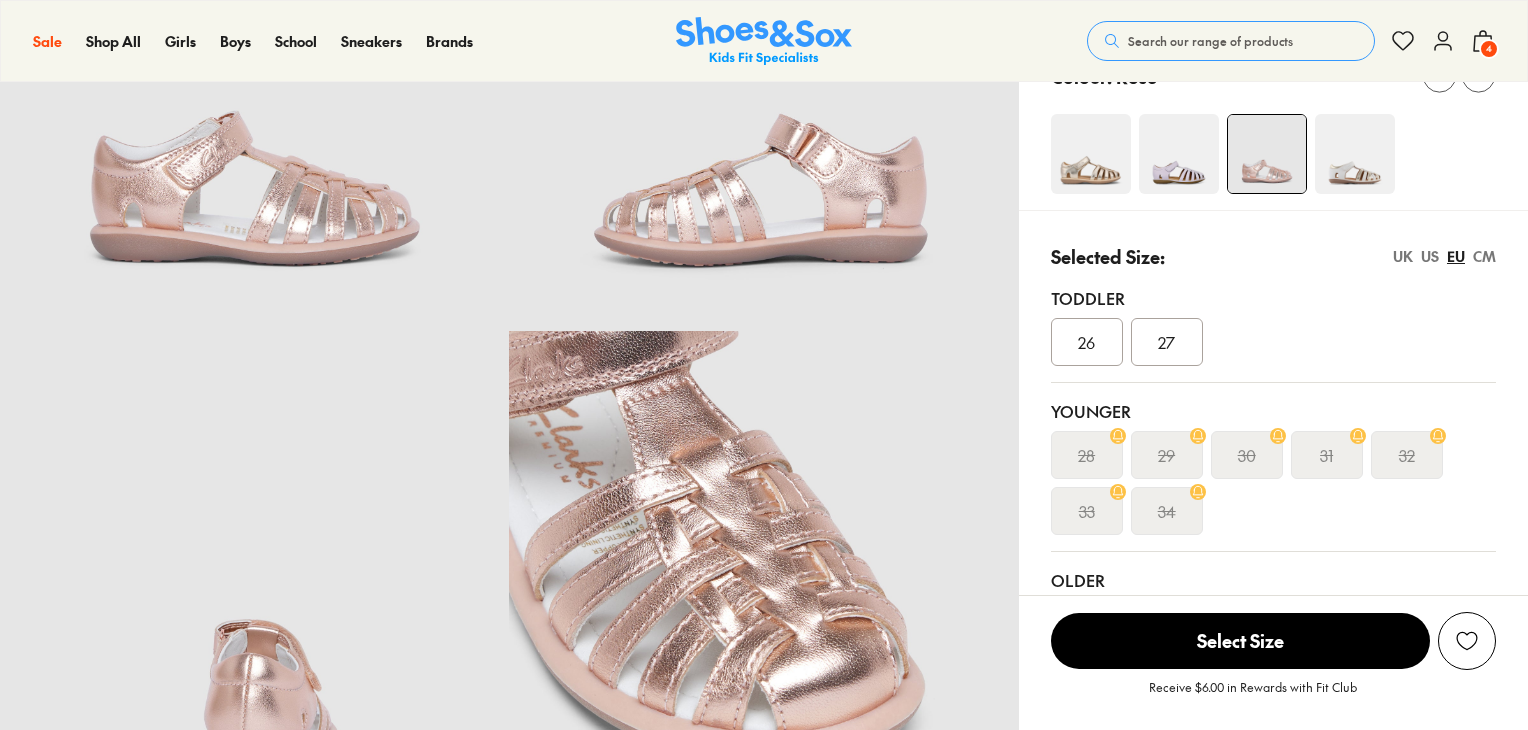 select on "*" 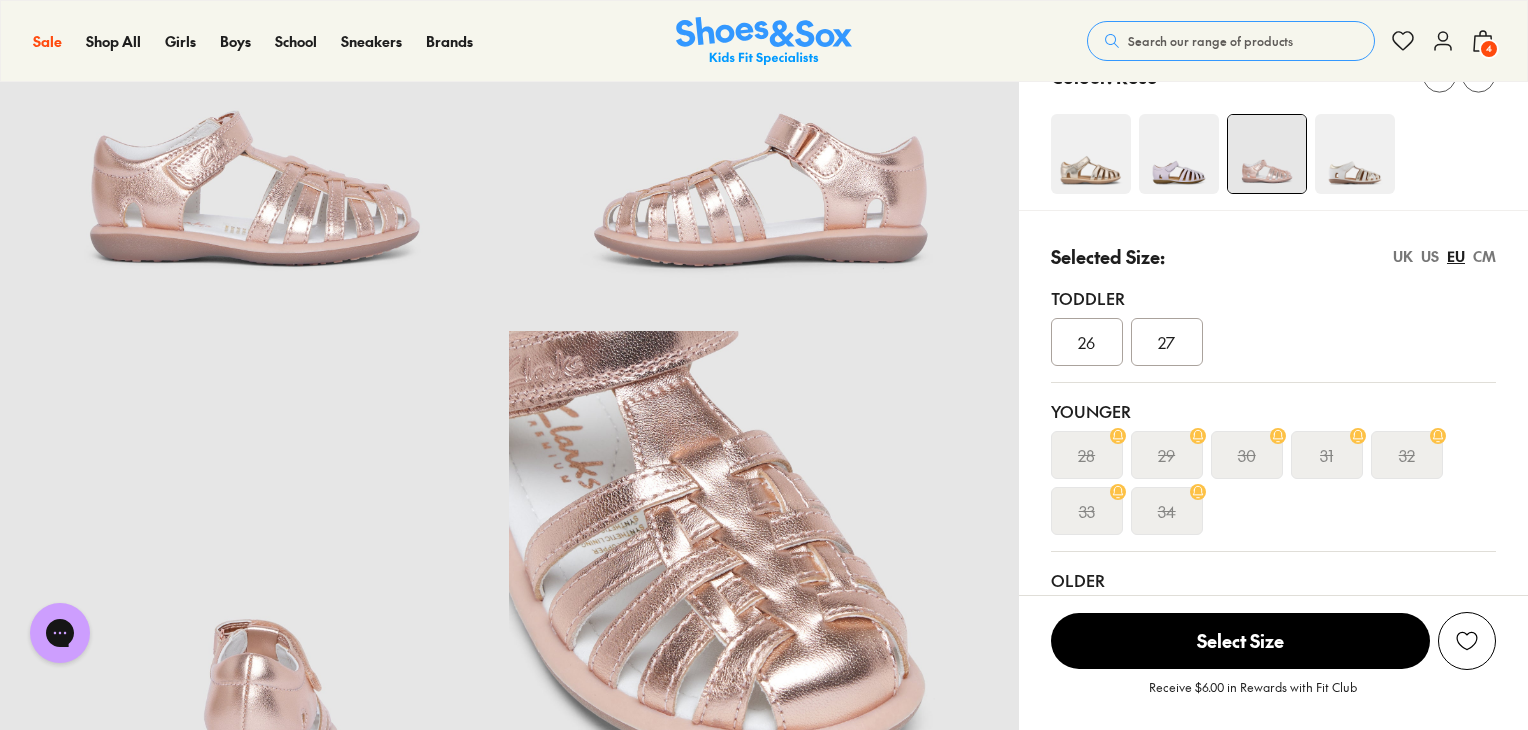 scroll, scrollTop: 0, scrollLeft: 0, axis: both 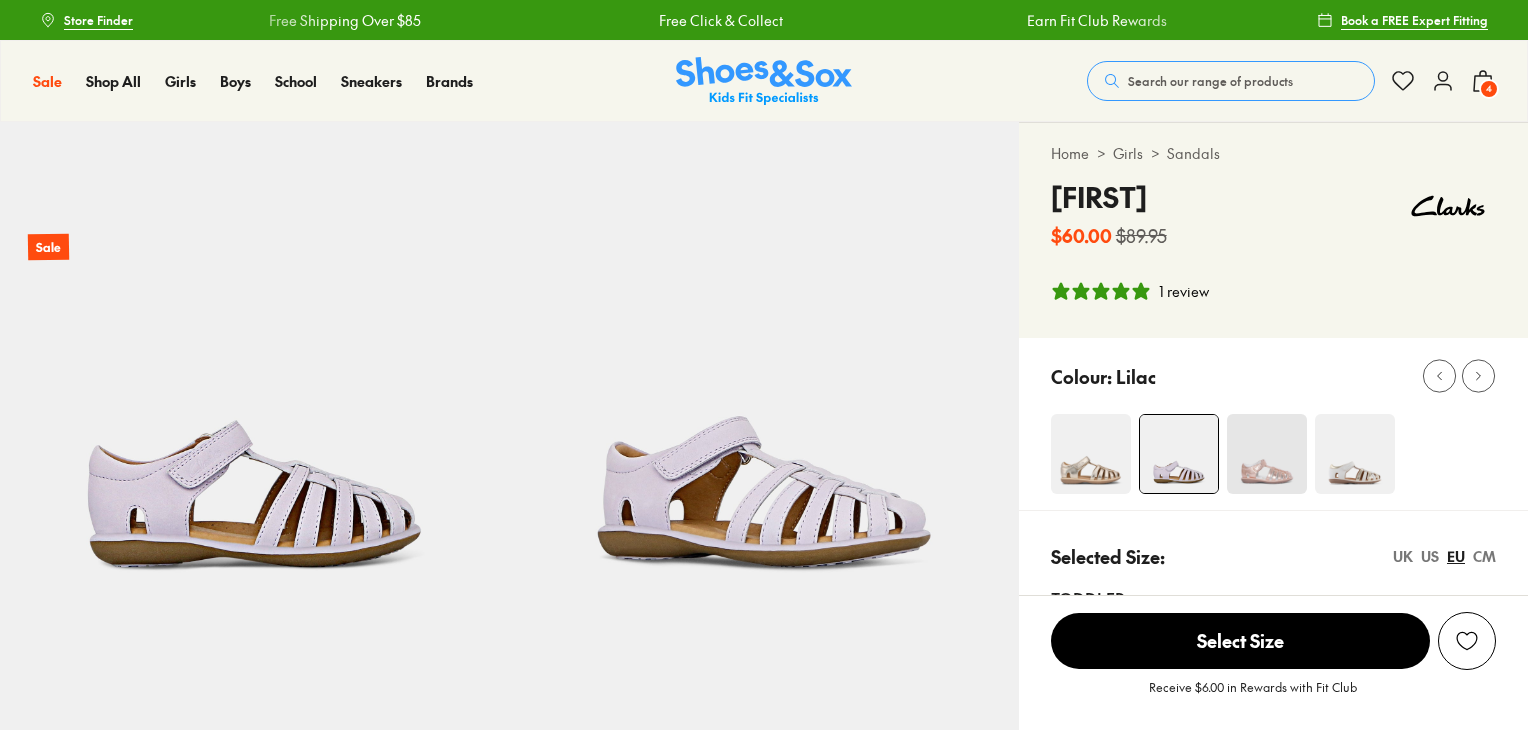 select on "*" 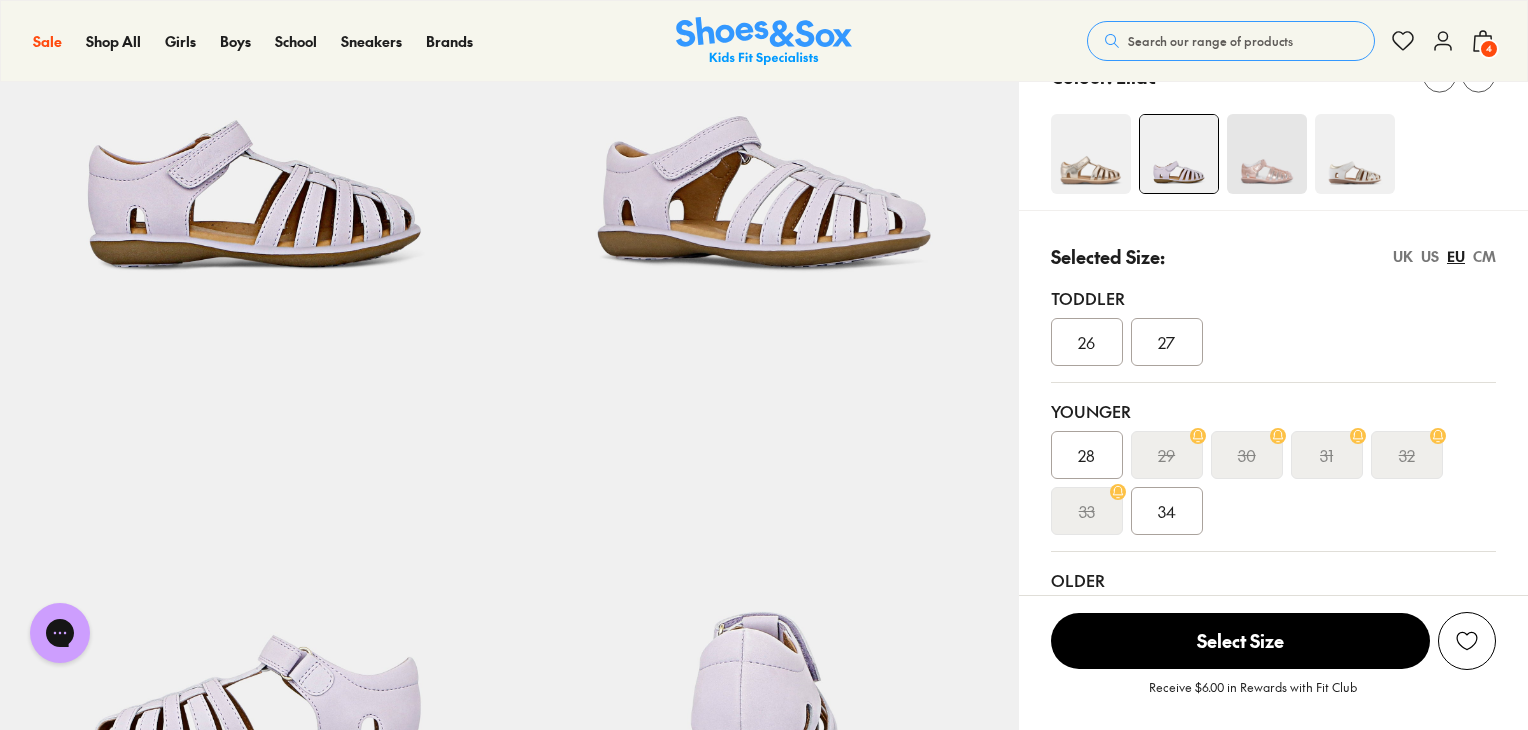 scroll, scrollTop: 0, scrollLeft: 0, axis: both 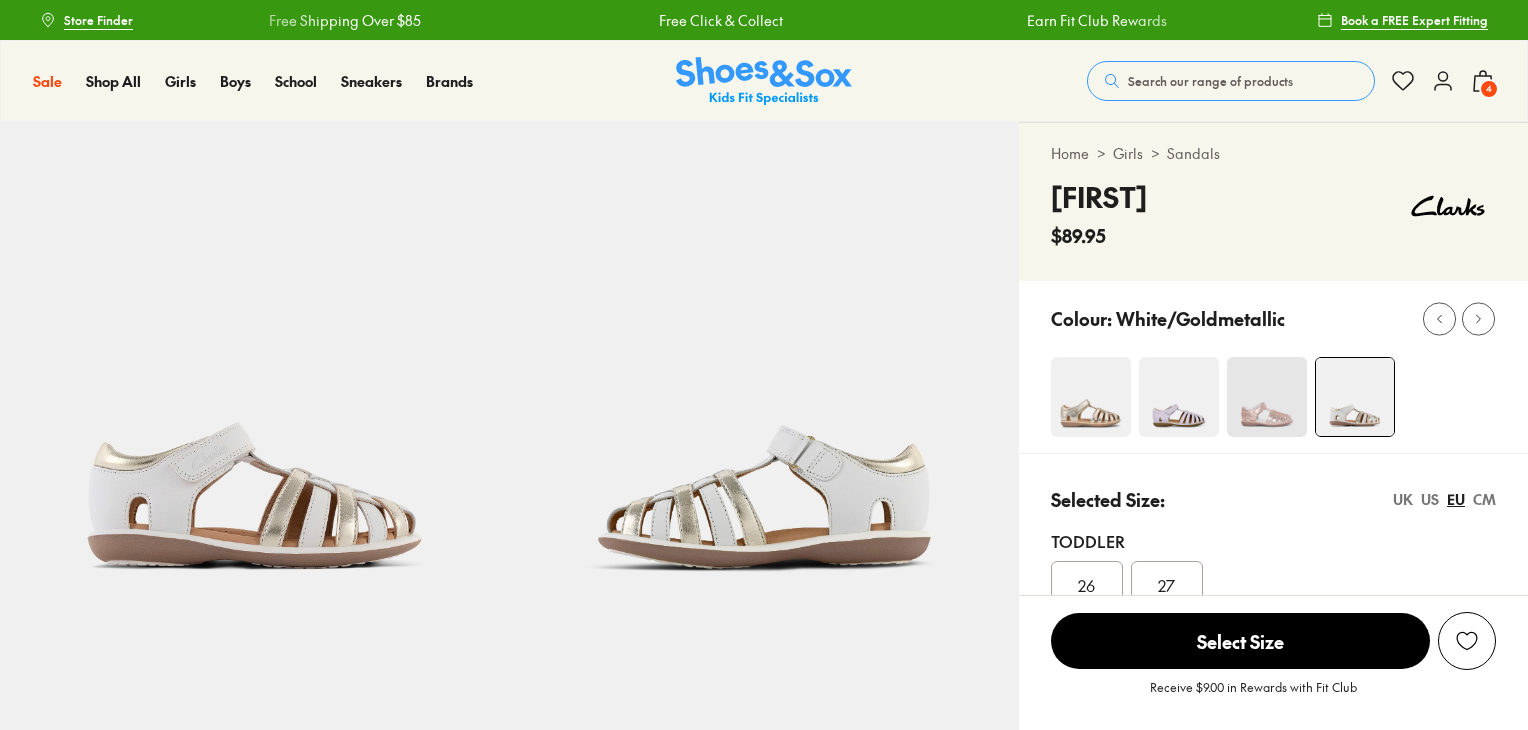 select on "*" 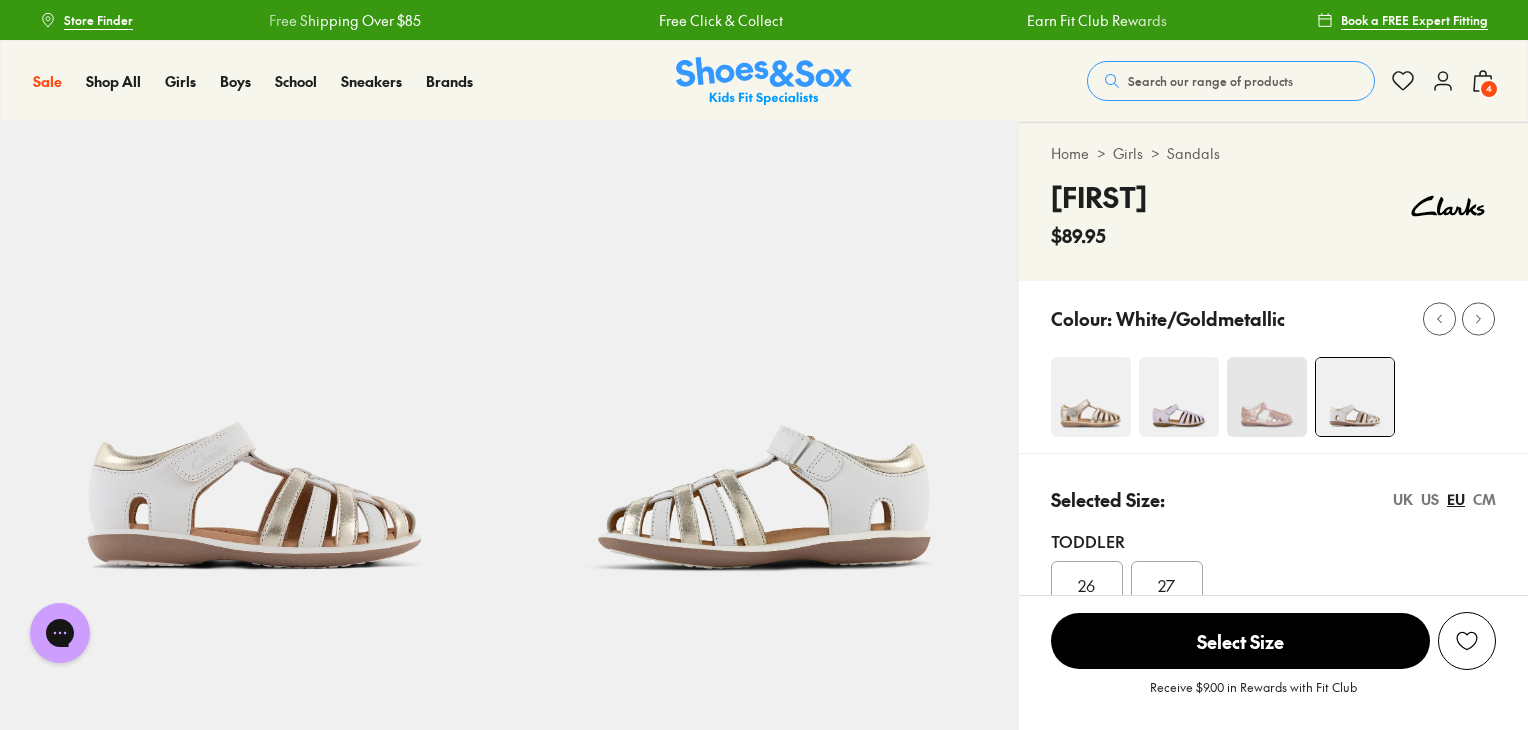 scroll, scrollTop: 0, scrollLeft: 0, axis: both 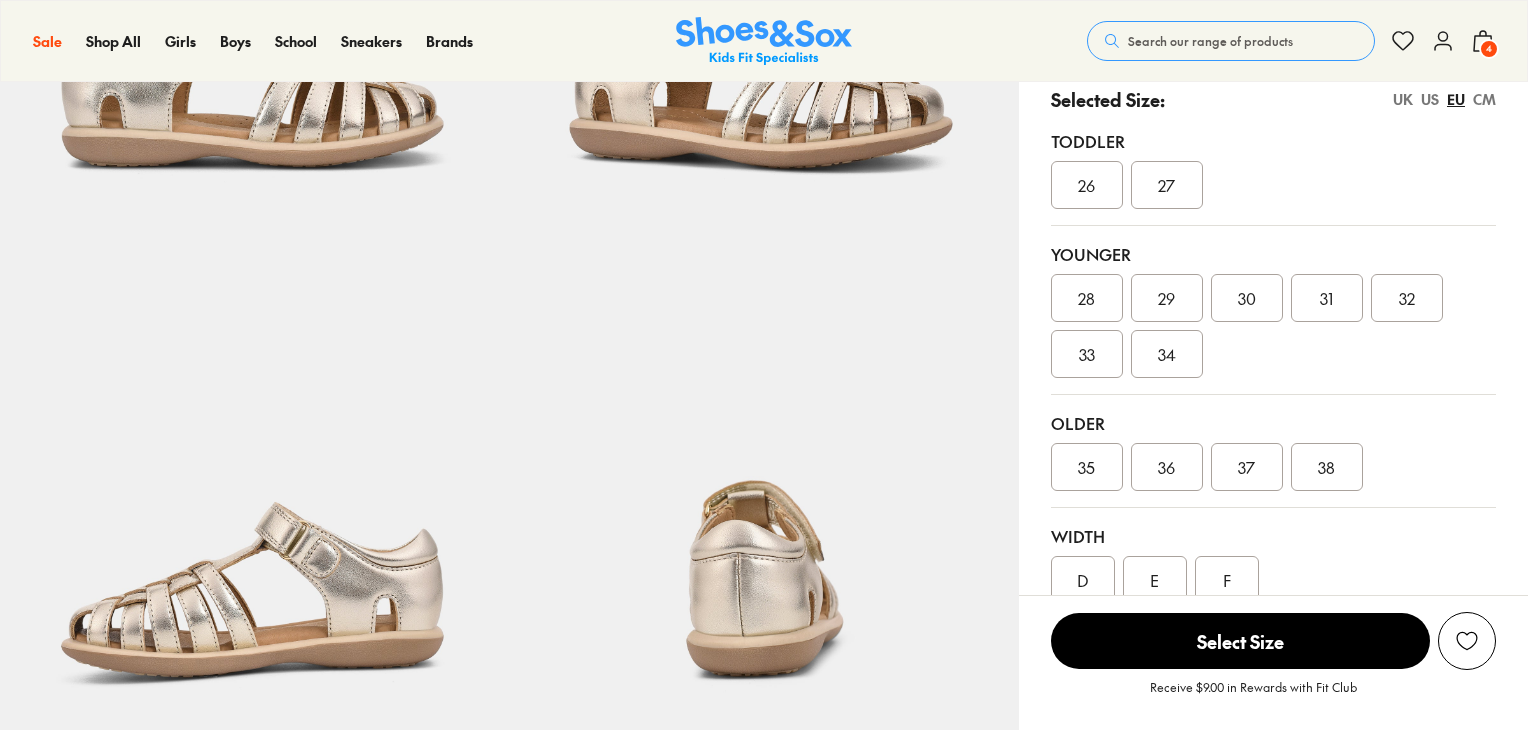 select on "*" 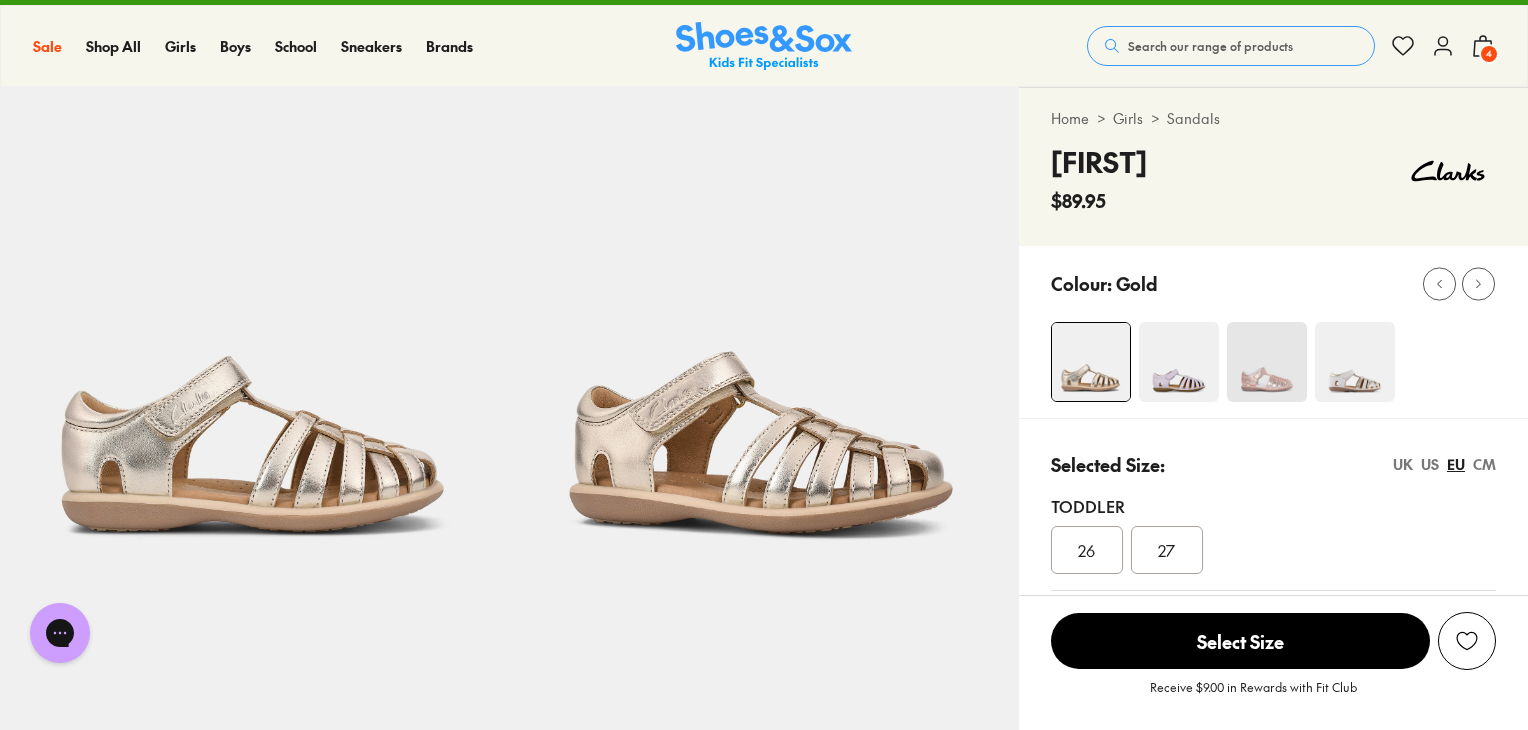 scroll, scrollTop: 0, scrollLeft: 0, axis: both 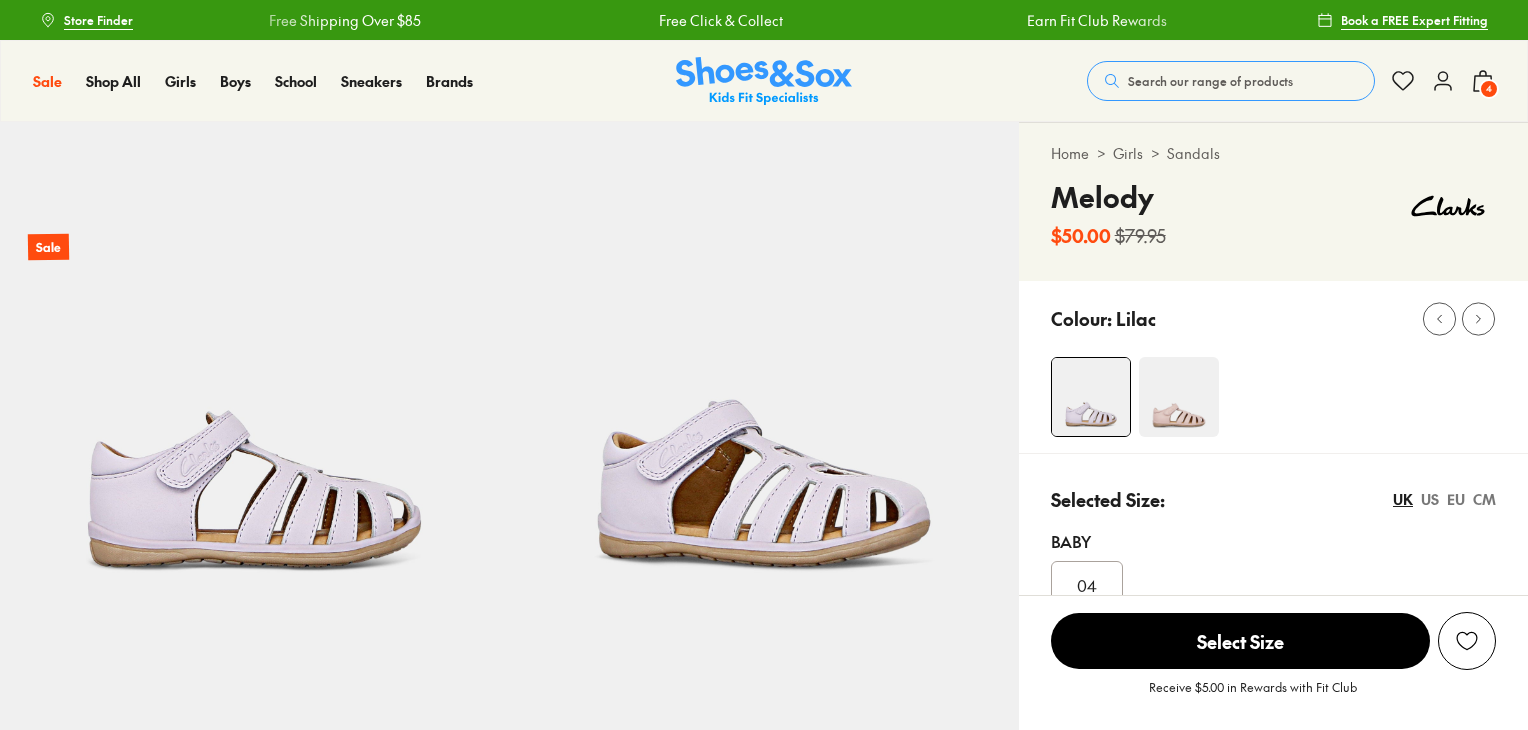 select on "*" 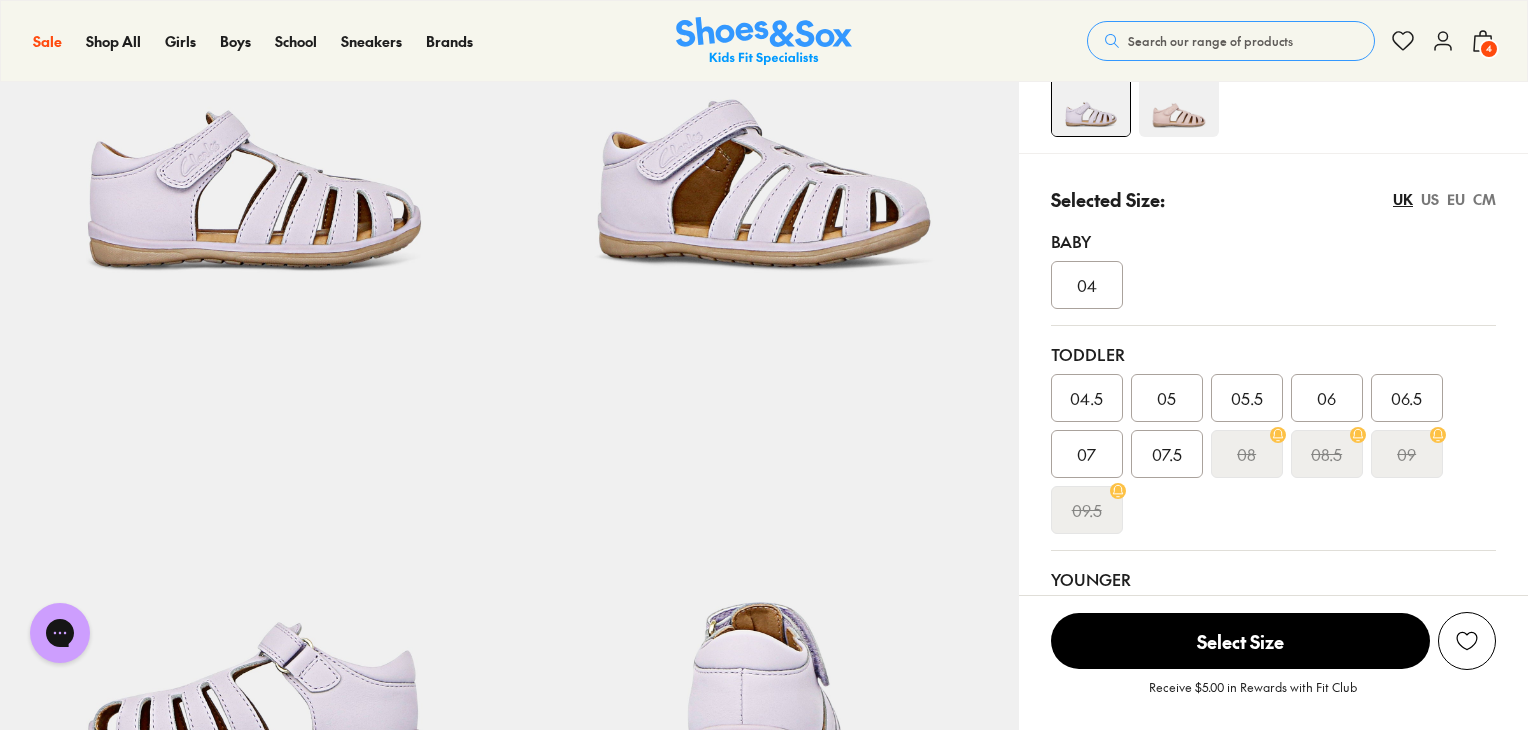 scroll, scrollTop: 0, scrollLeft: 0, axis: both 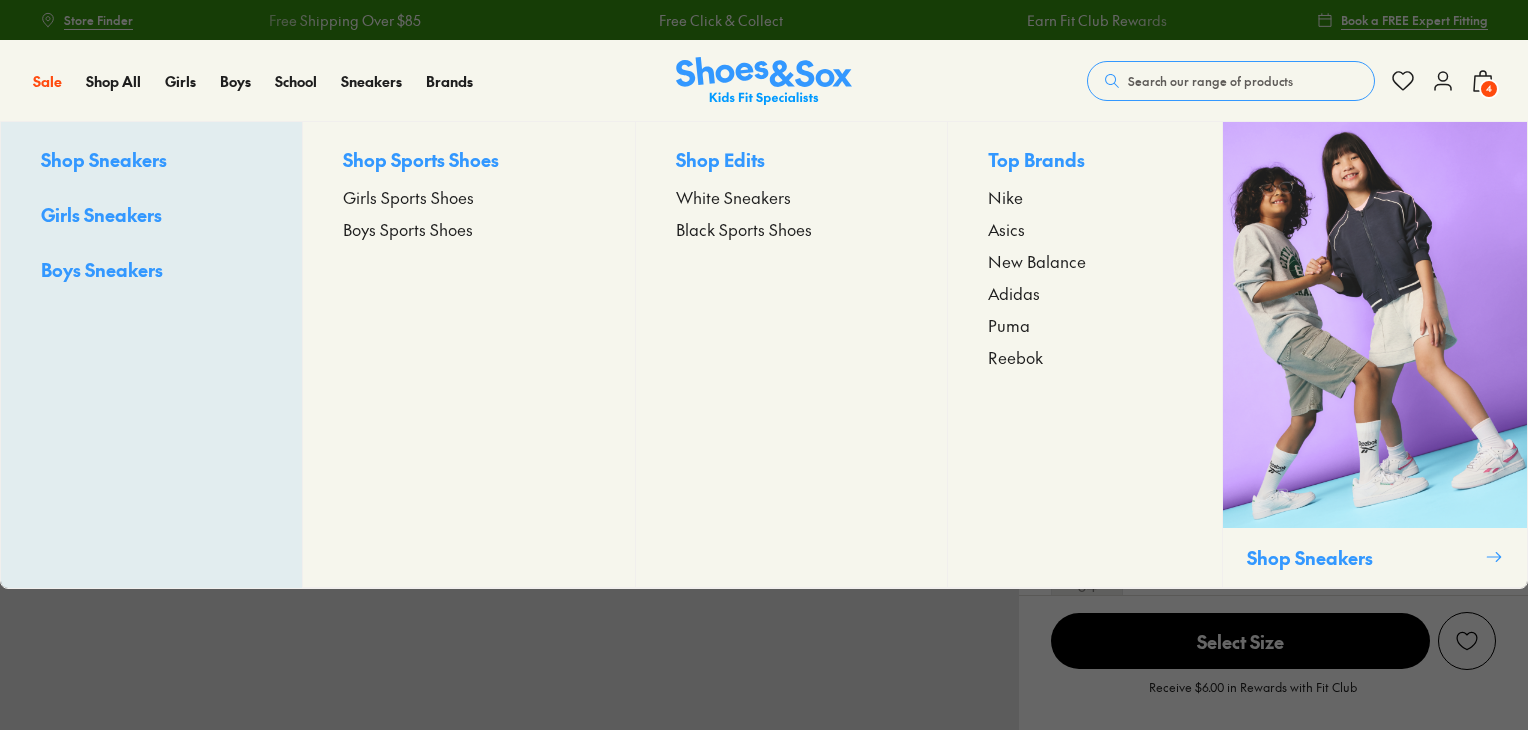 select on "*" 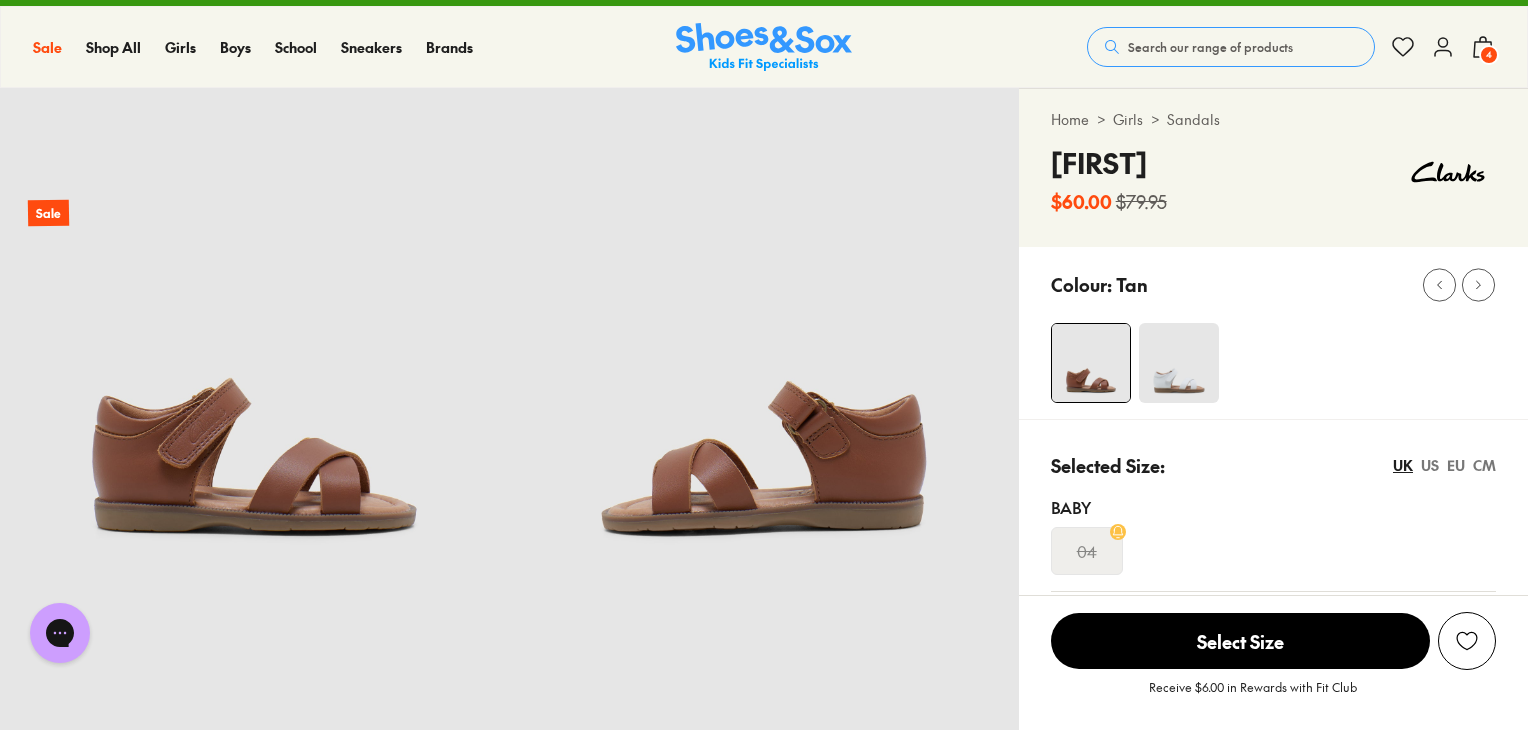 scroll, scrollTop: 0, scrollLeft: 0, axis: both 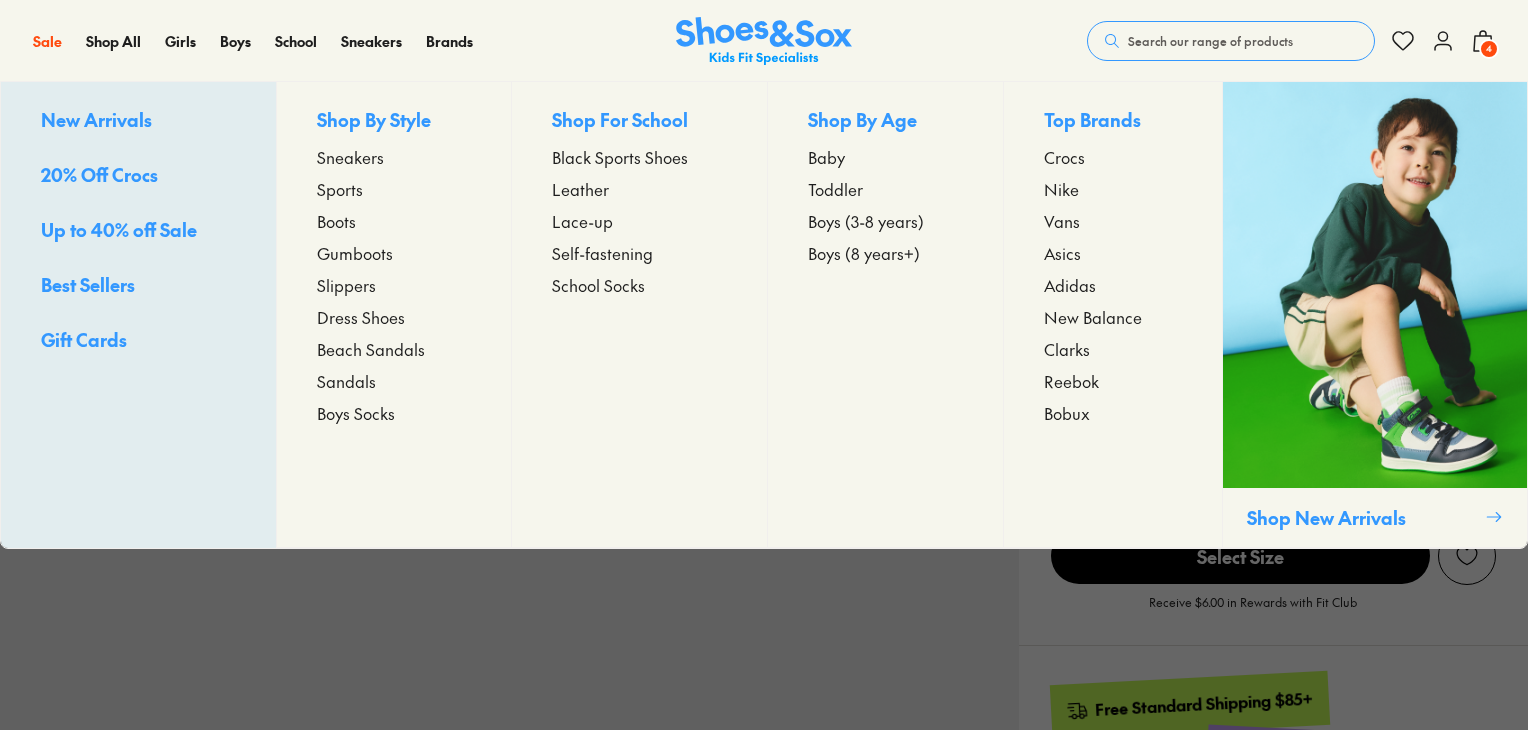 select on "*" 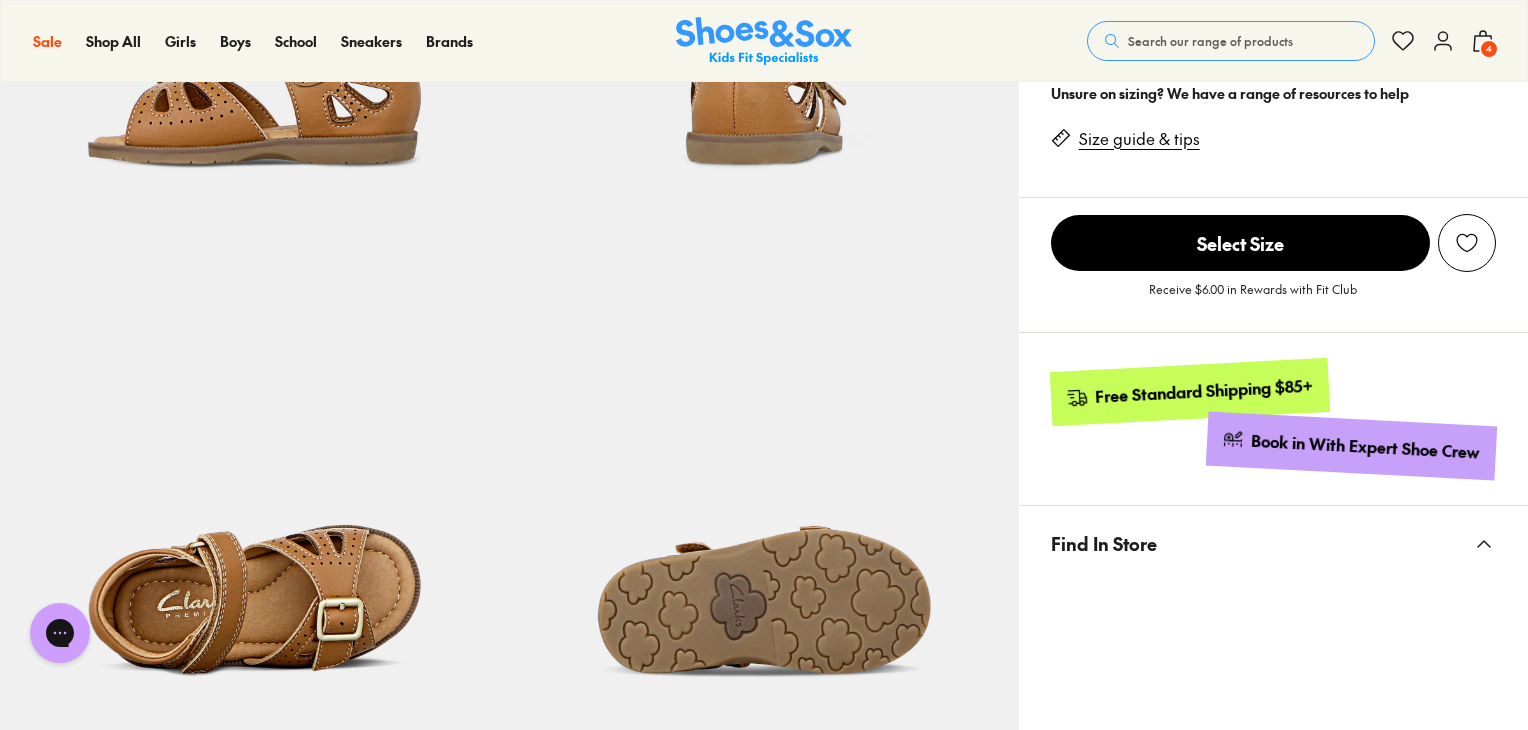 scroll, scrollTop: 1000, scrollLeft: 0, axis: vertical 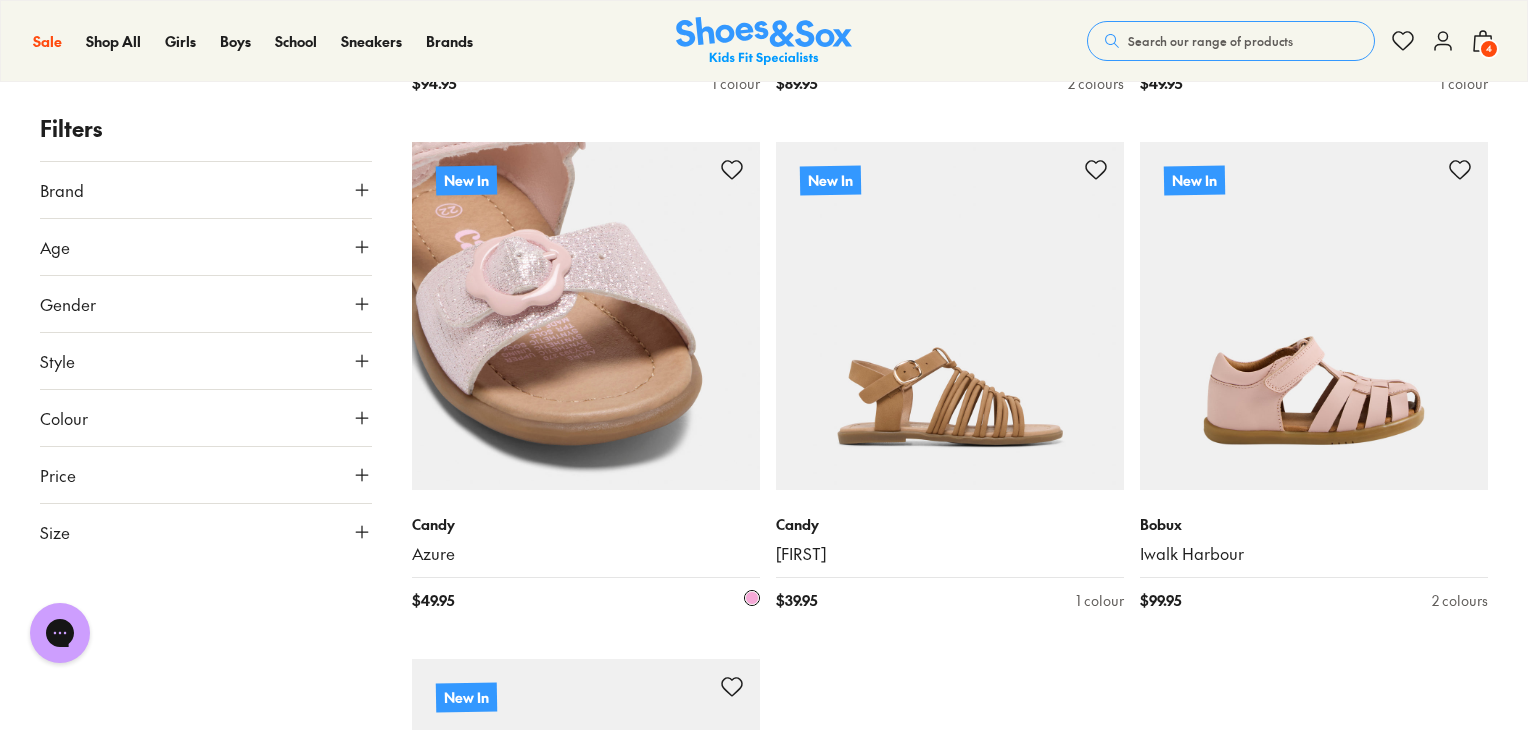 click on "Azure" at bounding box center (586, 554) 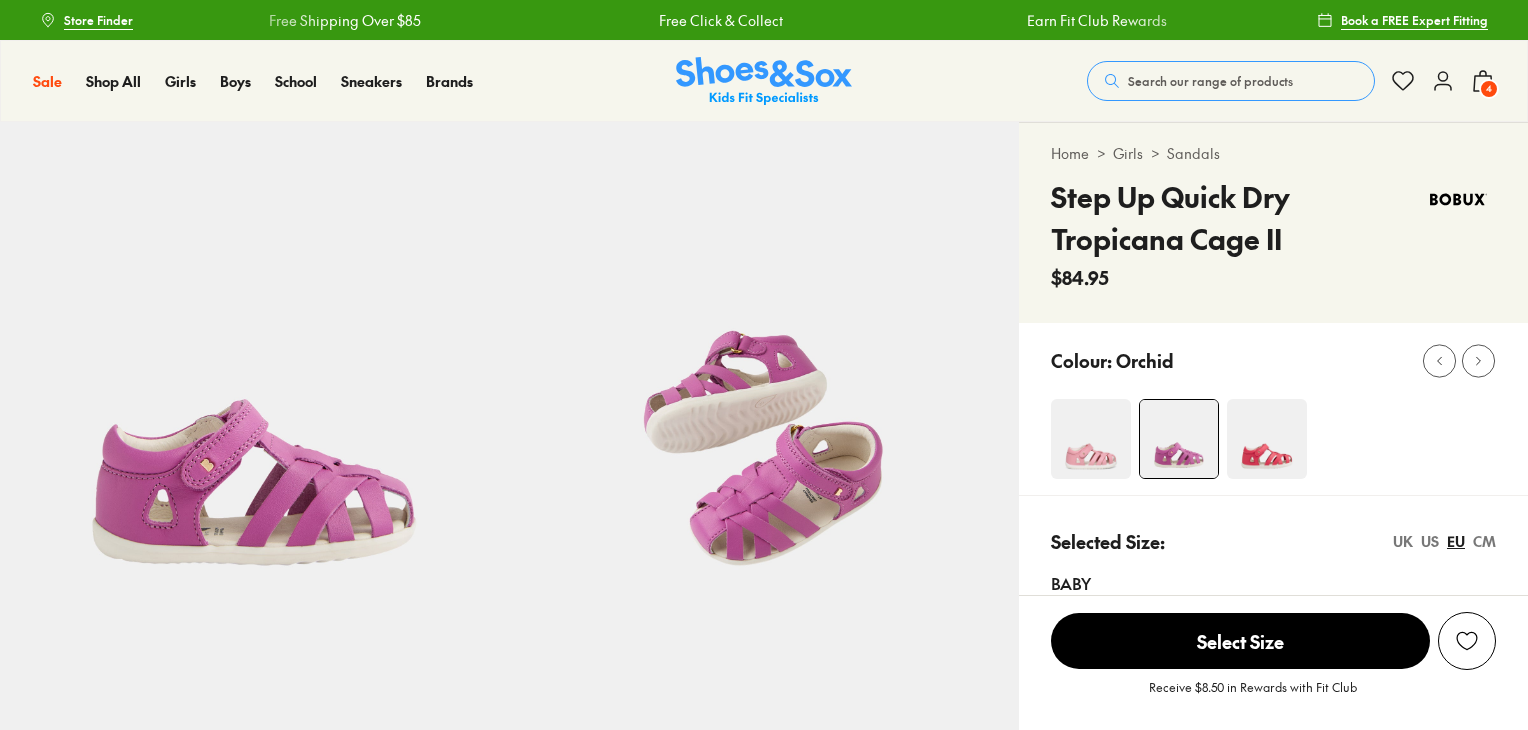 scroll, scrollTop: 0, scrollLeft: 0, axis: both 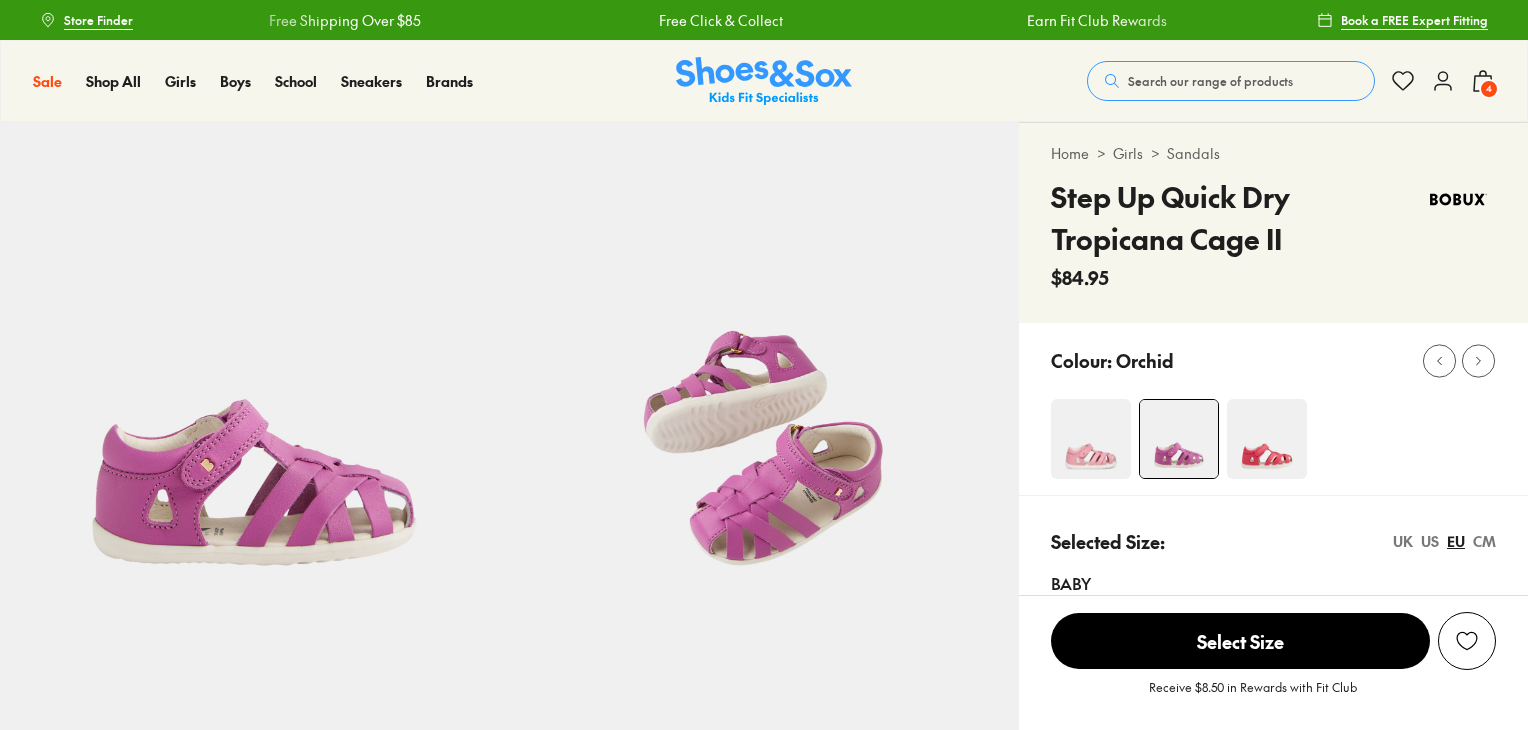 select on "*" 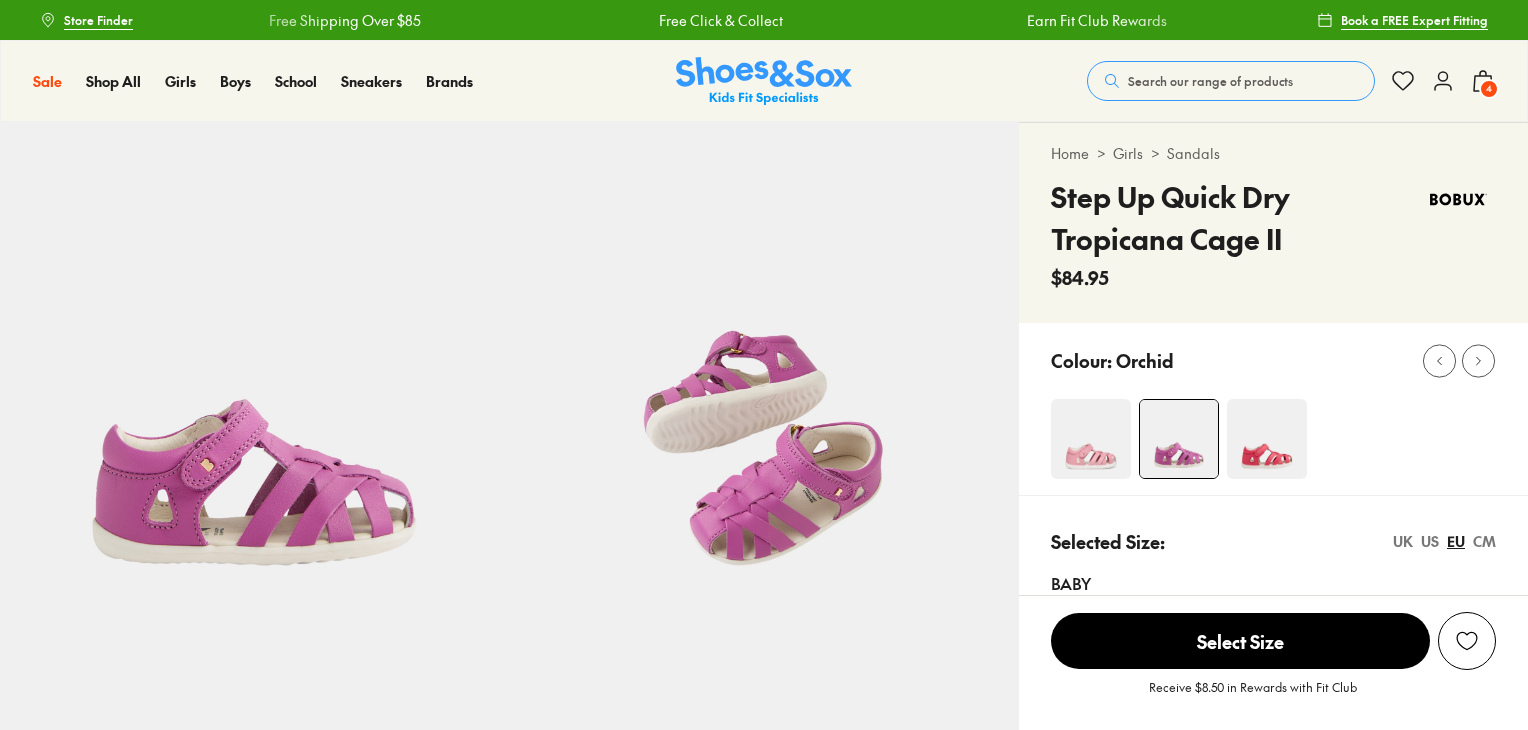 click at bounding box center (1267, 439) 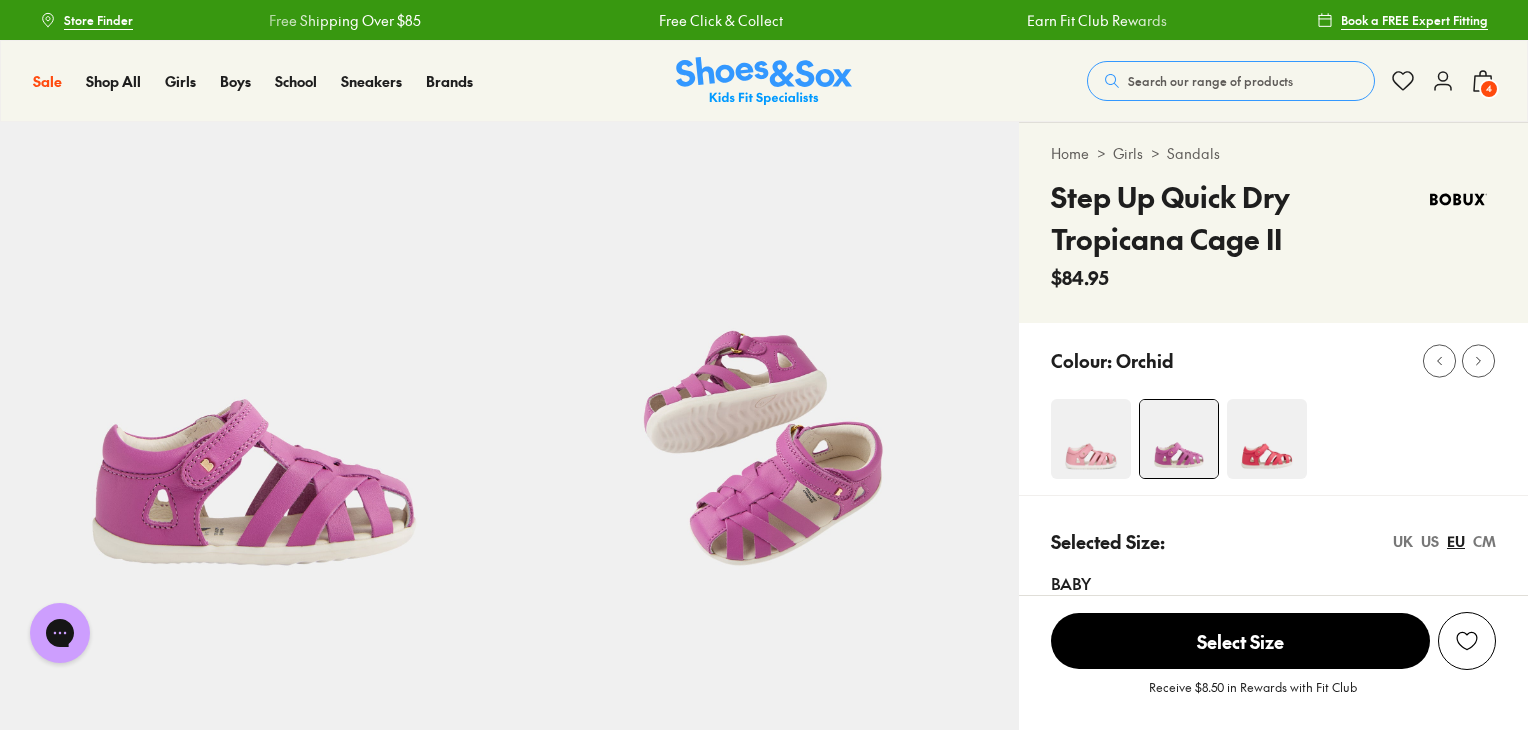 scroll, scrollTop: 0, scrollLeft: 0, axis: both 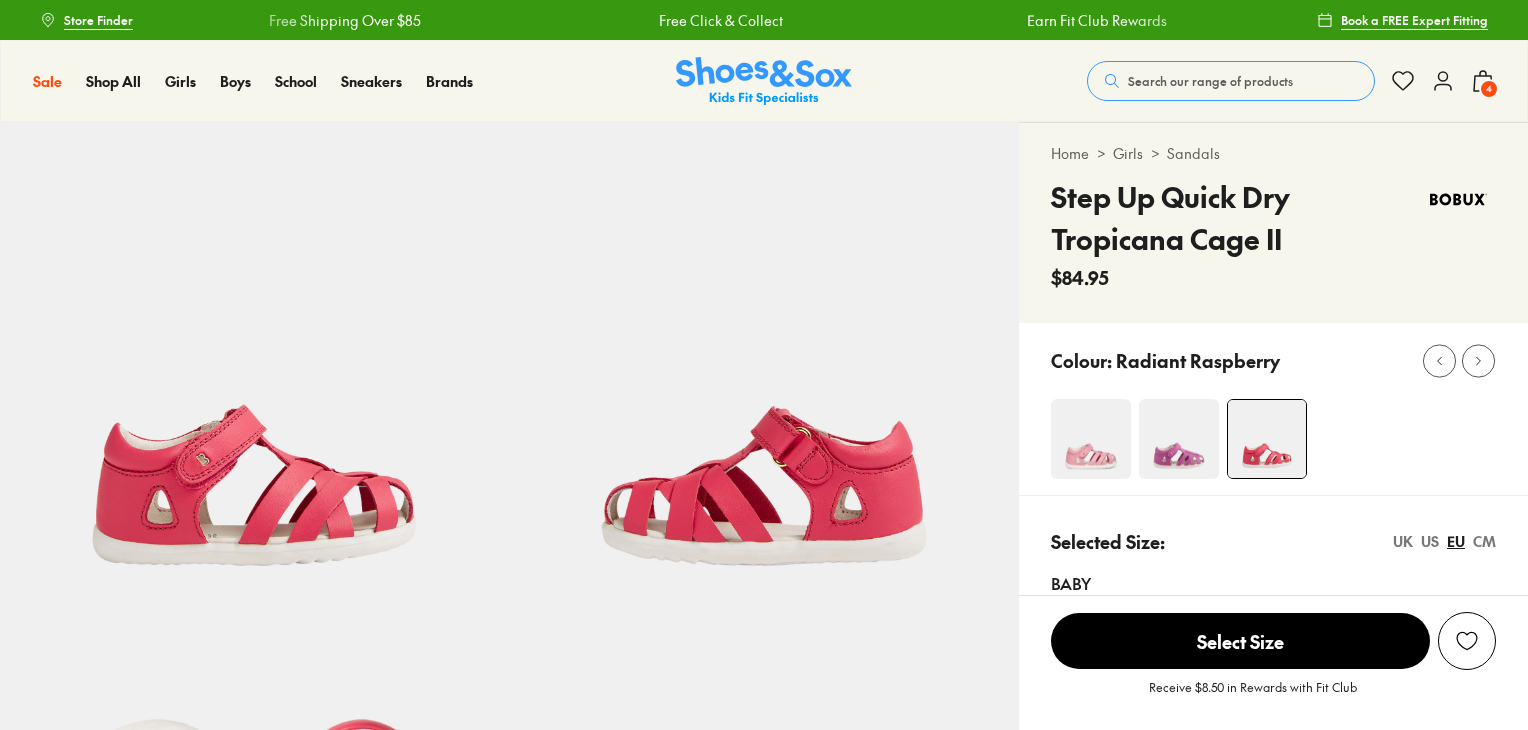 select on "*" 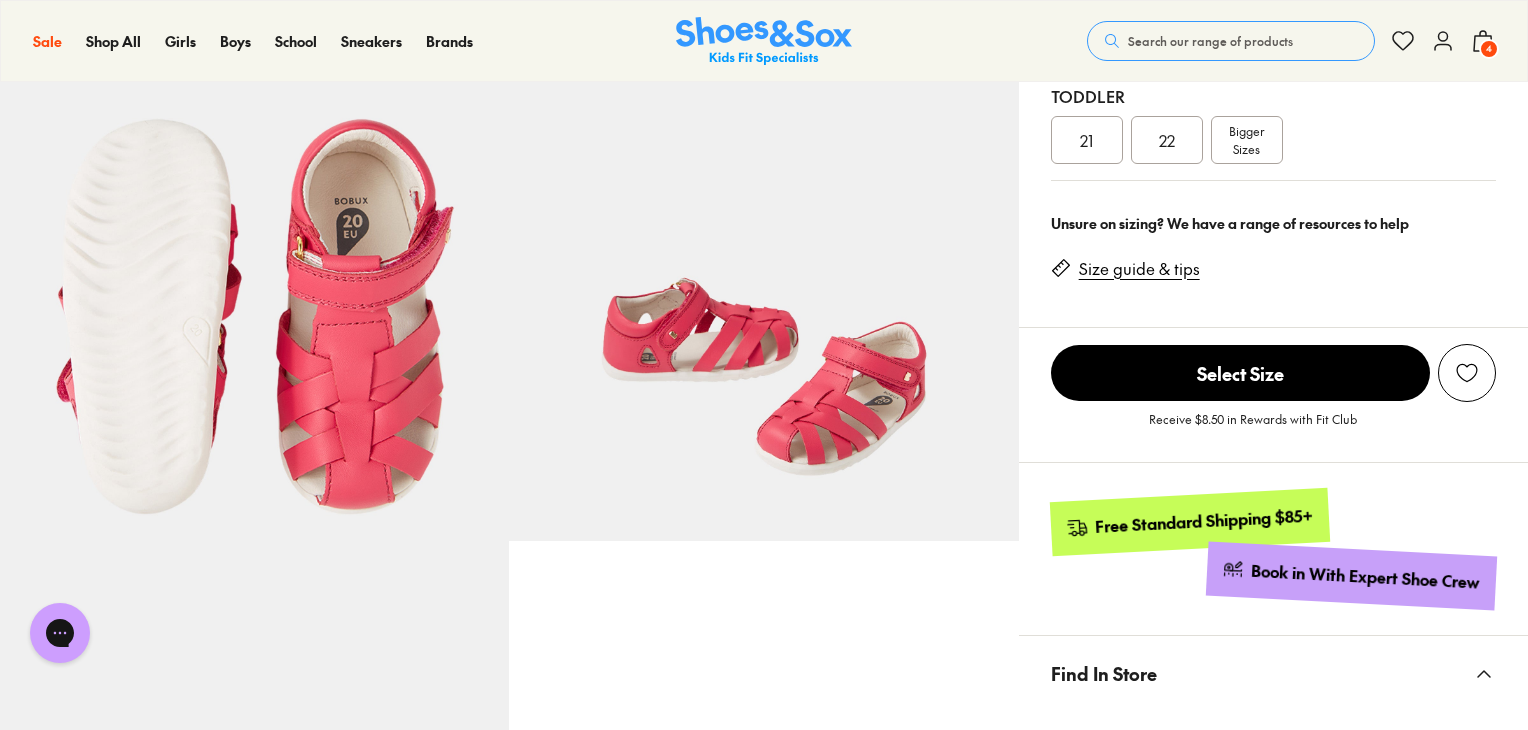 scroll, scrollTop: 900, scrollLeft: 0, axis: vertical 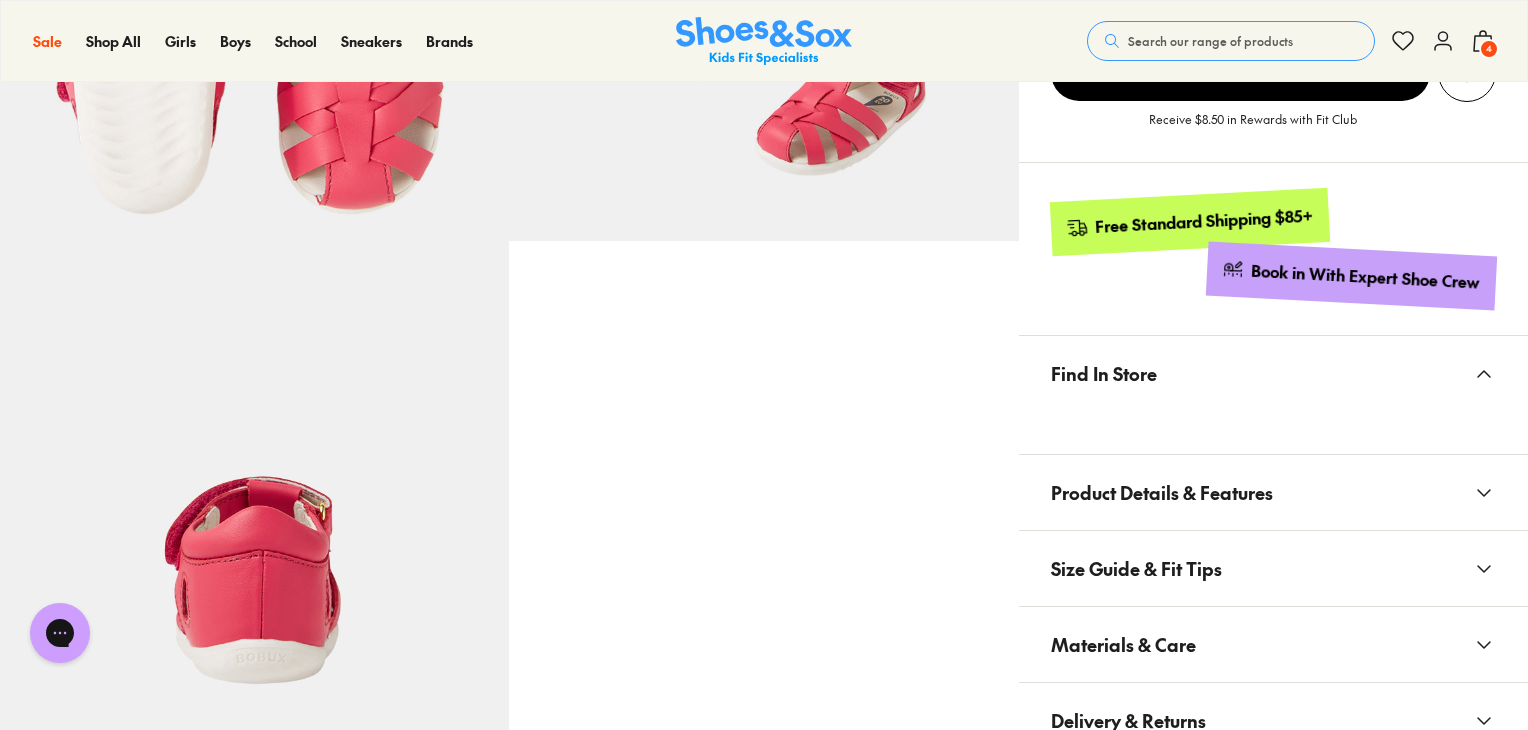 click on "Find In Store" at bounding box center (1273, 373) 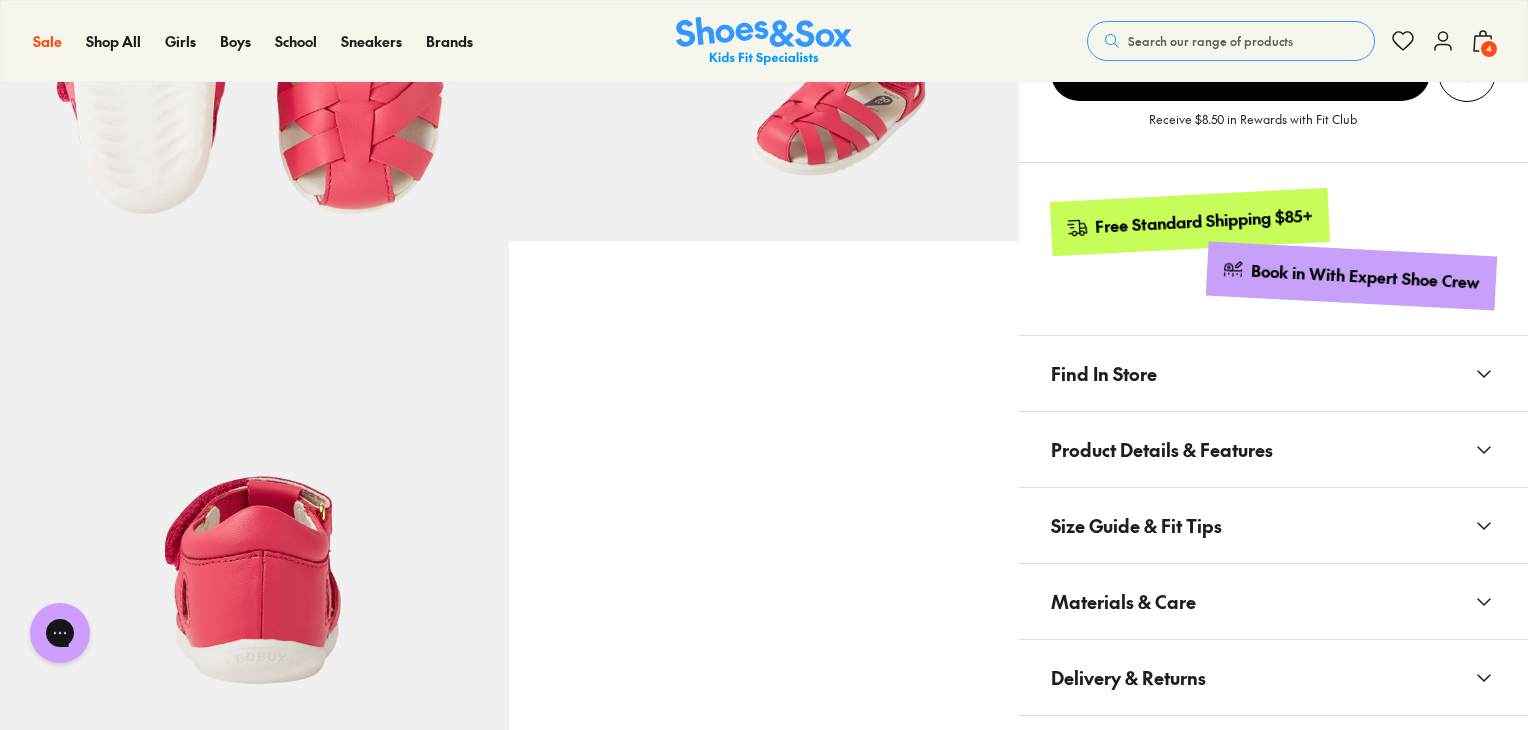 click on "Find In Store" at bounding box center (1273, 373) 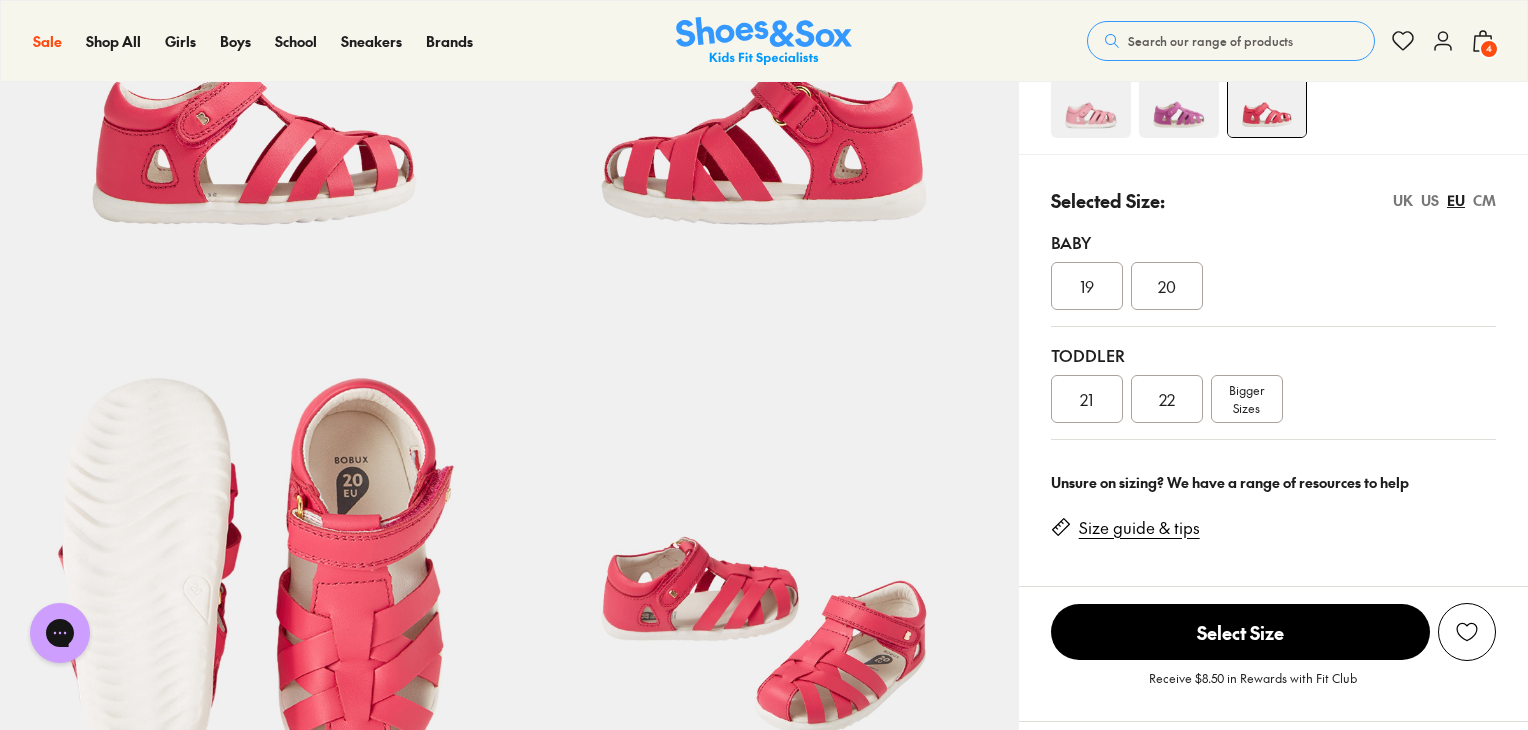 scroll, scrollTop: 300, scrollLeft: 0, axis: vertical 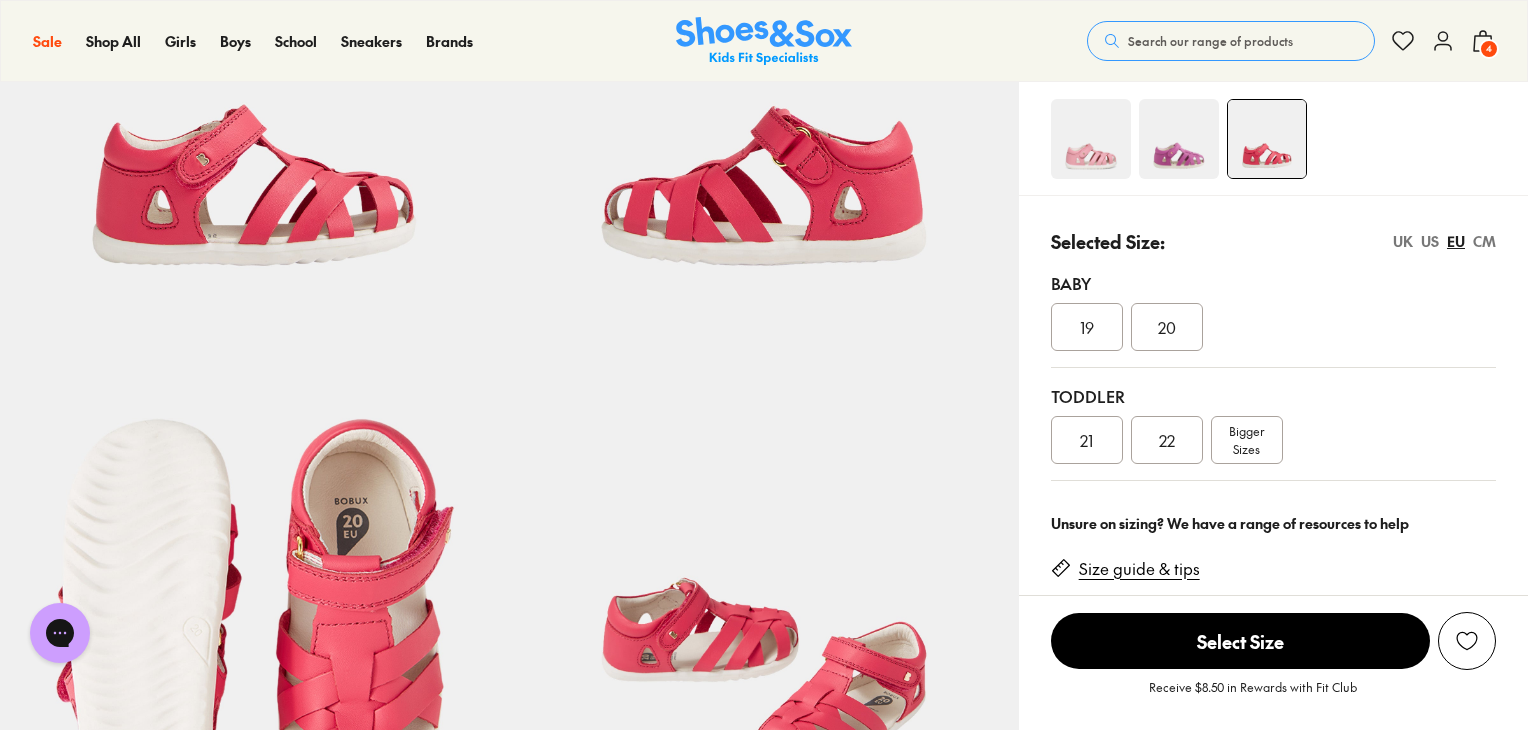 click on "21" at bounding box center [1086, 440] 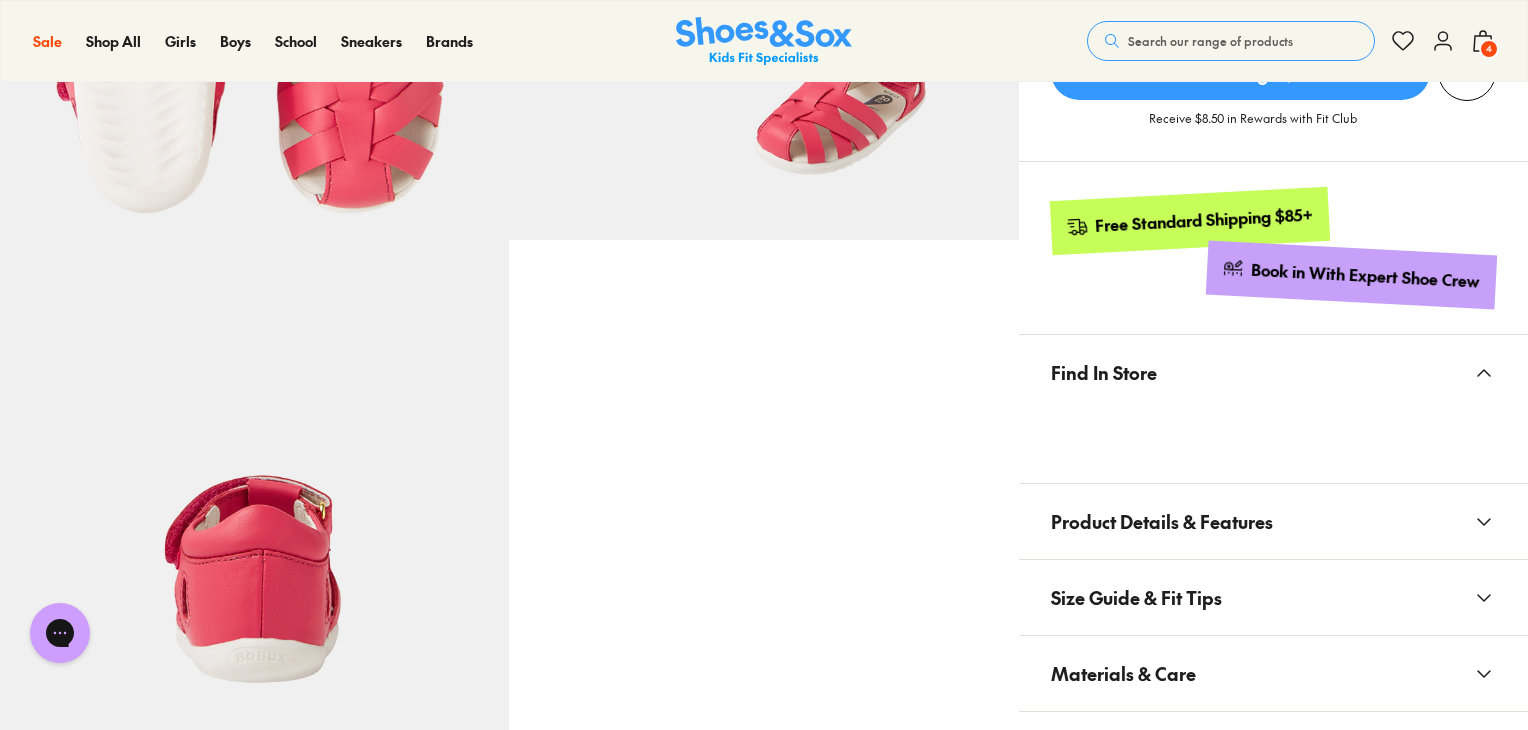 scroll, scrollTop: 1000, scrollLeft: 0, axis: vertical 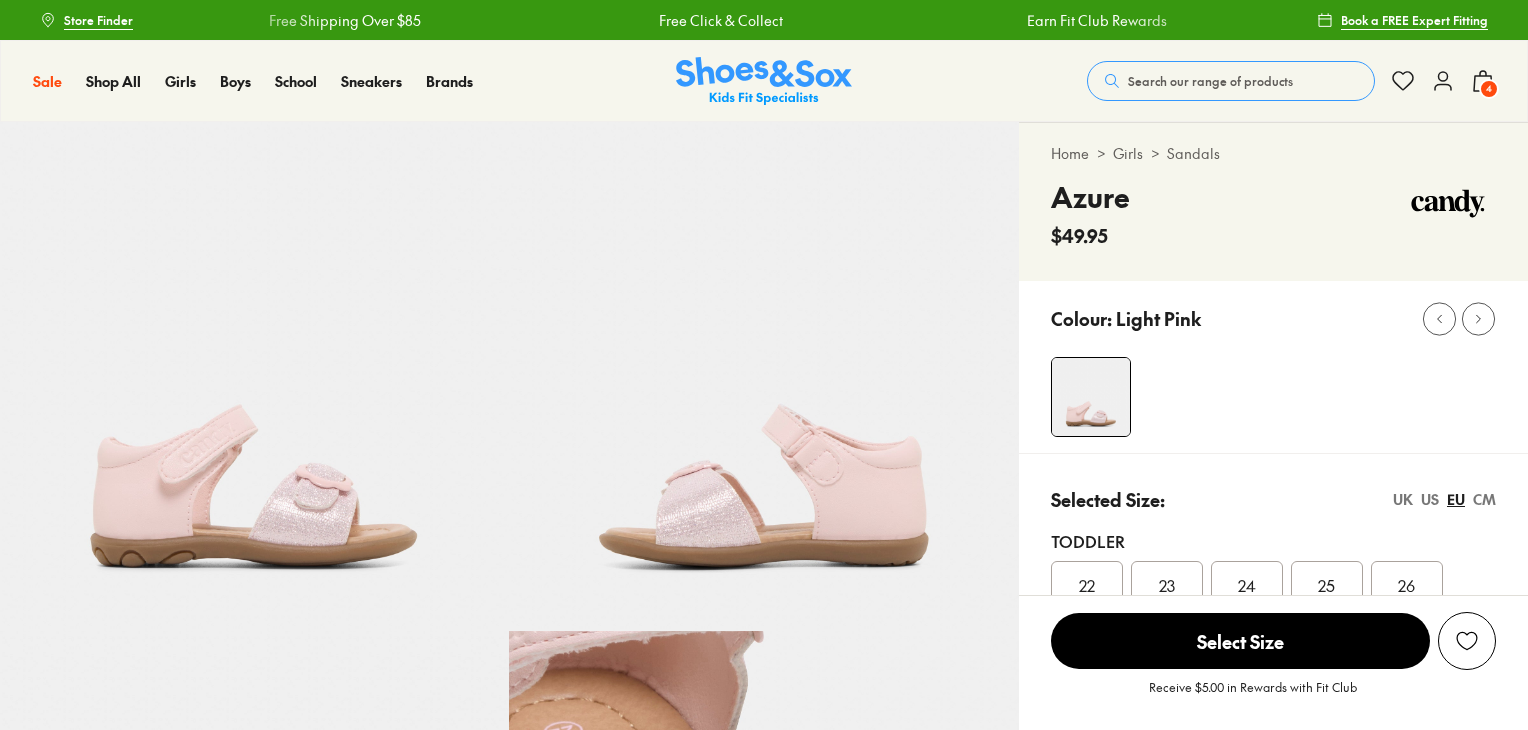 select on "*" 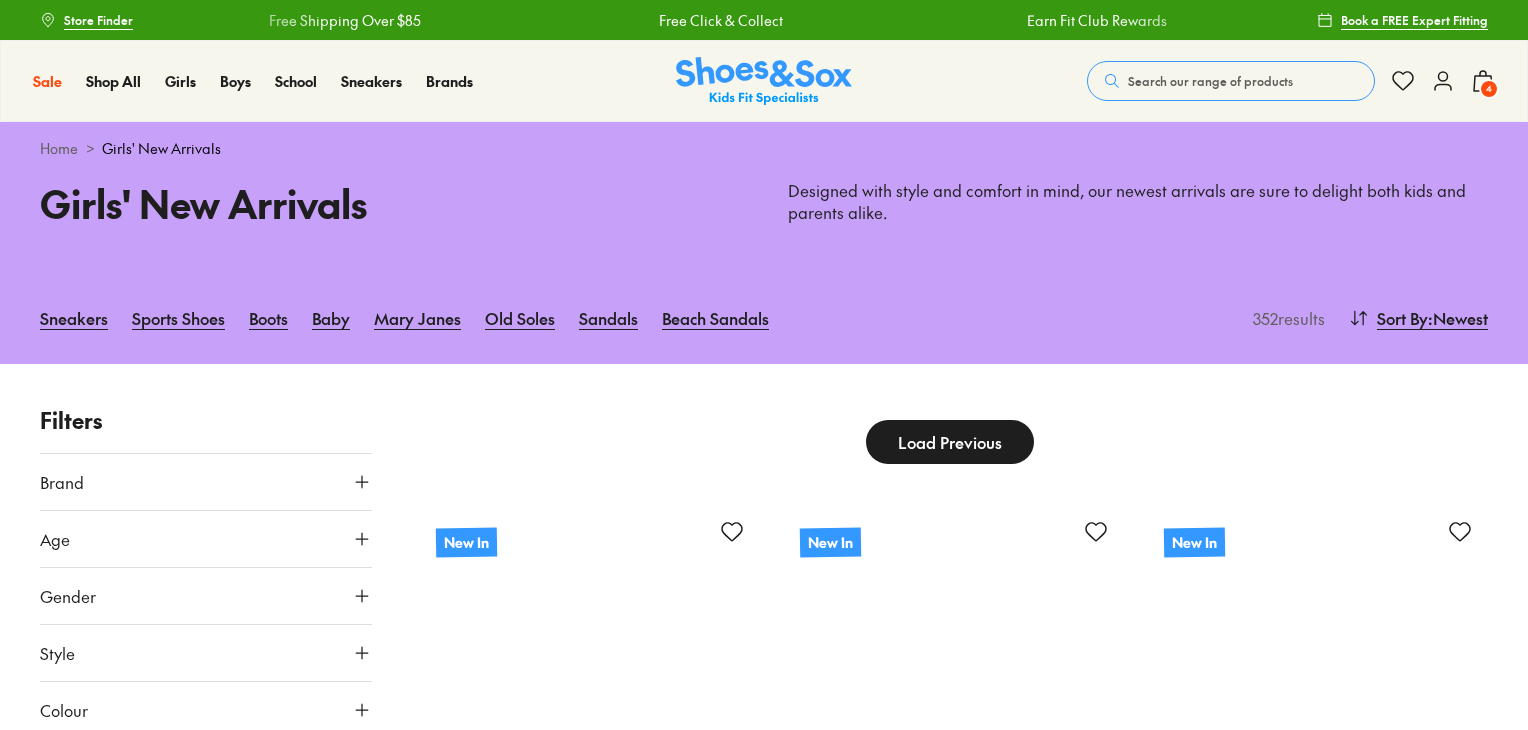 scroll, scrollTop: 14, scrollLeft: 0, axis: vertical 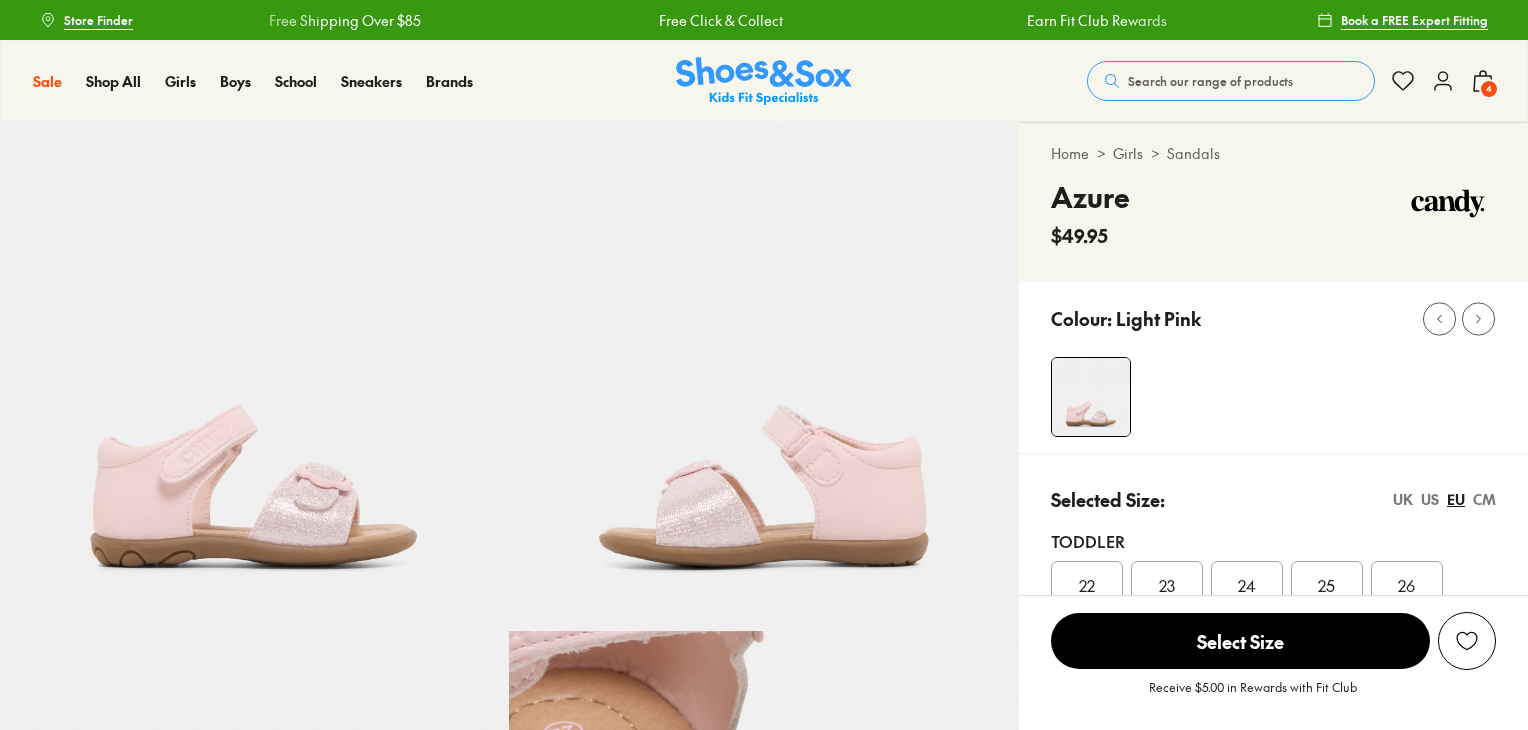 select on "*" 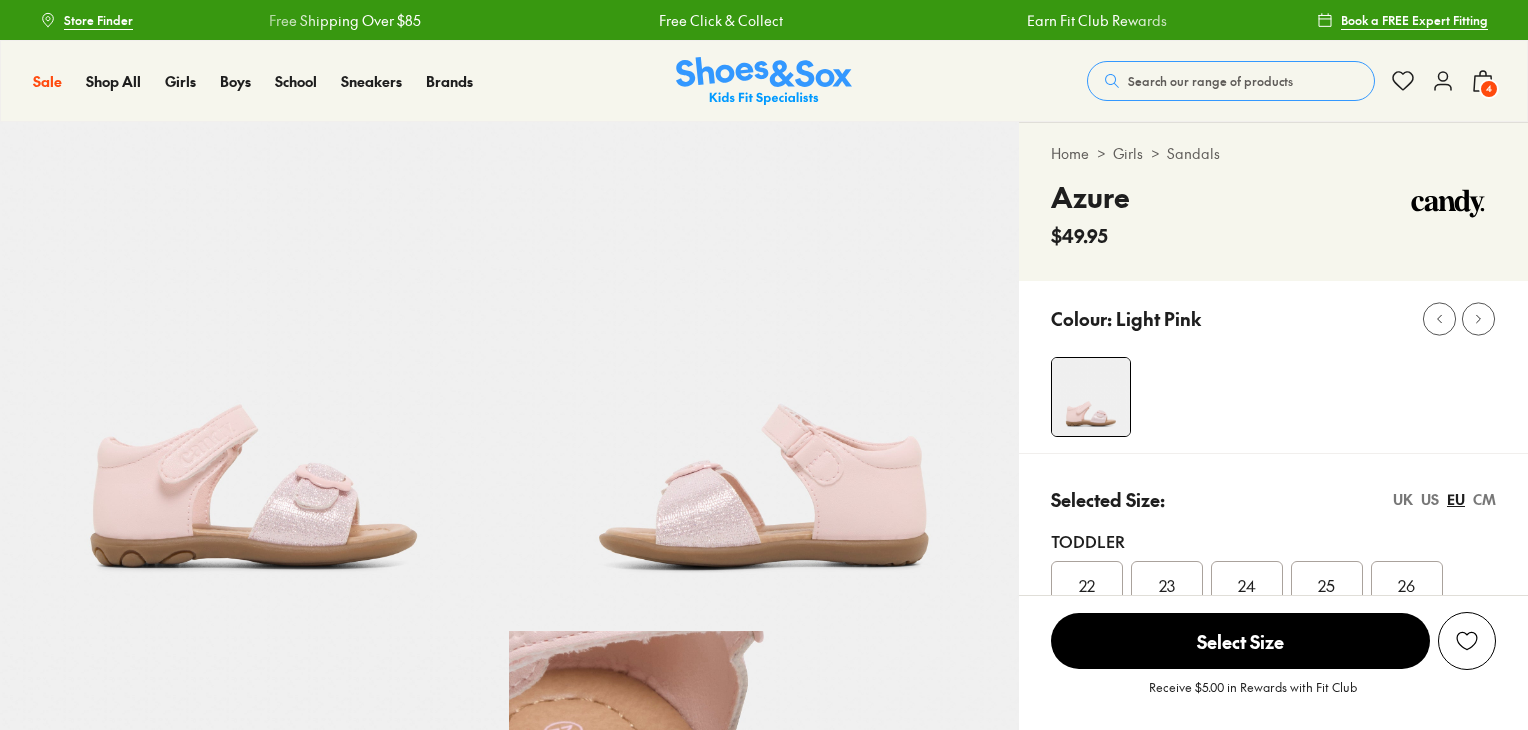 scroll, scrollTop: 0, scrollLeft: 0, axis: both 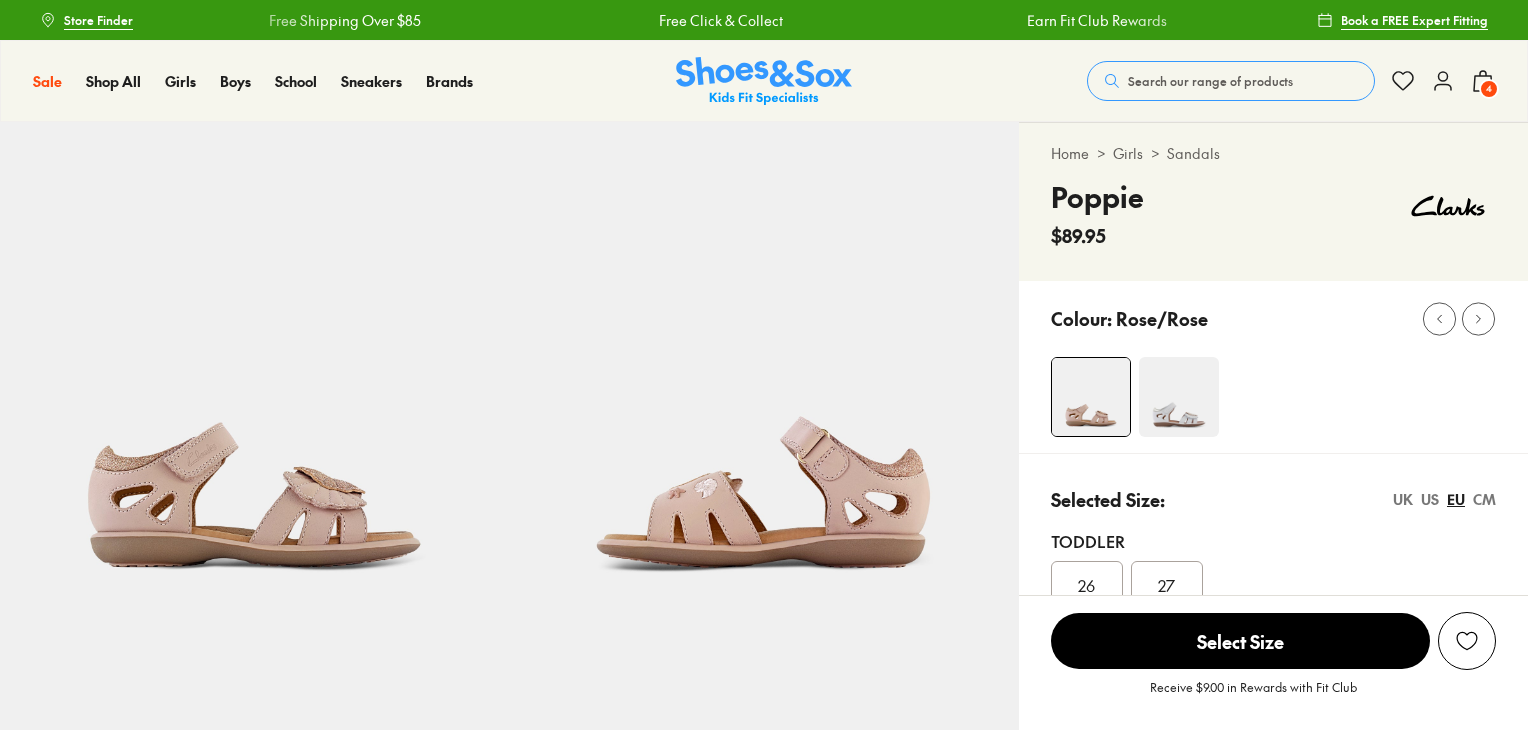 select on "*" 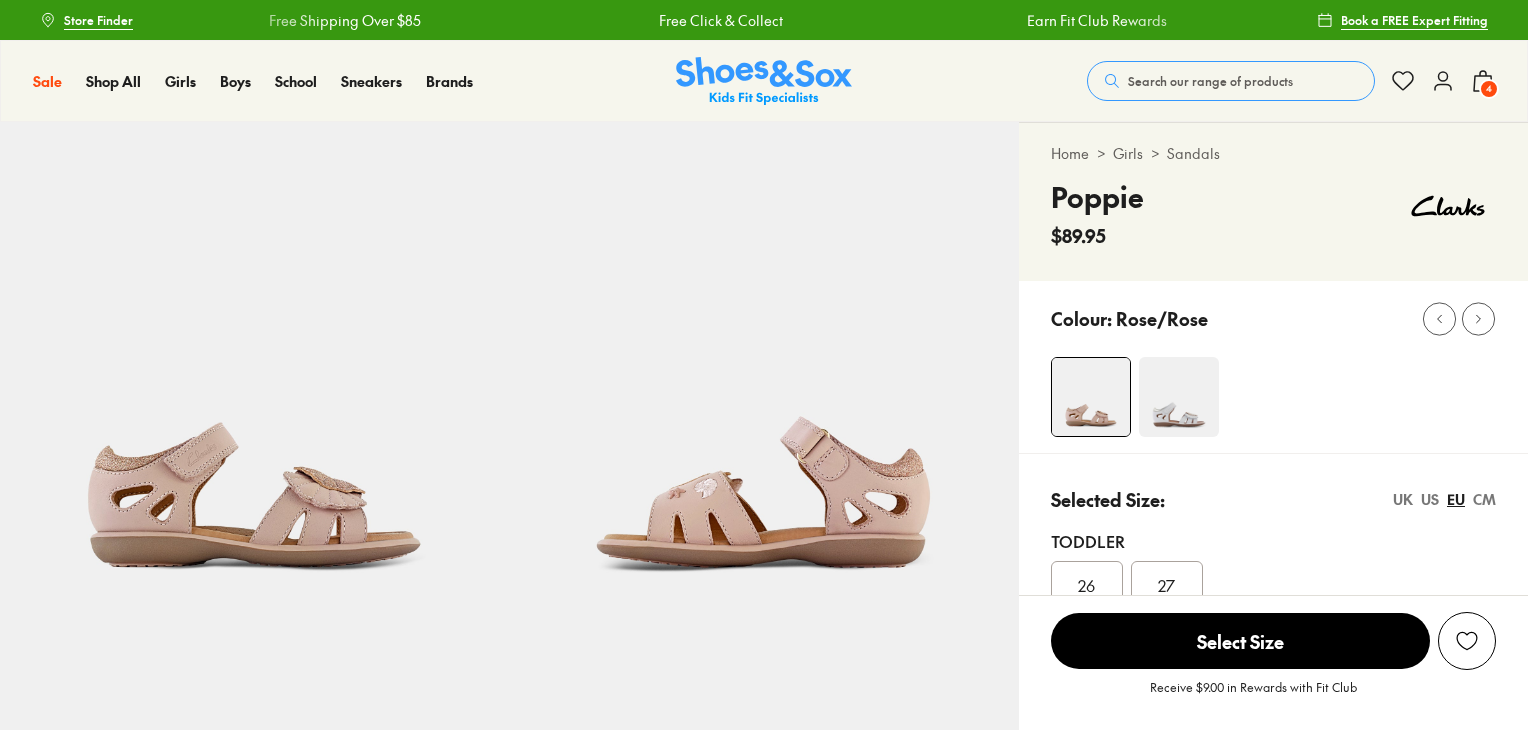 scroll, scrollTop: 0, scrollLeft: 0, axis: both 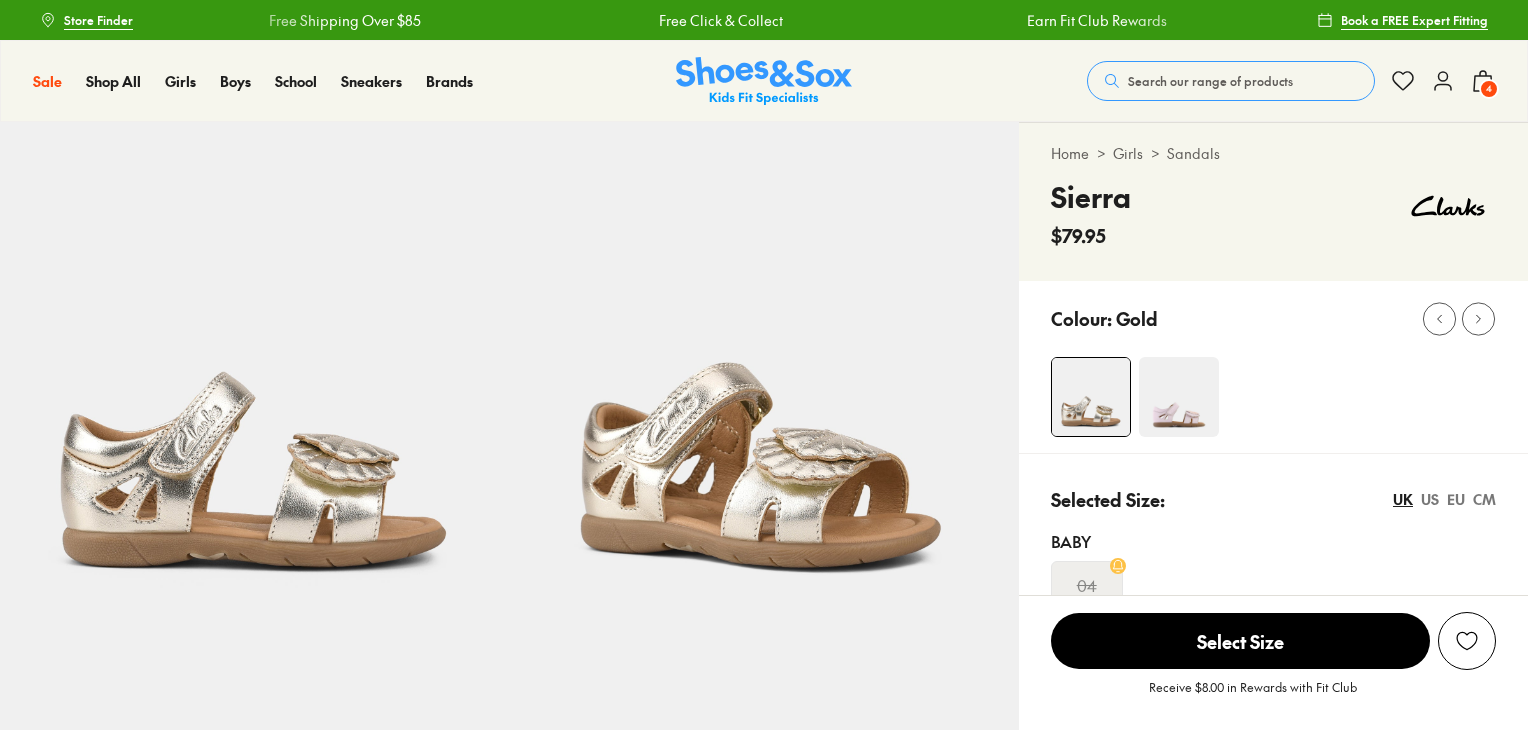 select on "*" 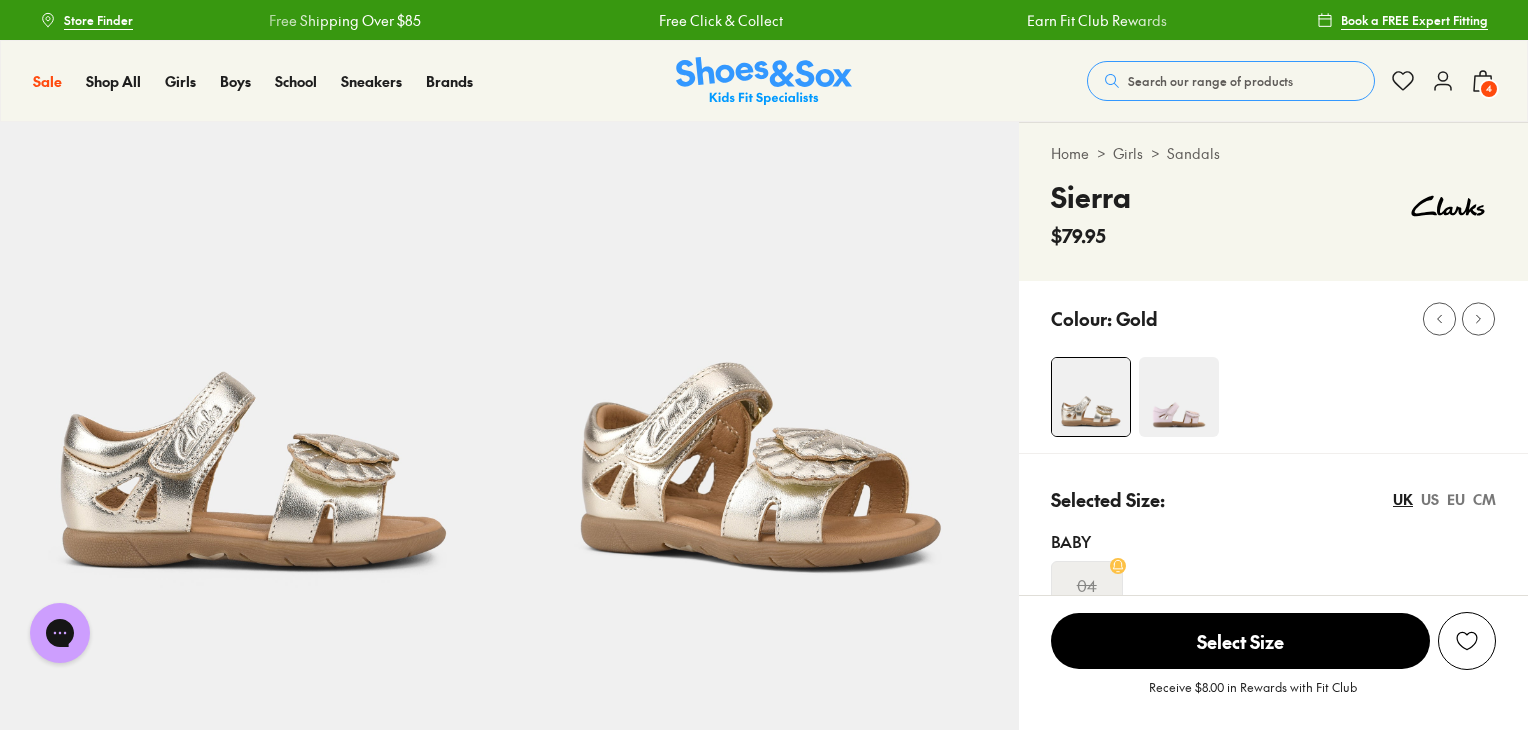 scroll, scrollTop: 0, scrollLeft: 0, axis: both 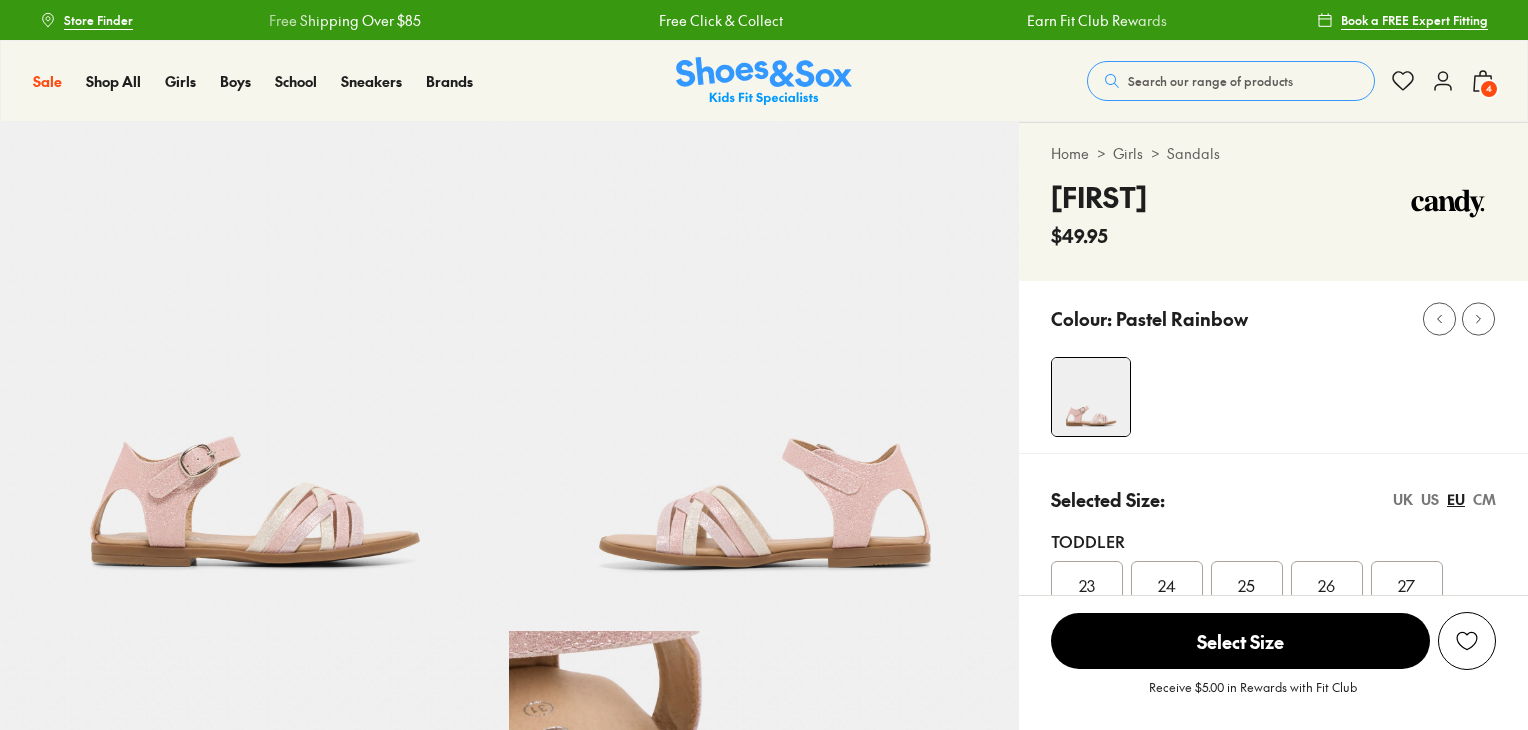select on "*" 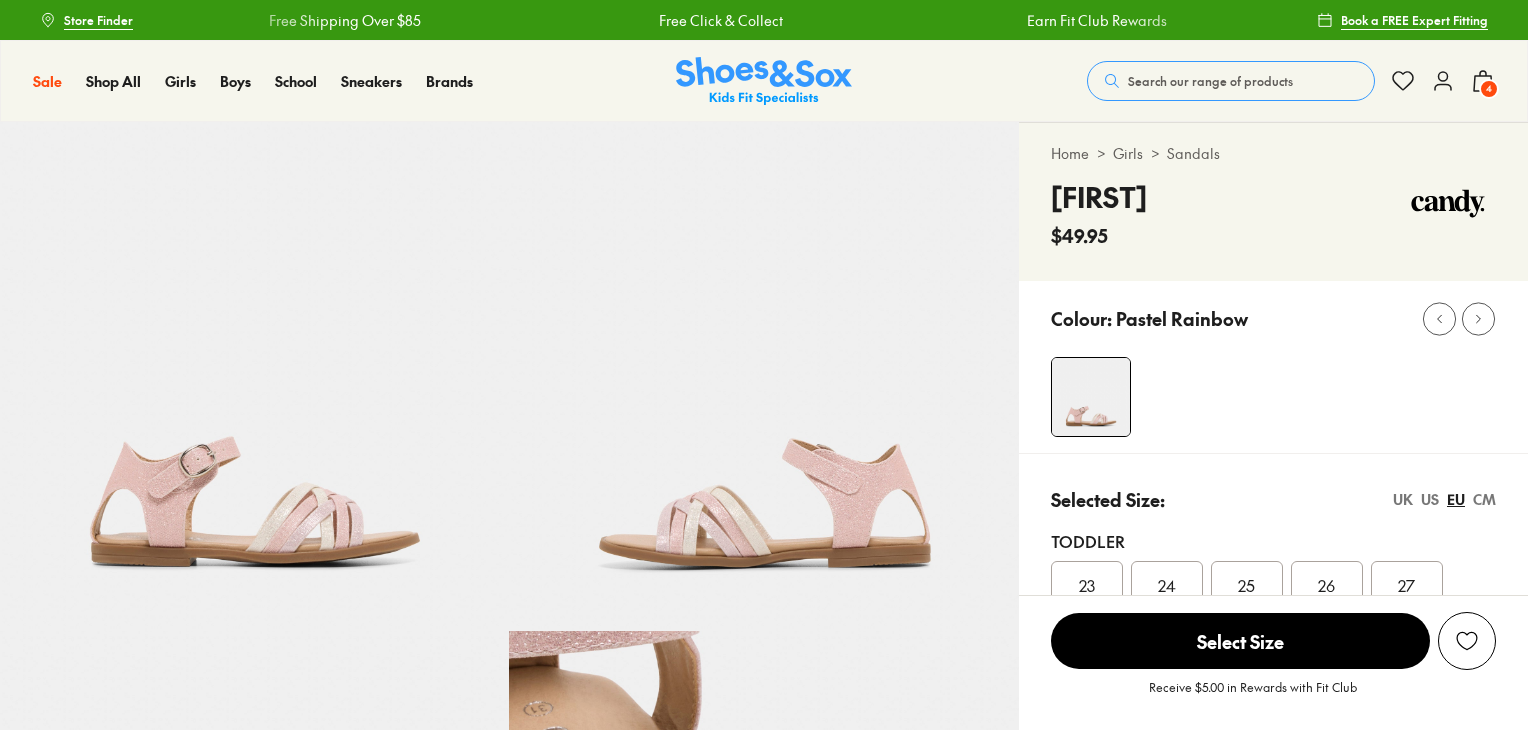 scroll, scrollTop: 0, scrollLeft: 0, axis: both 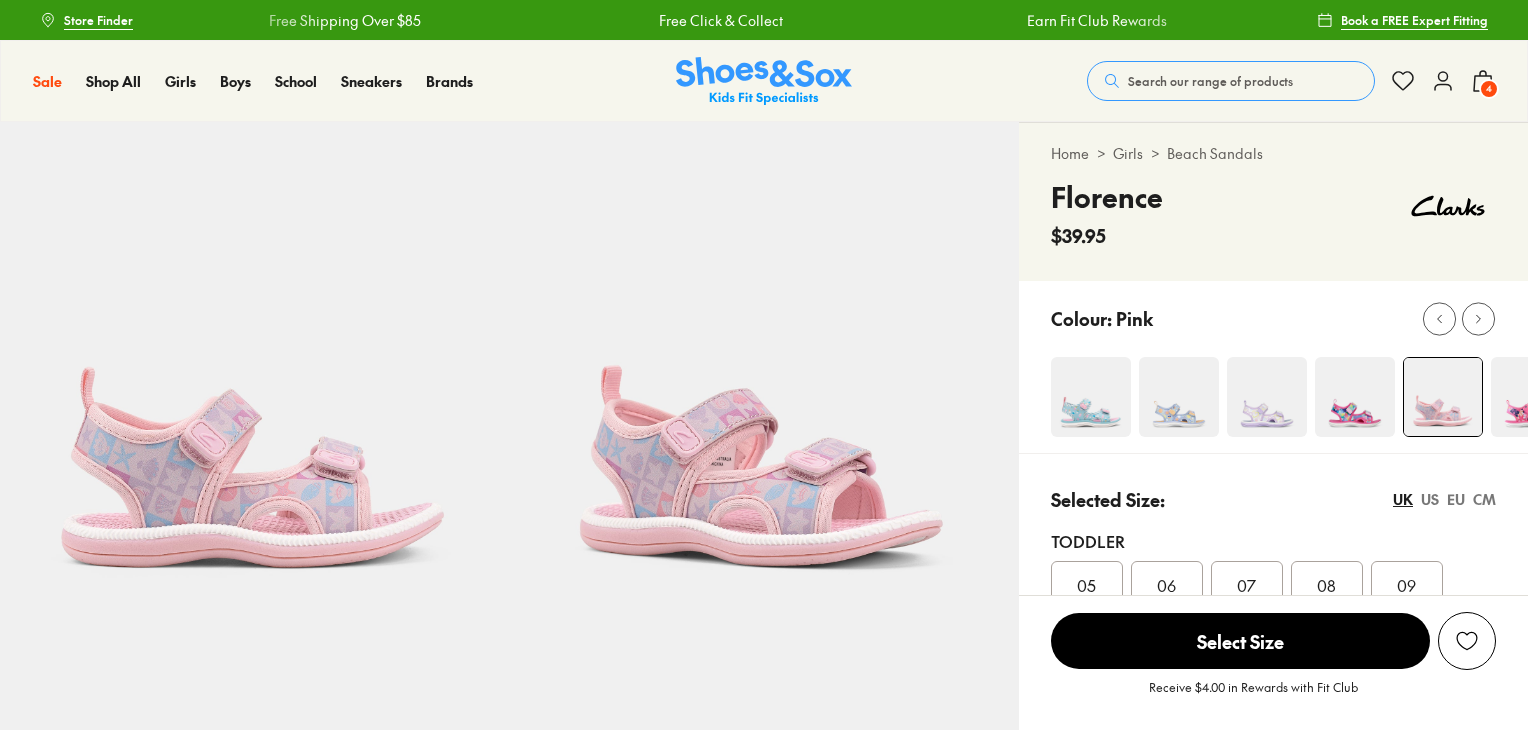 select on "*" 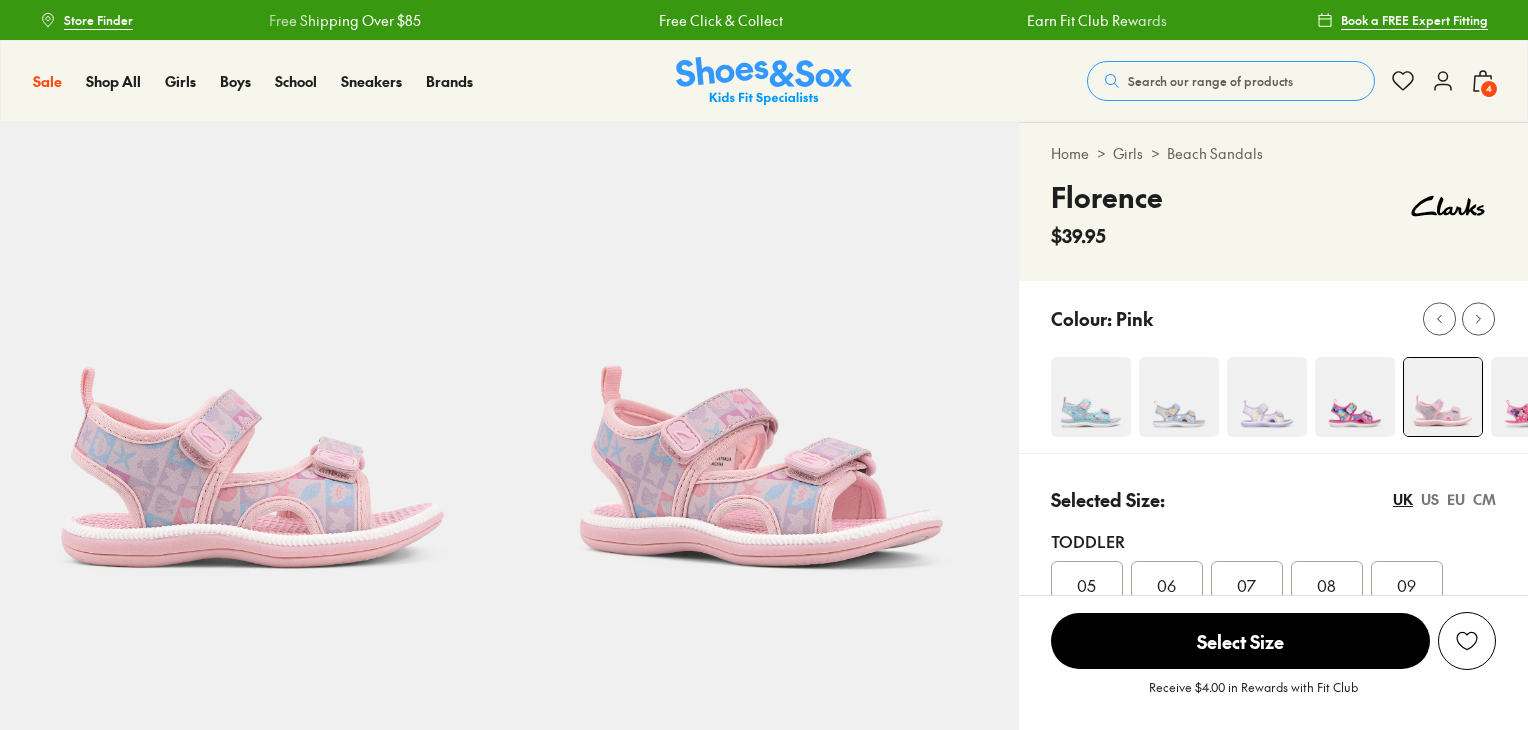 scroll, scrollTop: 0, scrollLeft: 0, axis: both 